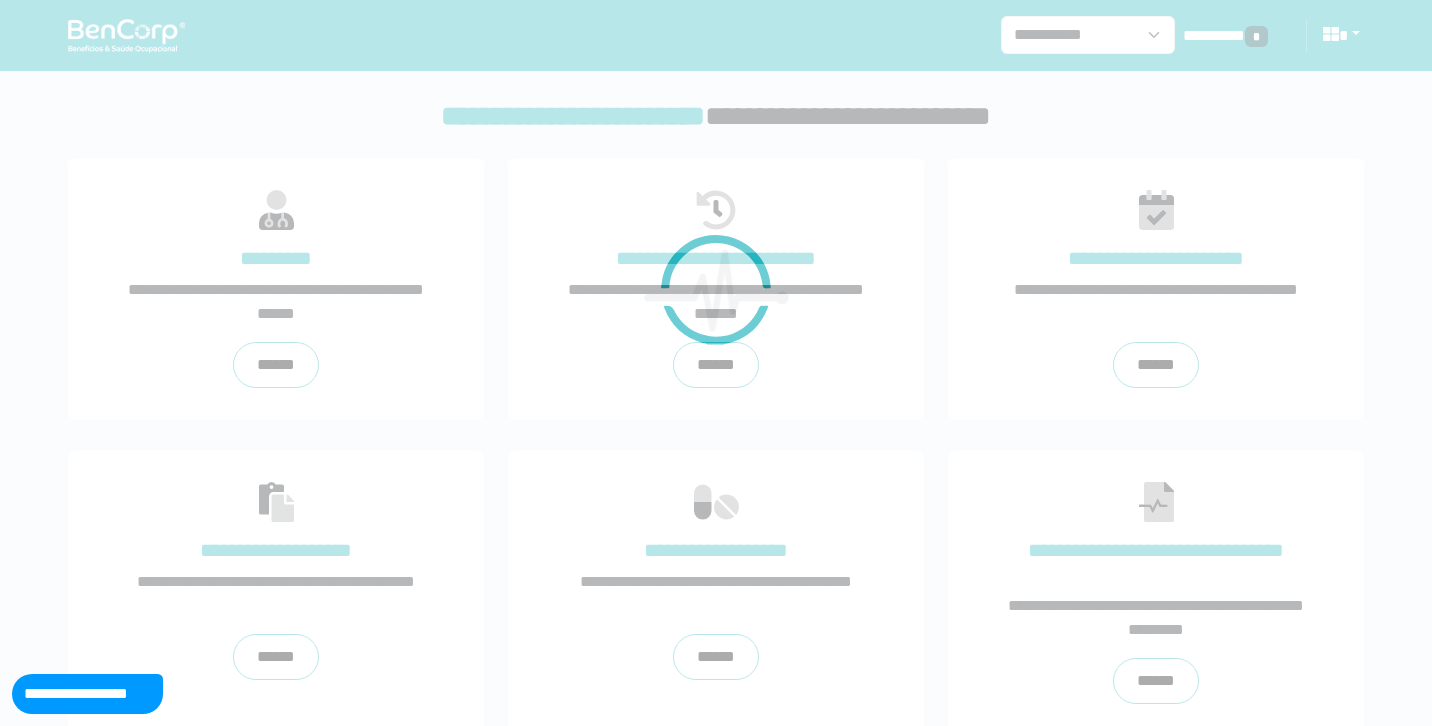 scroll, scrollTop: 0, scrollLeft: 0, axis: both 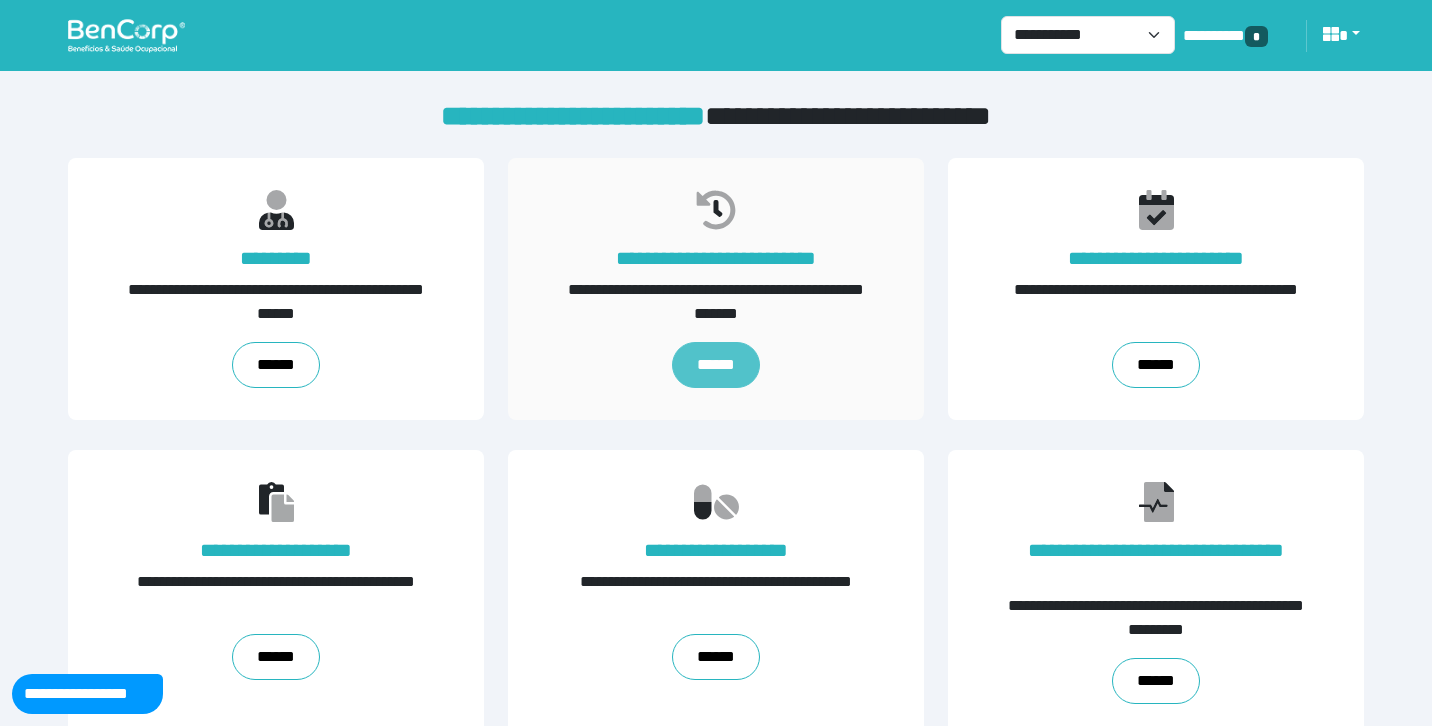 click on "******" at bounding box center [715, 365] 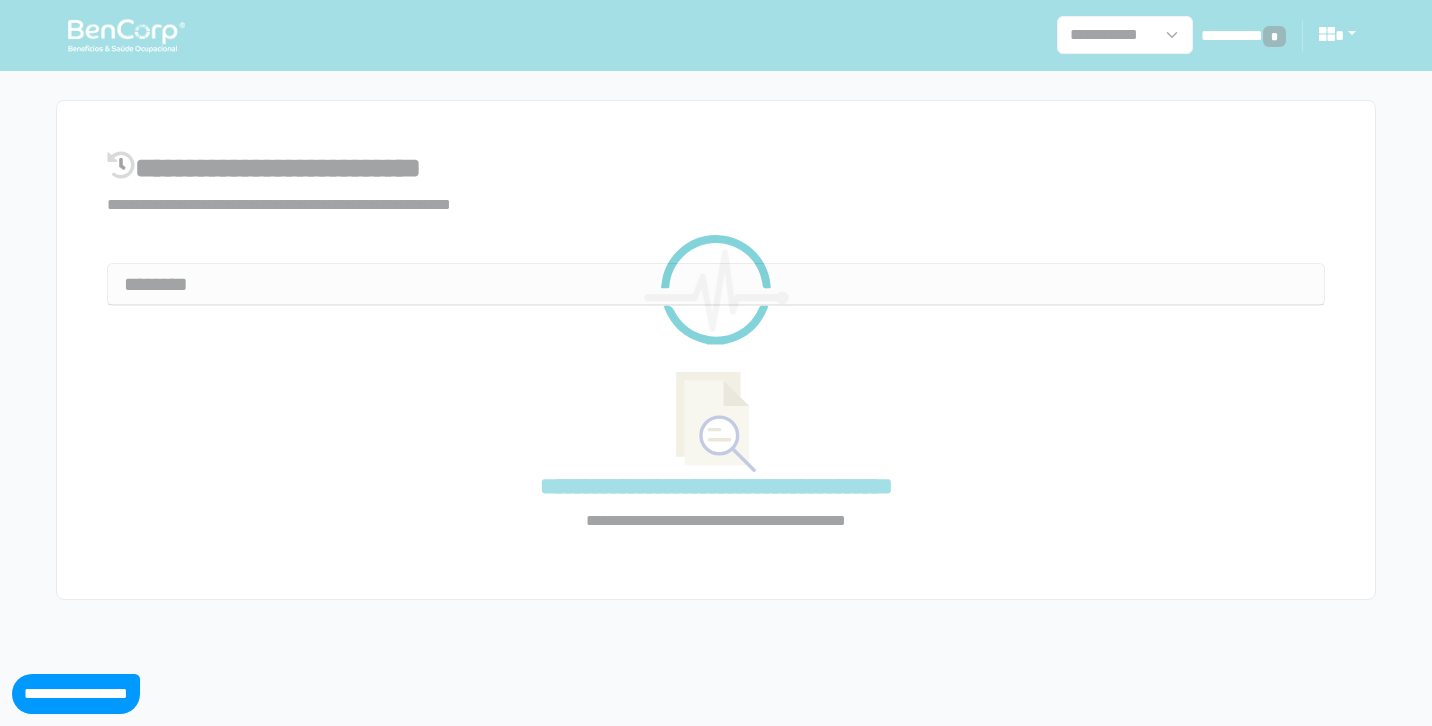 select on "**" 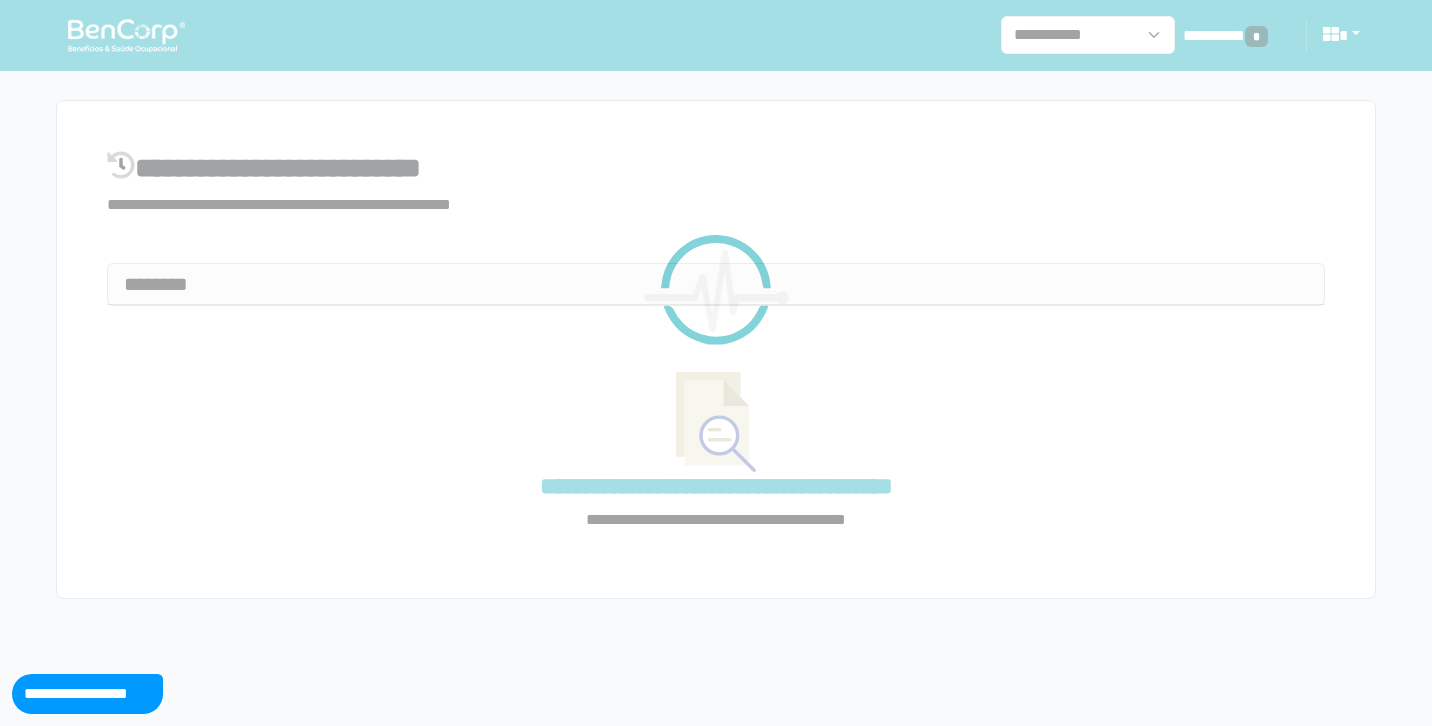 scroll, scrollTop: 0, scrollLeft: 0, axis: both 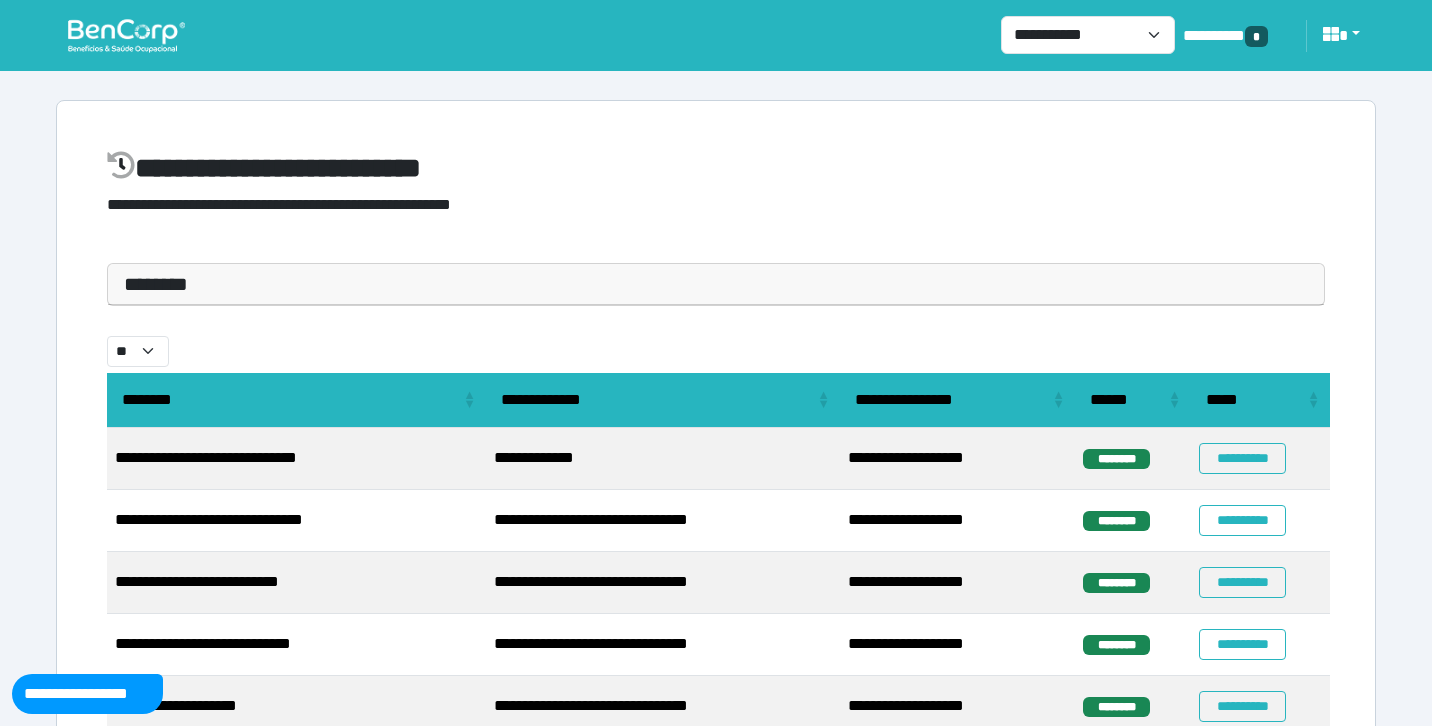 click on "********" at bounding box center (716, 284) 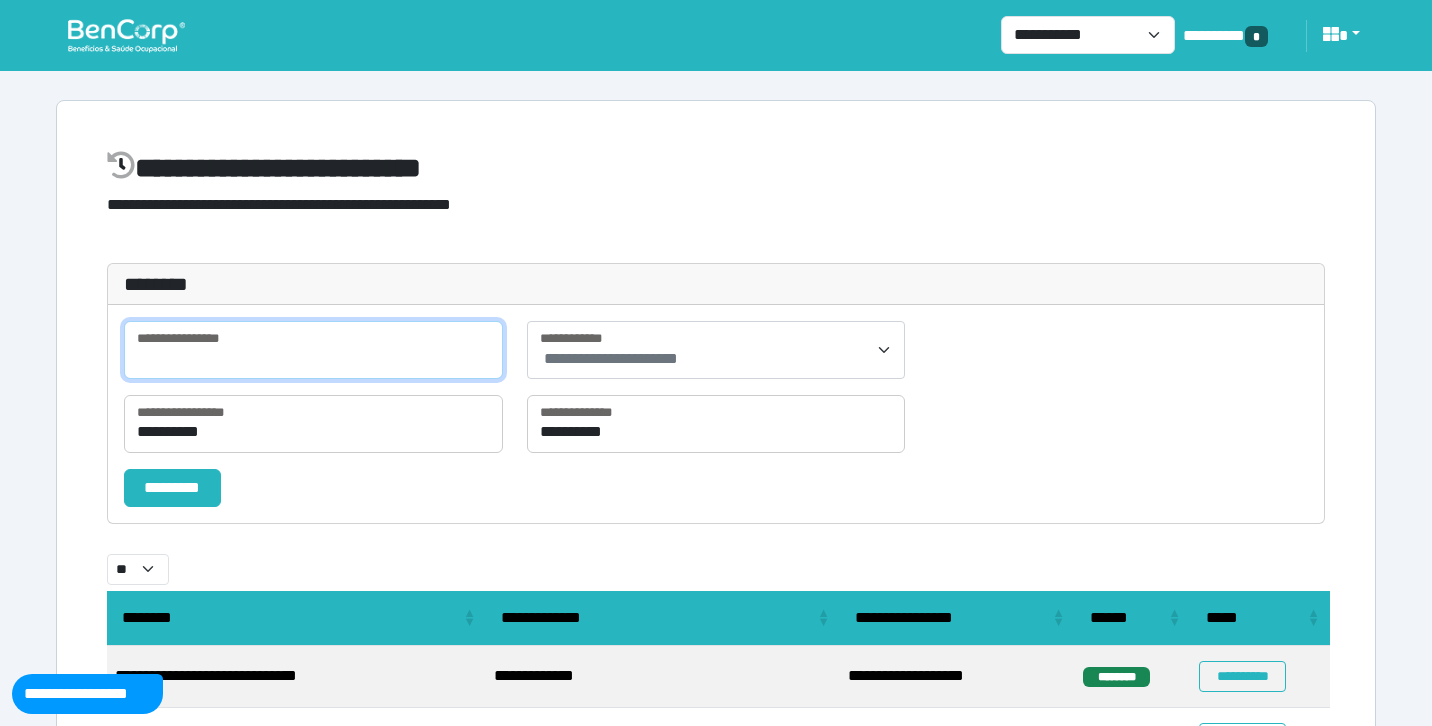 click at bounding box center (313, 350) 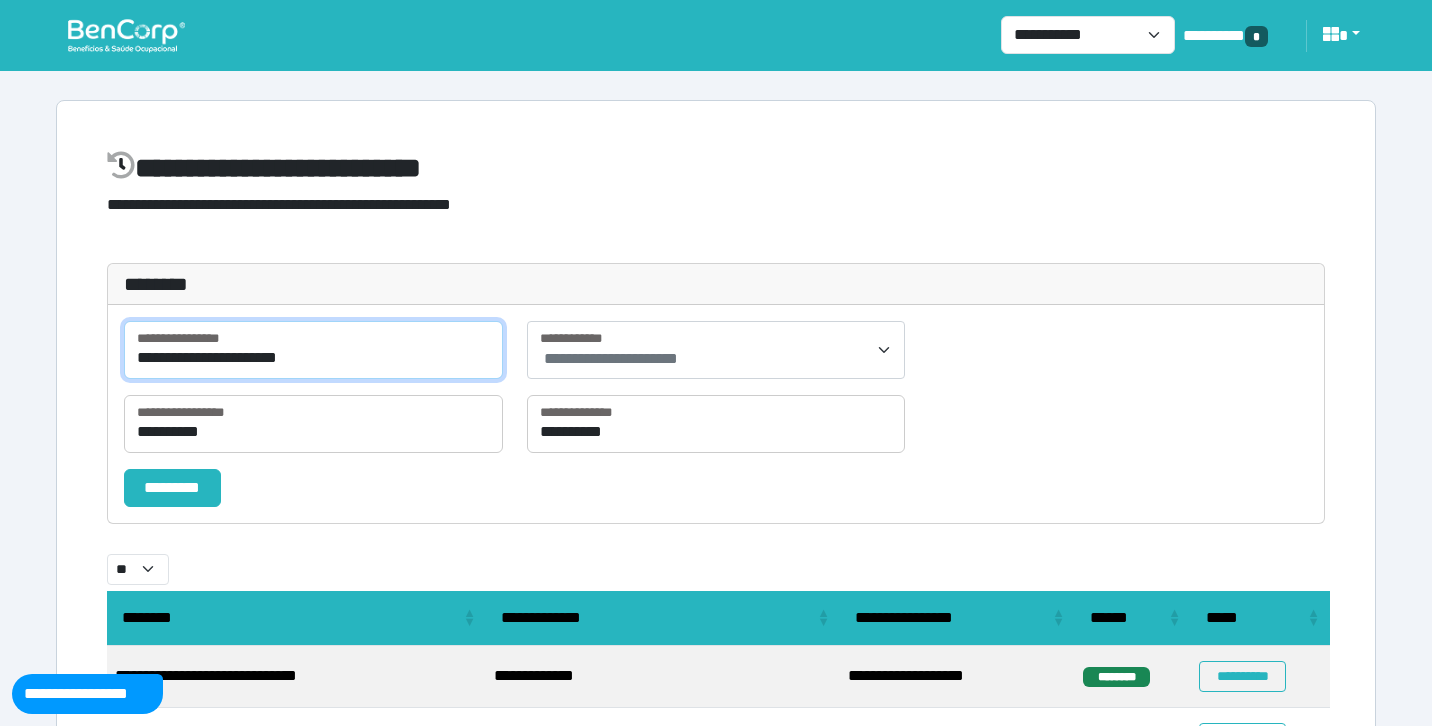 type on "**********" 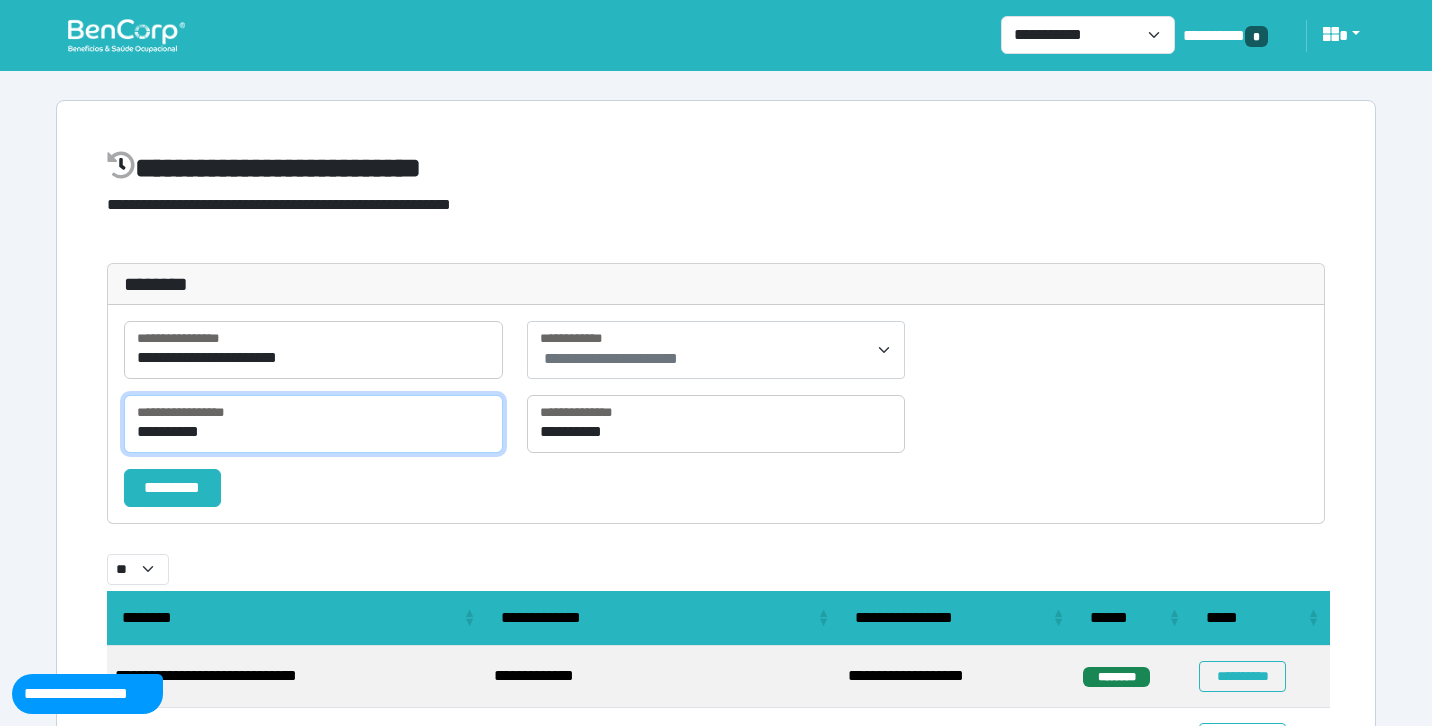 click on "**********" at bounding box center [313, 424] 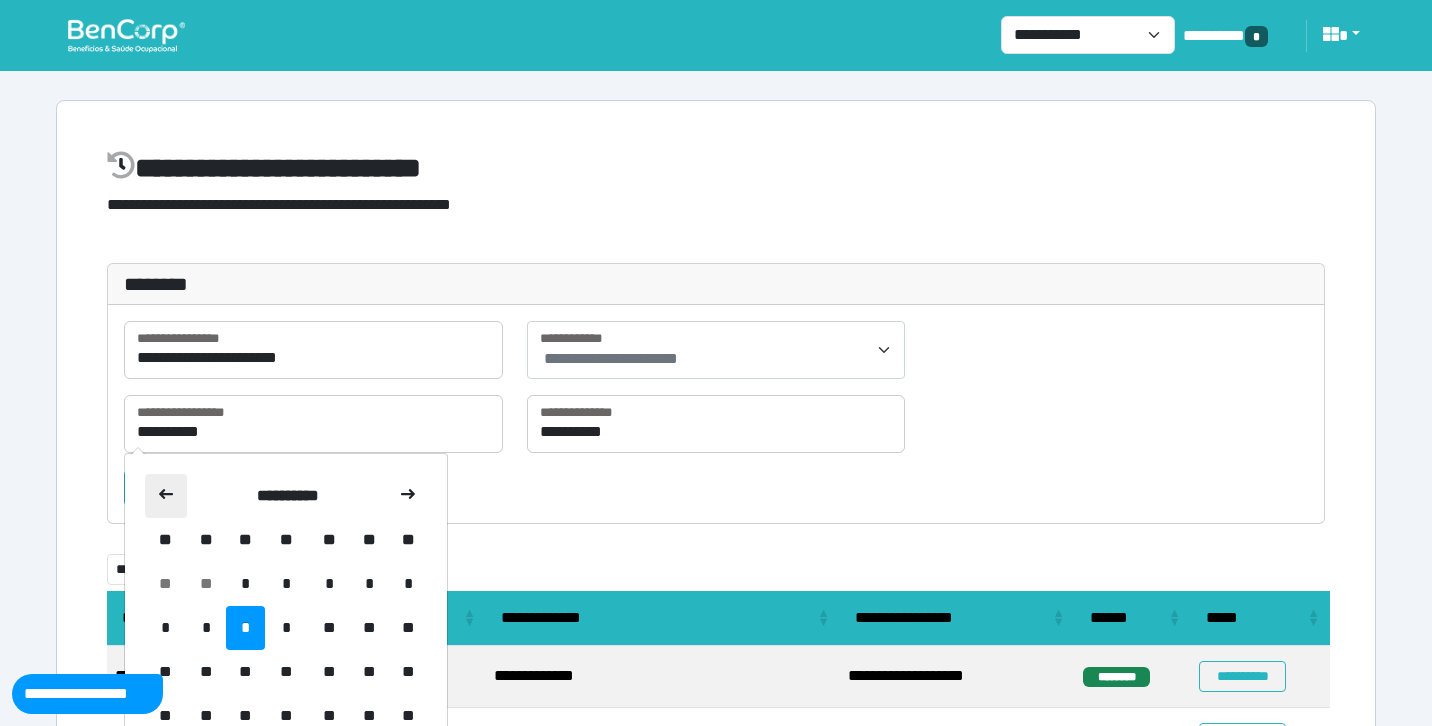 click 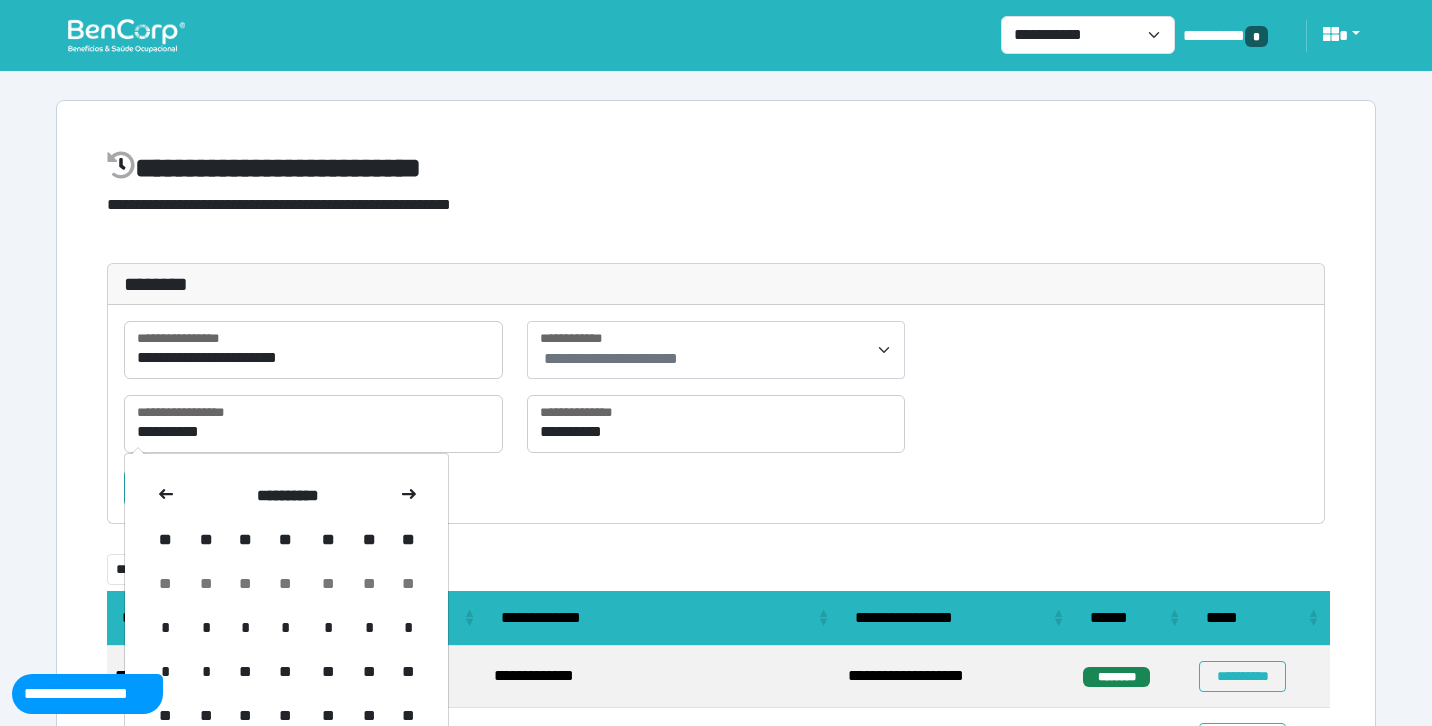 click 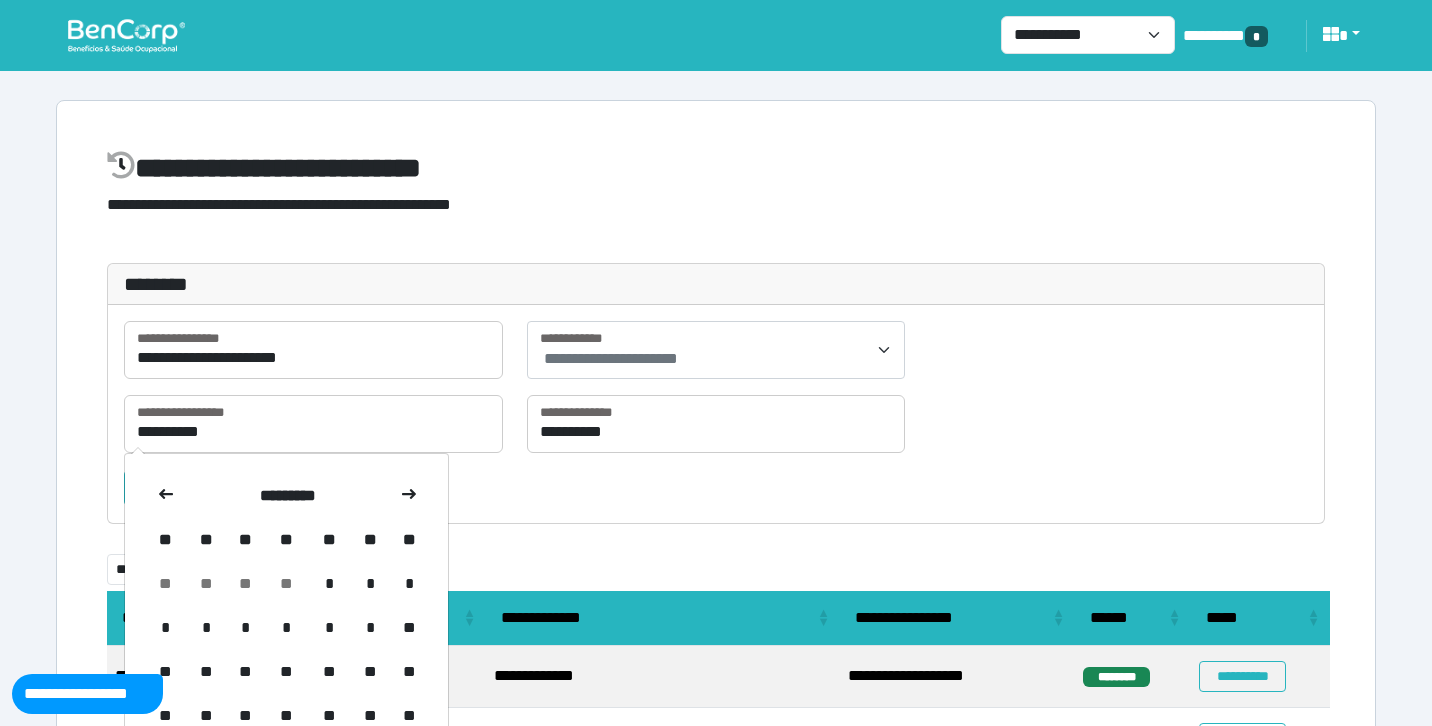 click 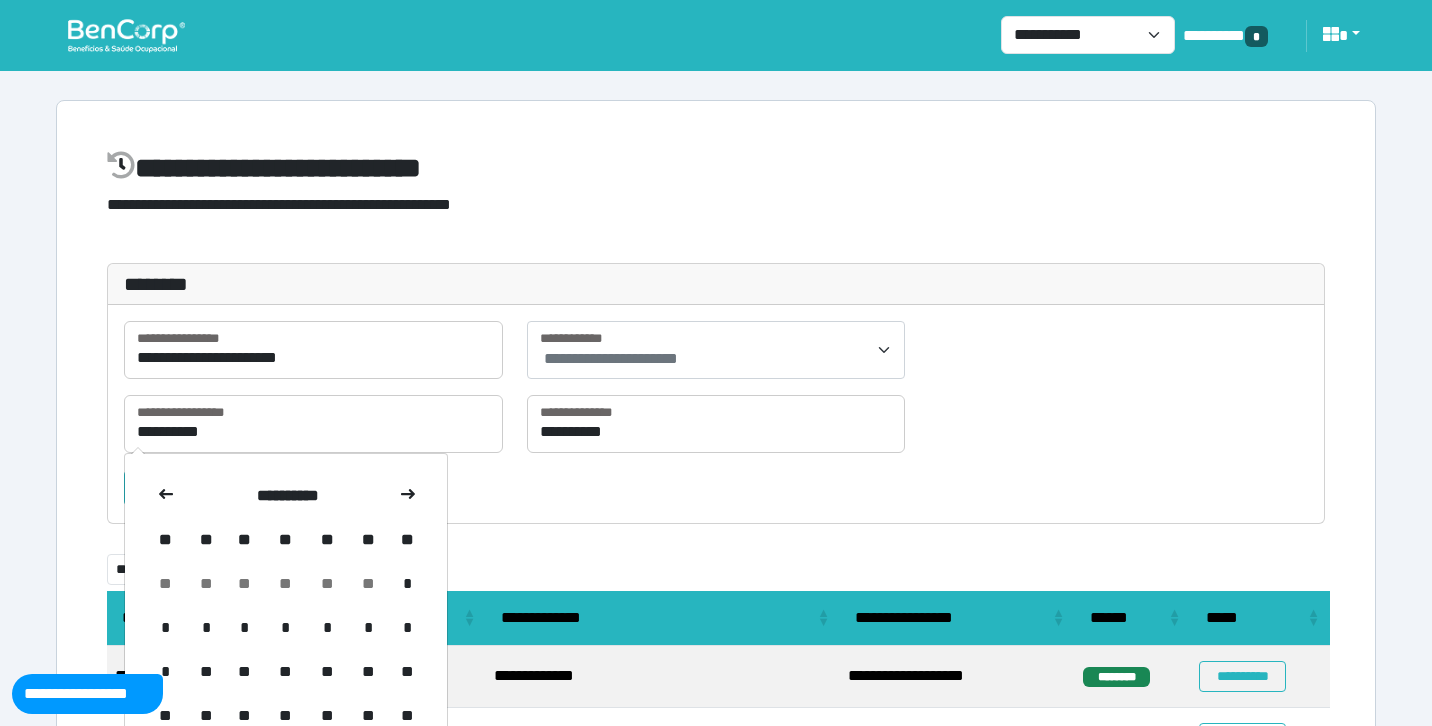 click 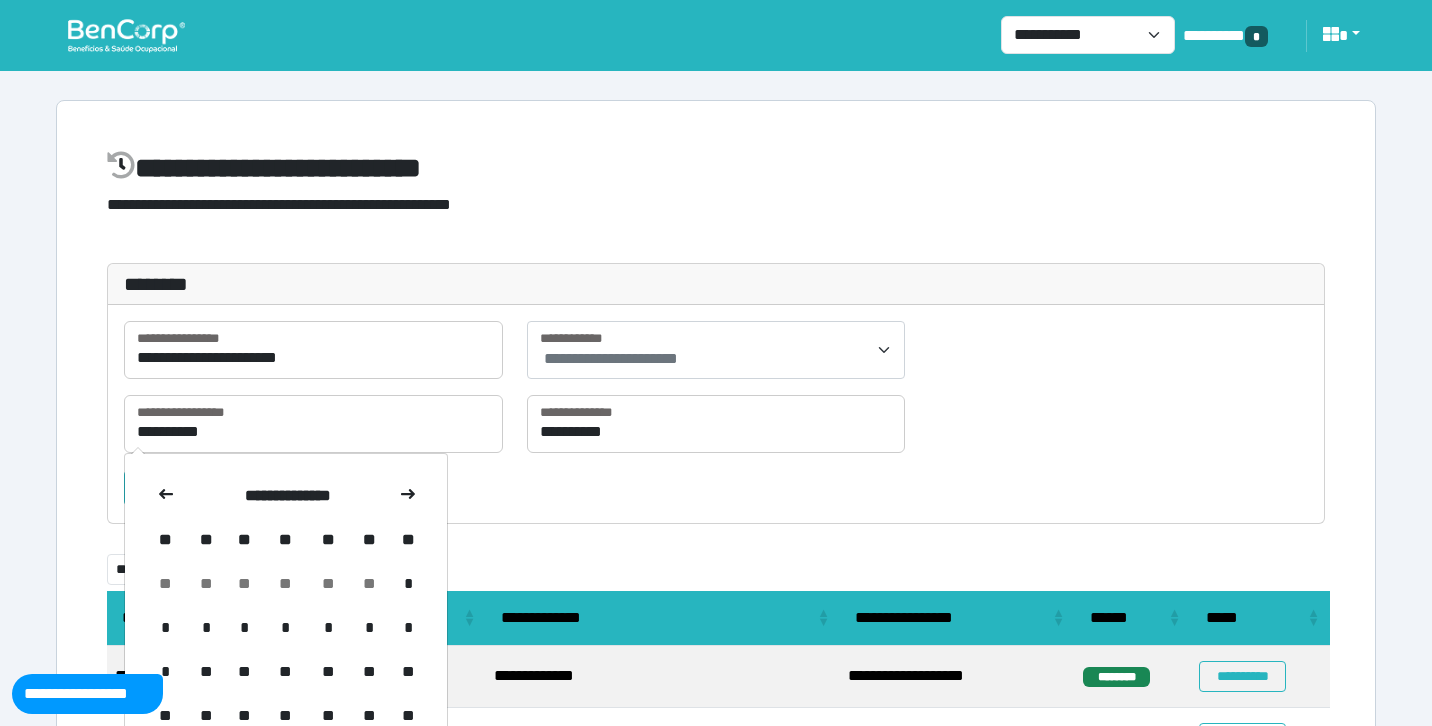 click 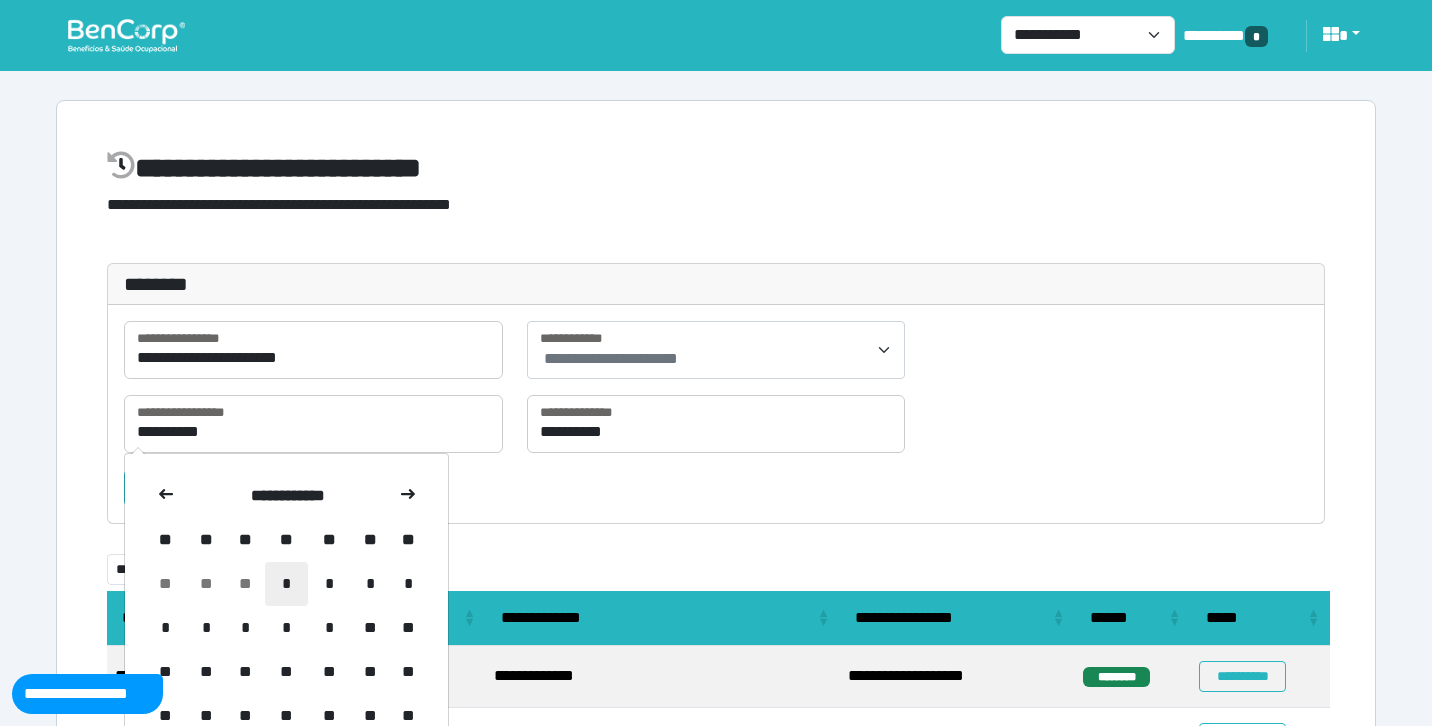 click on "*" at bounding box center (286, 584) 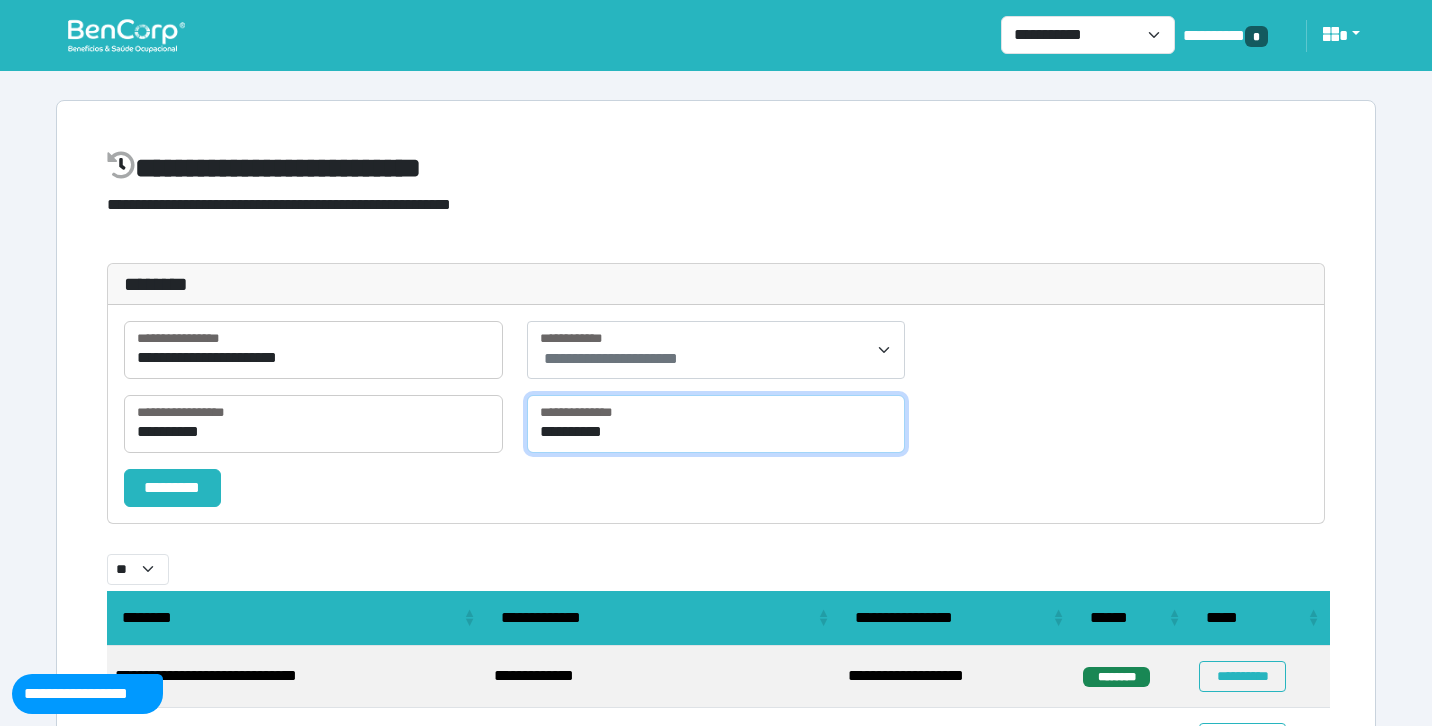 click on "**********" at bounding box center [716, 424] 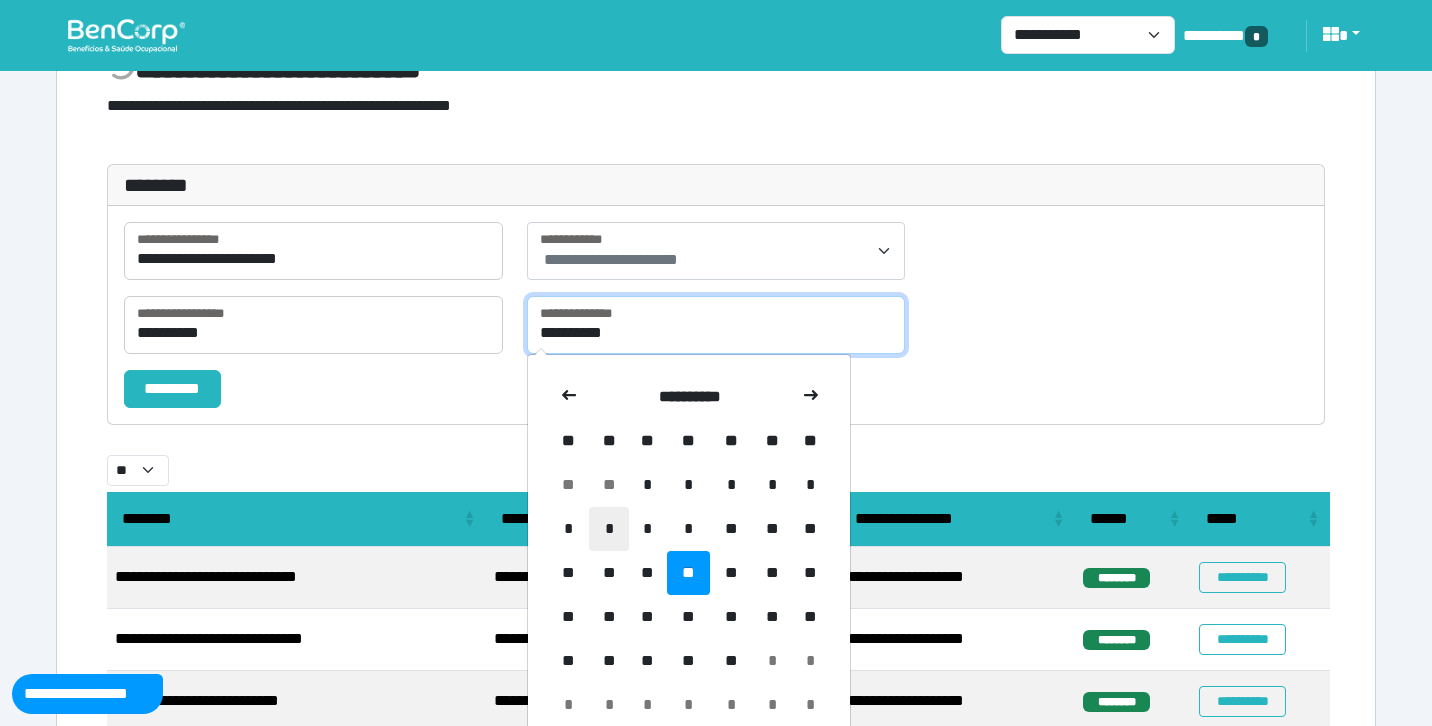scroll, scrollTop: 103, scrollLeft: 0, axis: vertical 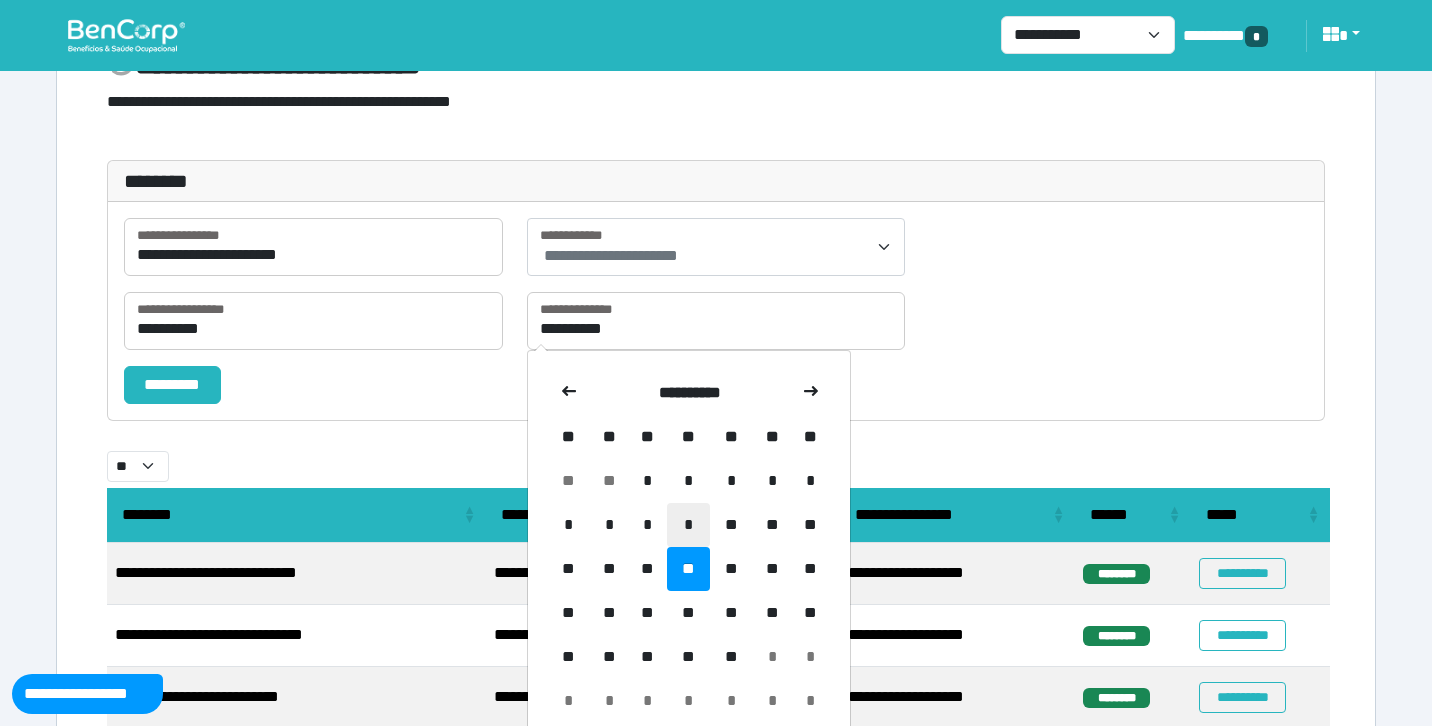 click on "*" at bounding box center (688, 525) 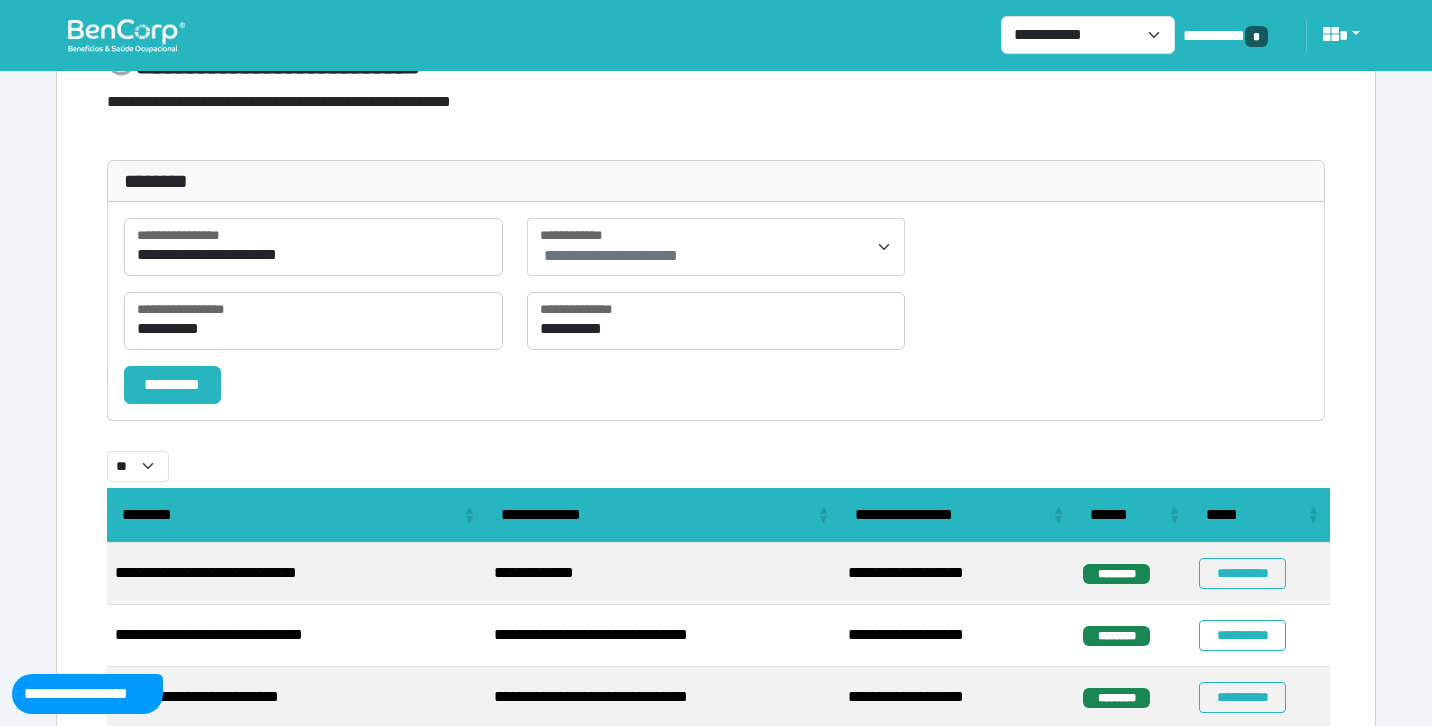 click on "**********" at bounding box center [611, 255] 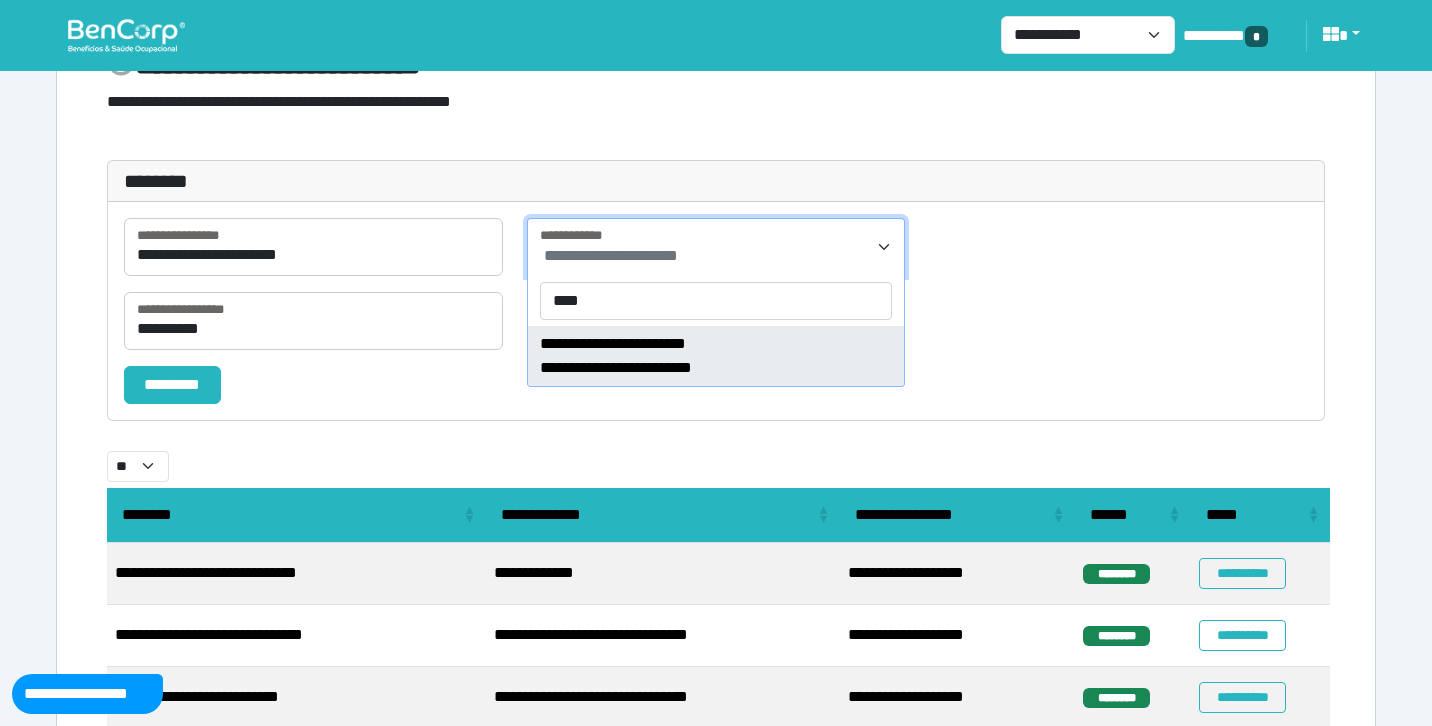 type on "****" 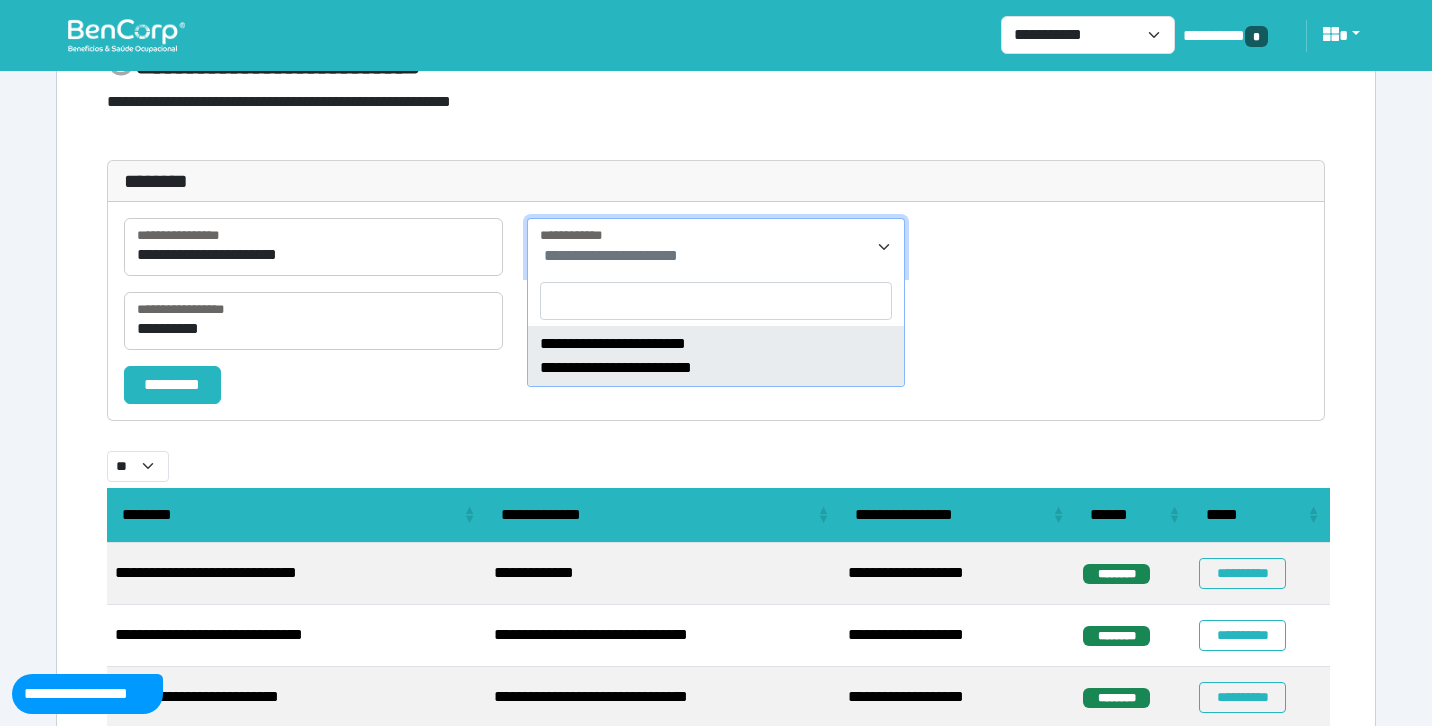 select on "****" 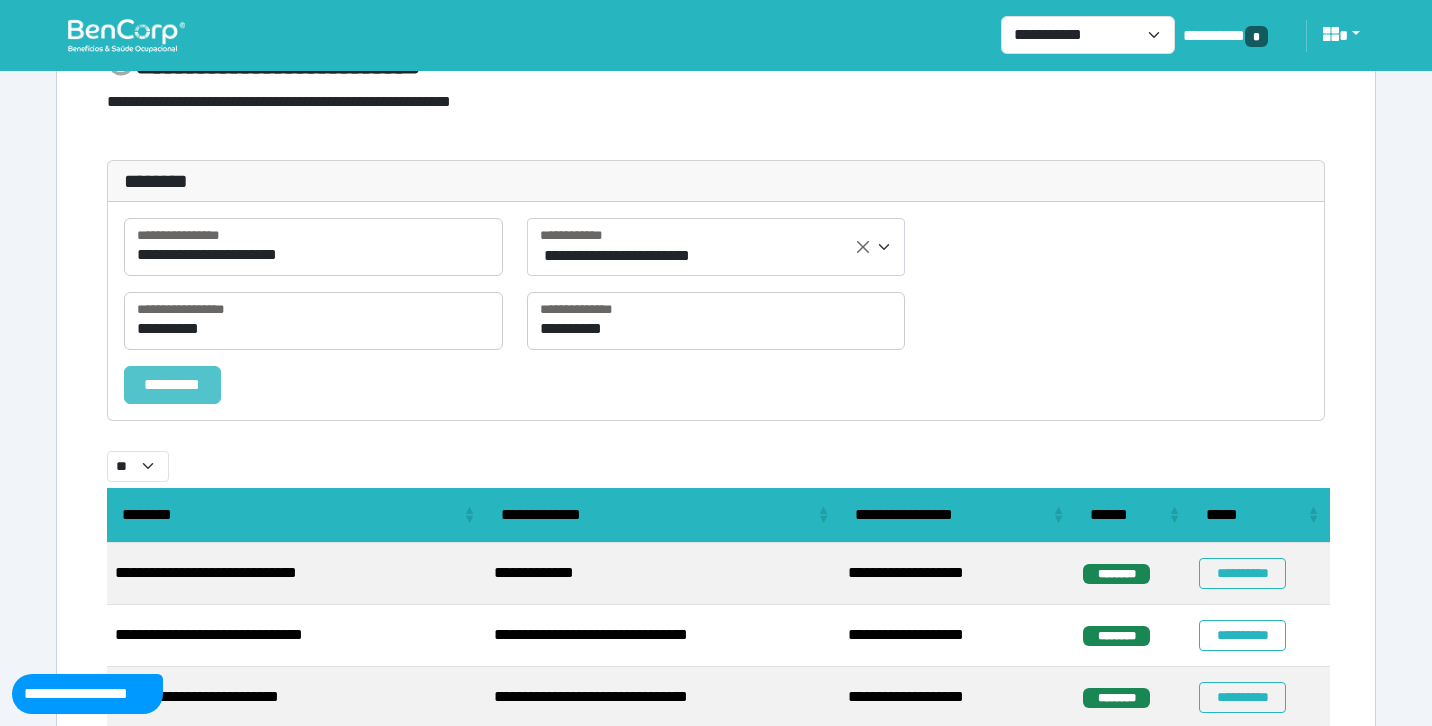 click on "*********" at bounding box center (172, 385) 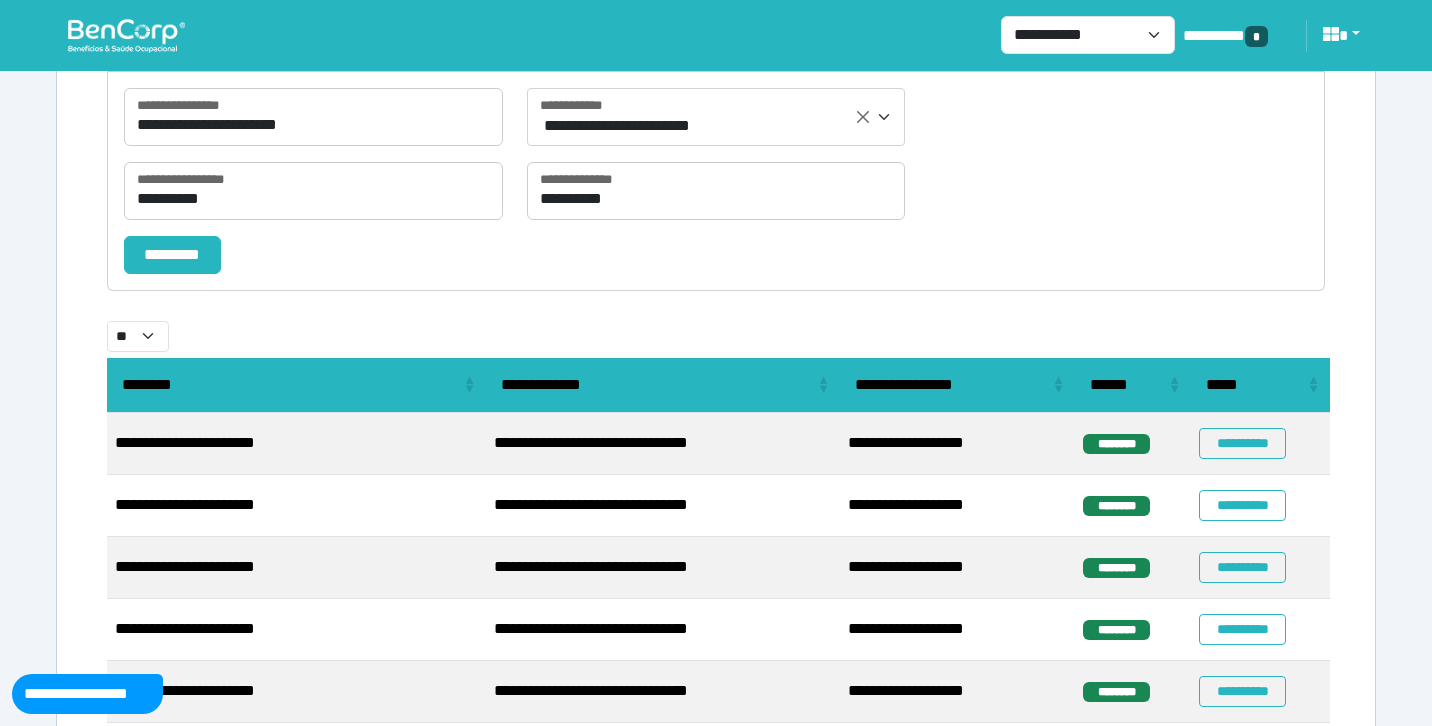 scroll, scrollTop: 364, scrollLeft: 0, axis: vertical 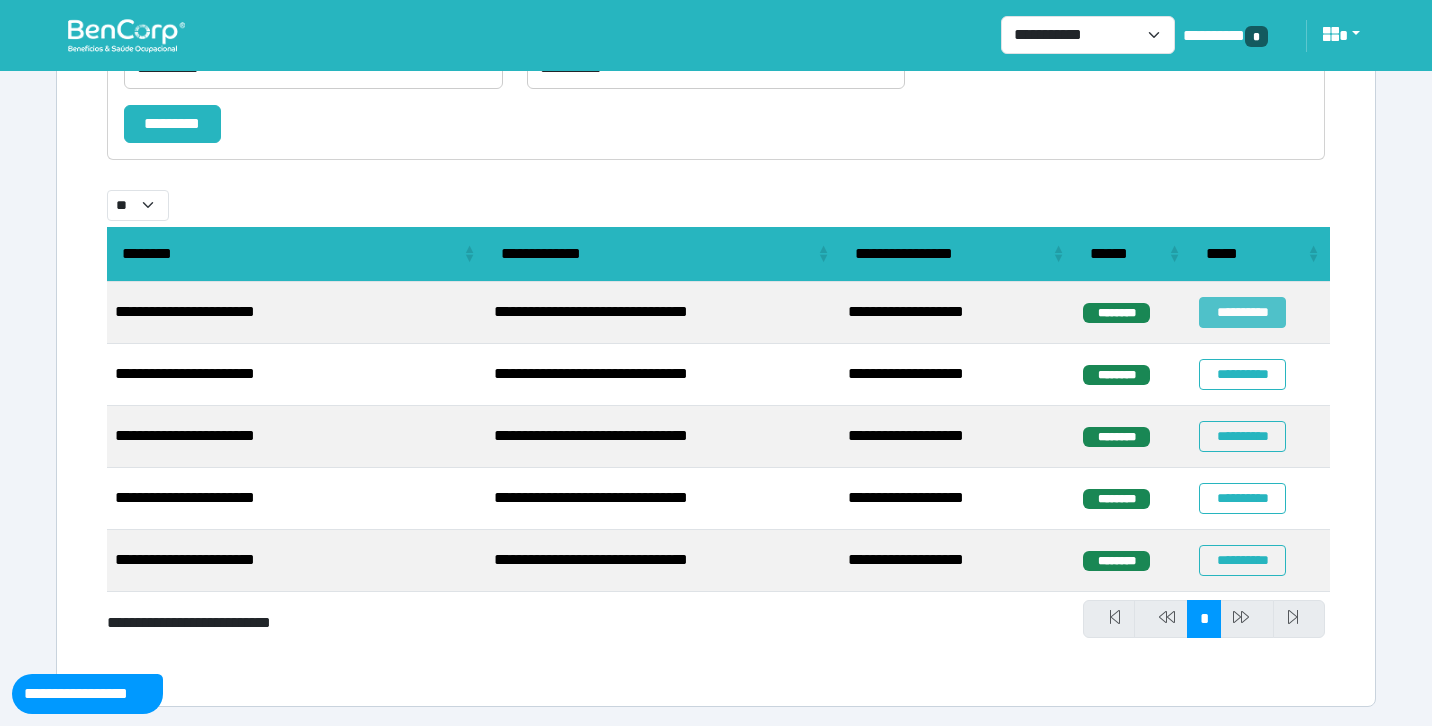 click on "**********" at bounding box center (1242, 312) 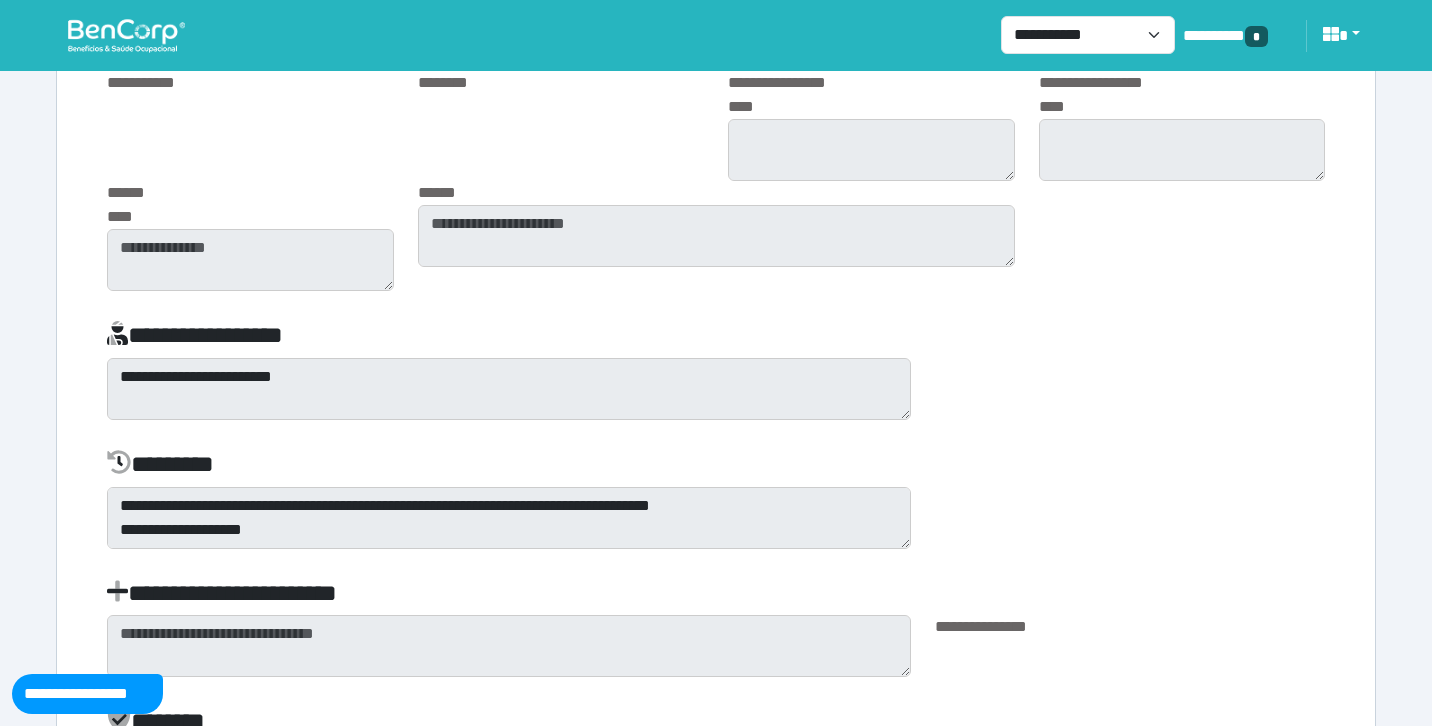 scroll, scrollTop: 5650, scrollLeft: 0, axis: vertical 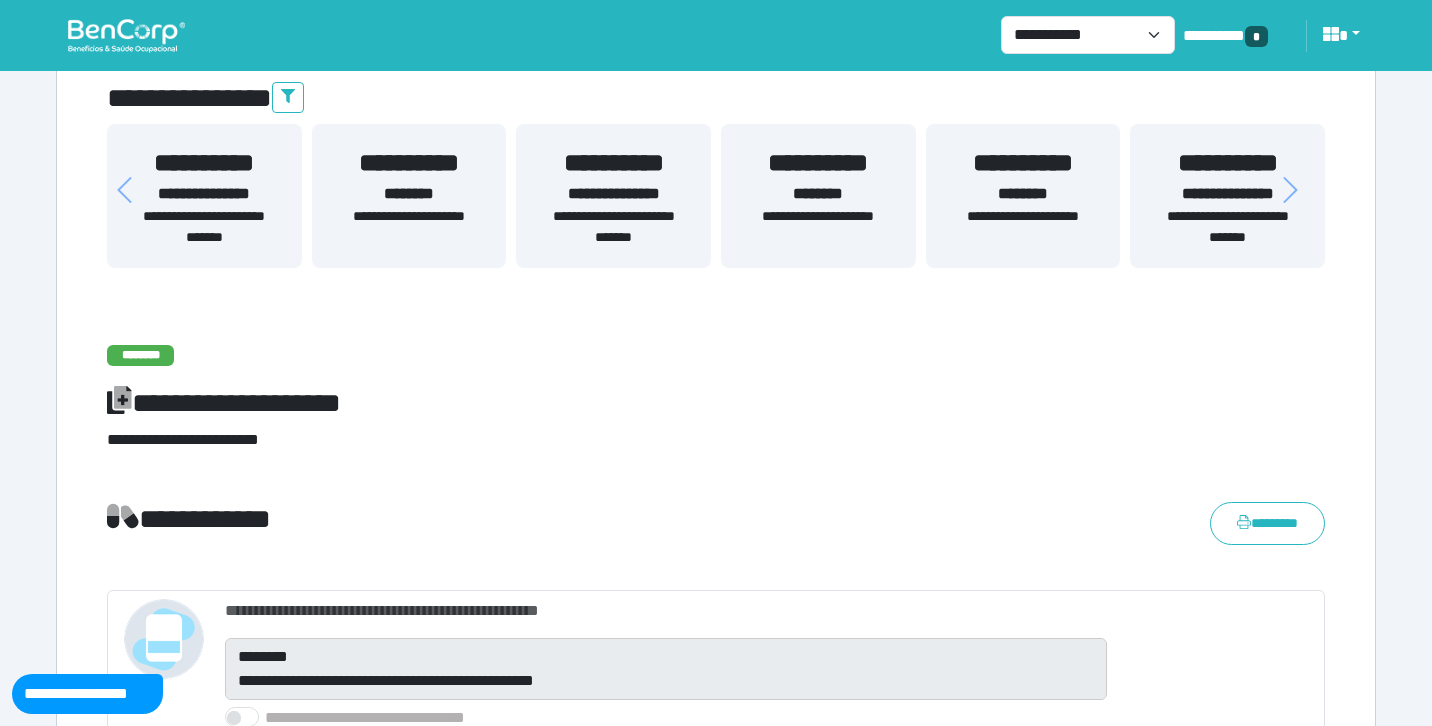 click on "**********" at bounding box center (204, 227) 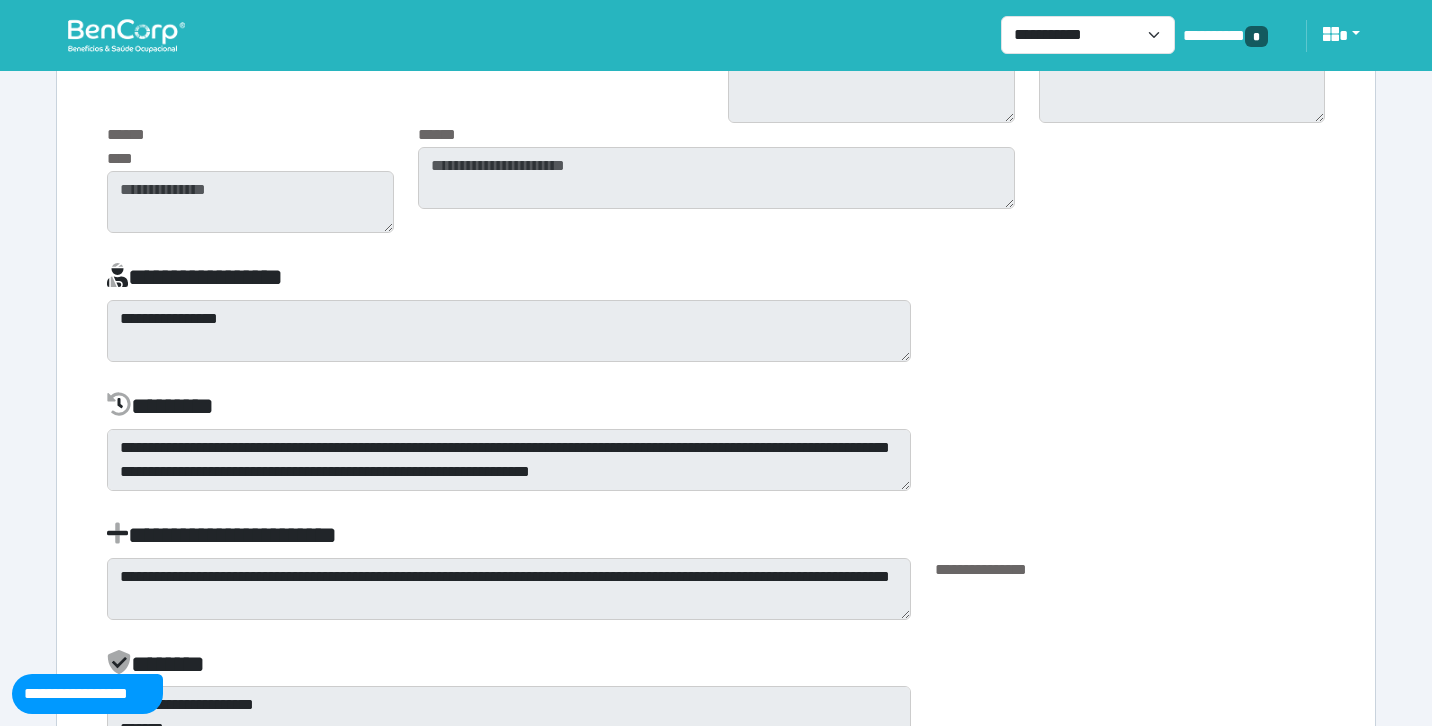 scroll, scrollTop: 5172, scrollLeft: 0, axis: vertical 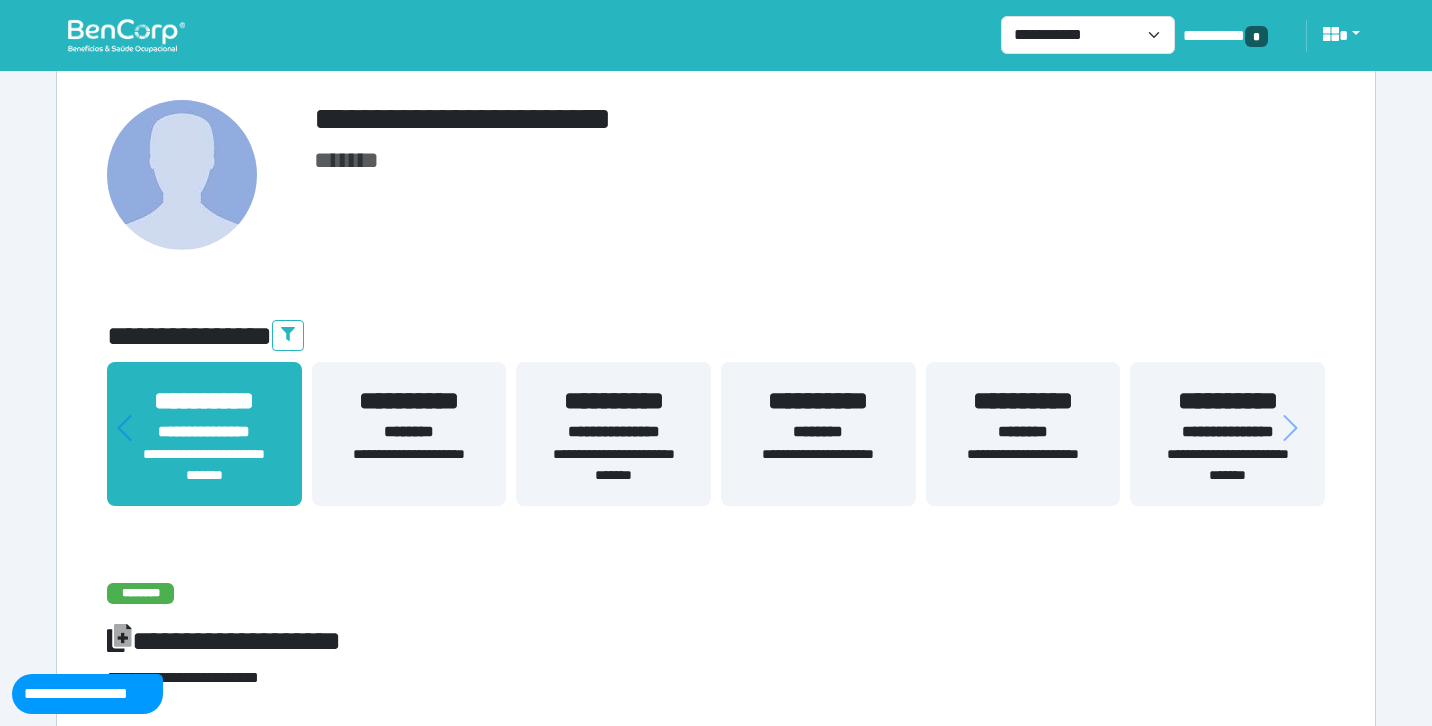 click on "**********" at bounding box center [613, 465] 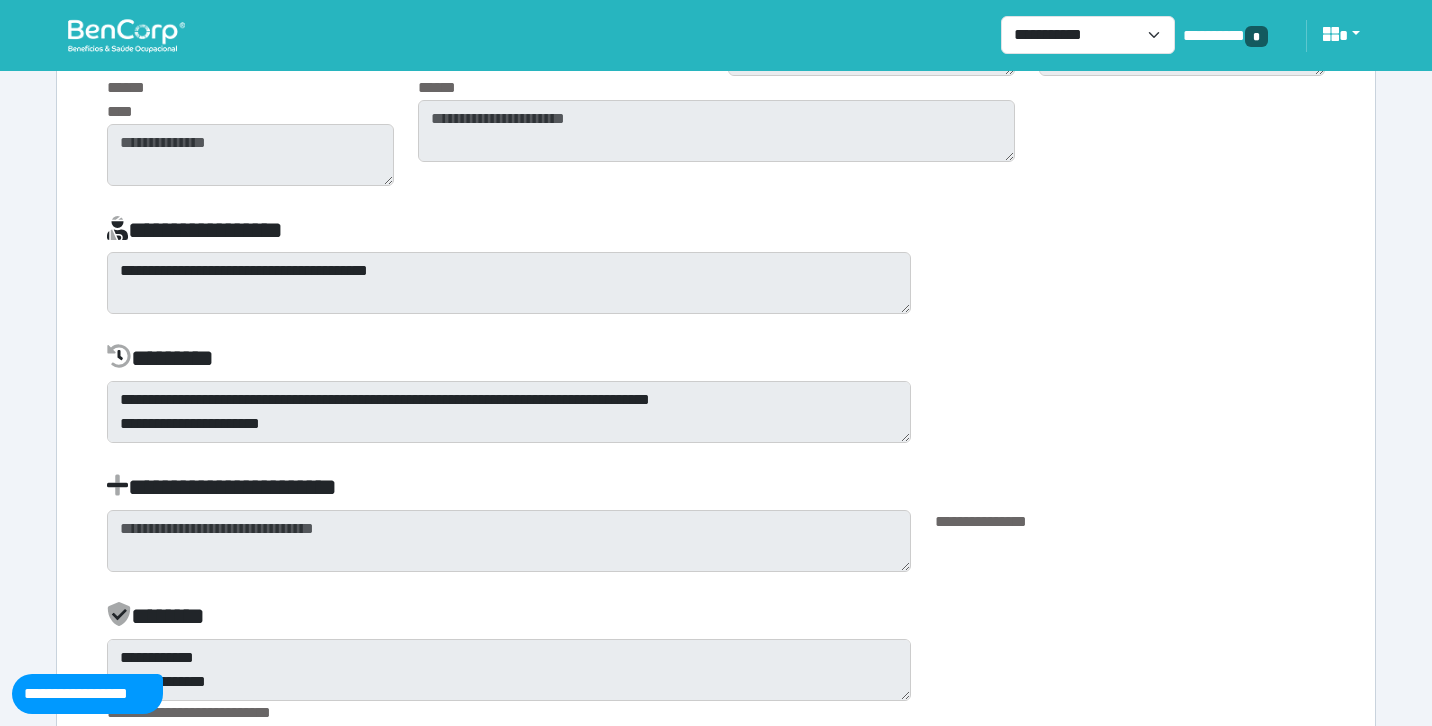 scroll, scrollTop: 5715, scrollLeft: 0, axis: vertical 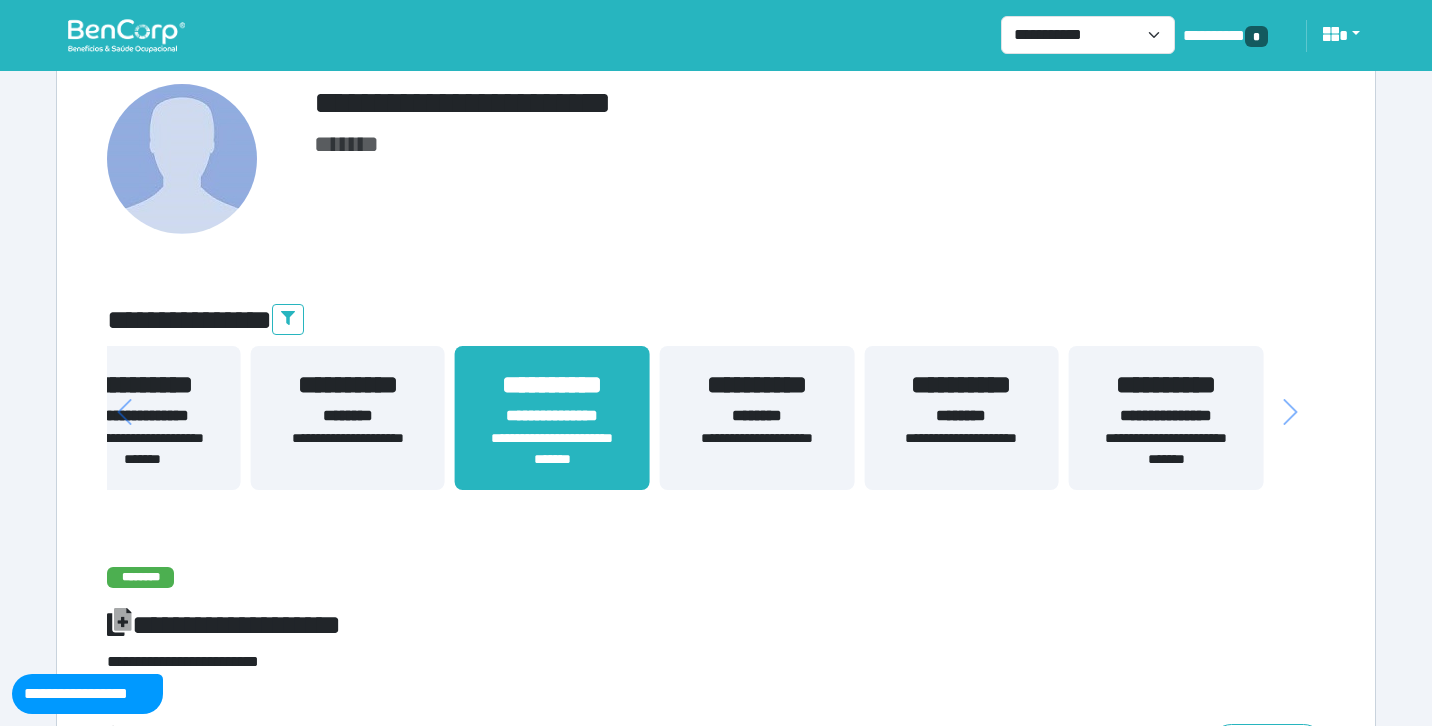 drag, startPoint x: 955, startPoint y: 461, endPoint x: 627, endPoint y: 453, distance: 328.09753 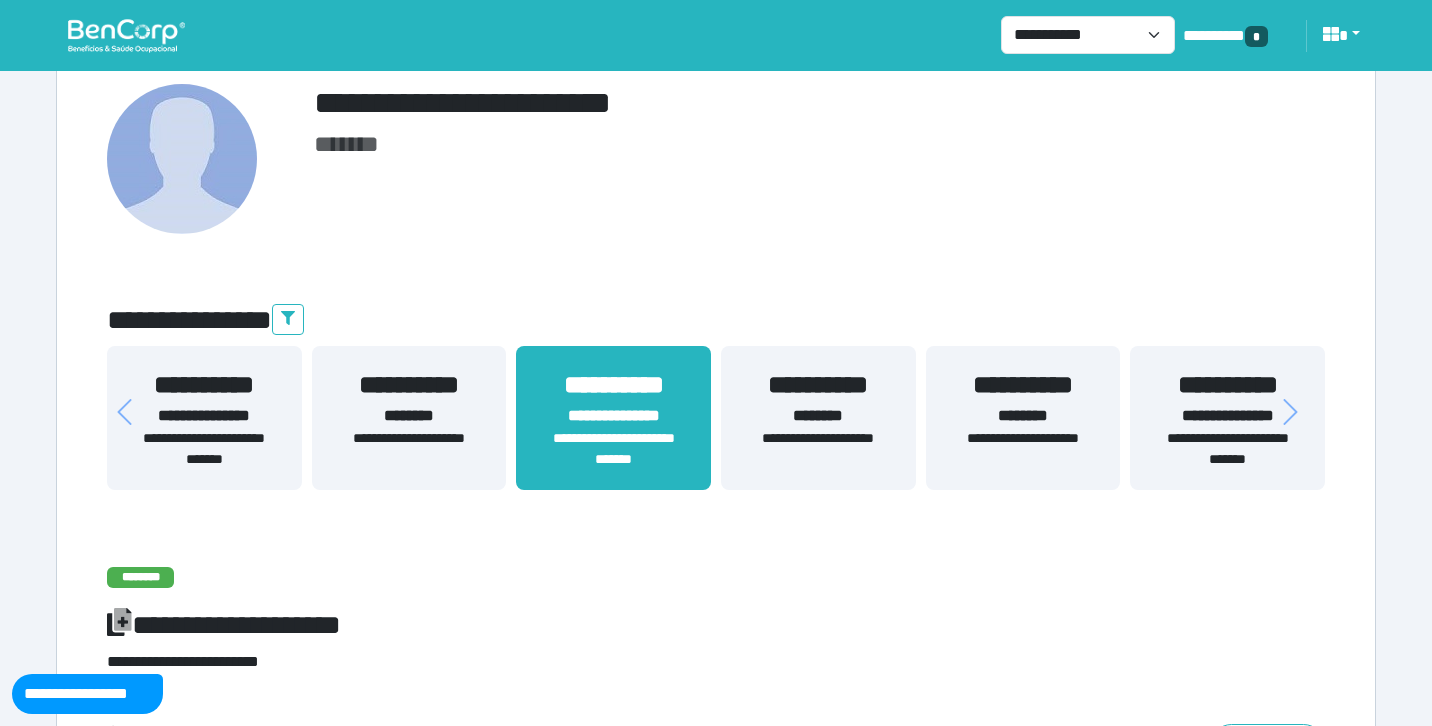 click on "**********" at bounding box center [1227, 449] 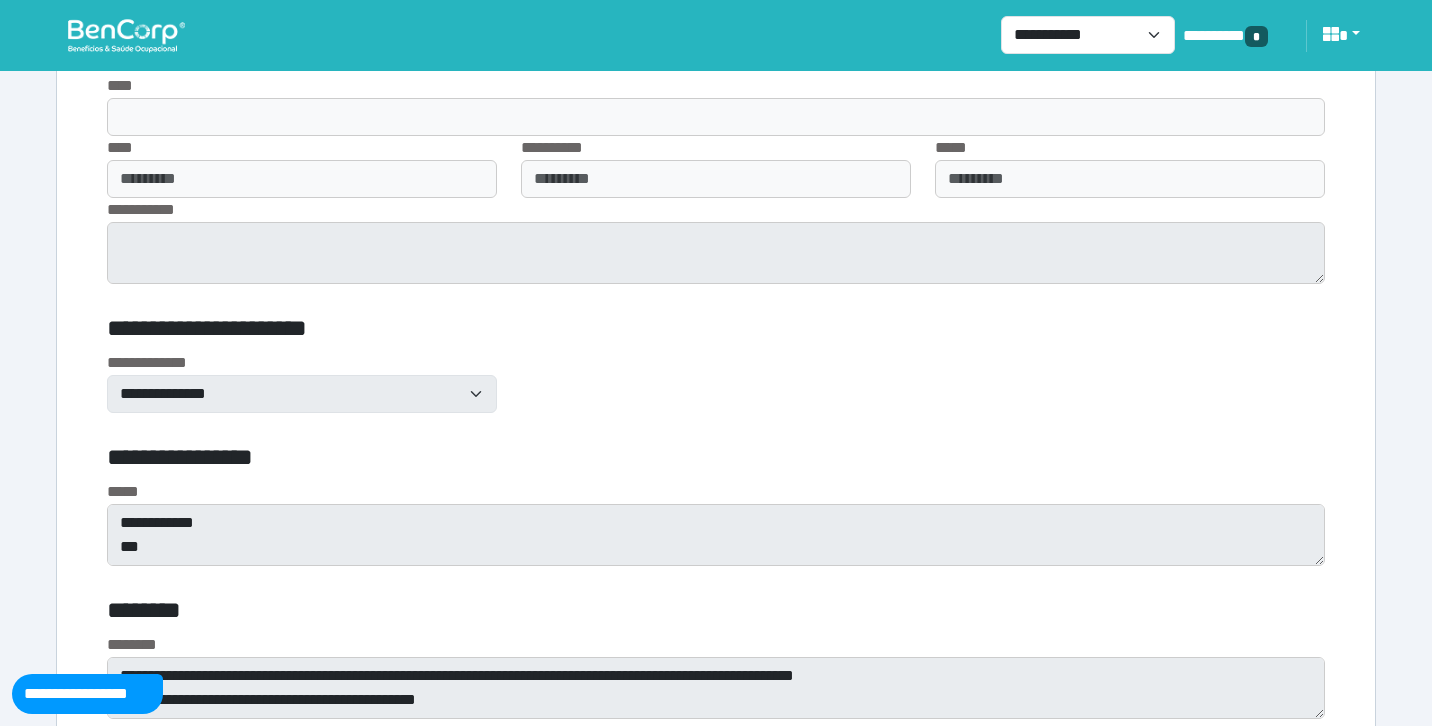 scroll, scrollTop: 7161, scrollLeft: 0, axis: vertical 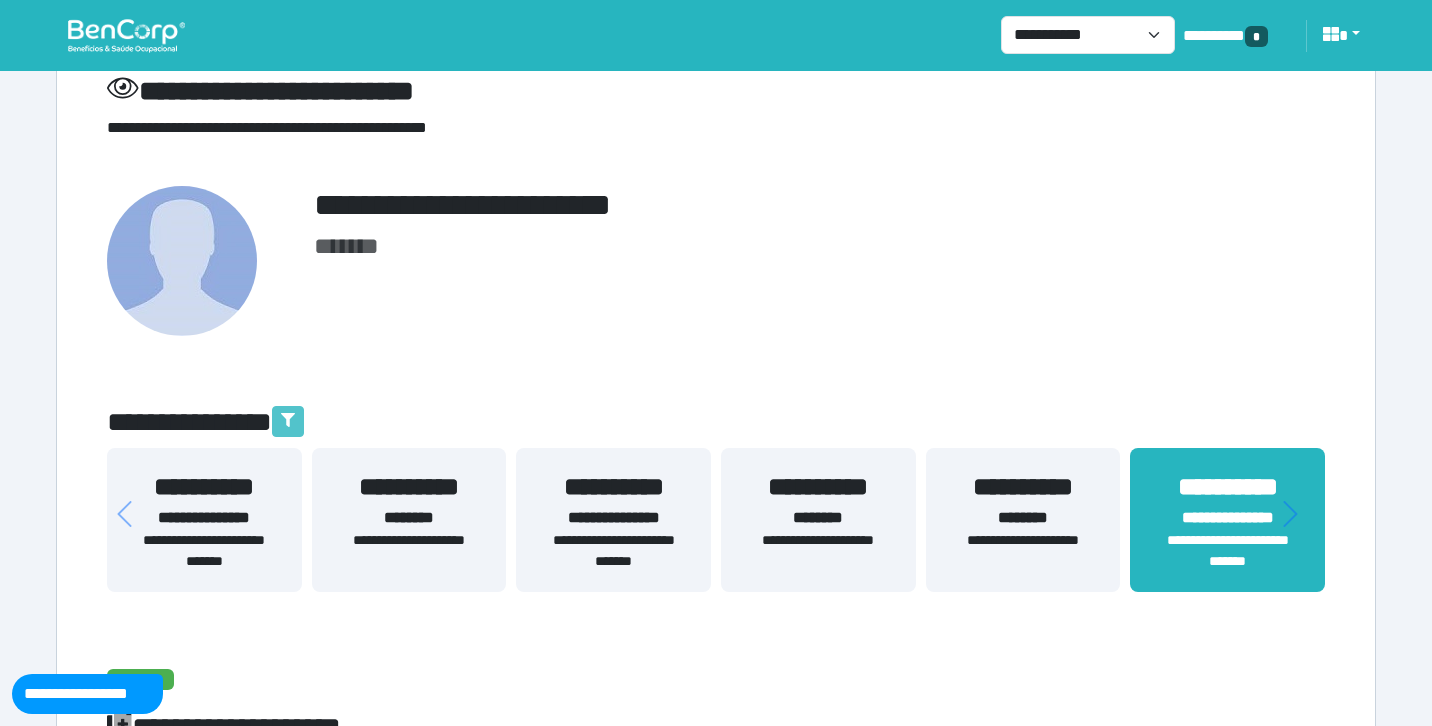 click 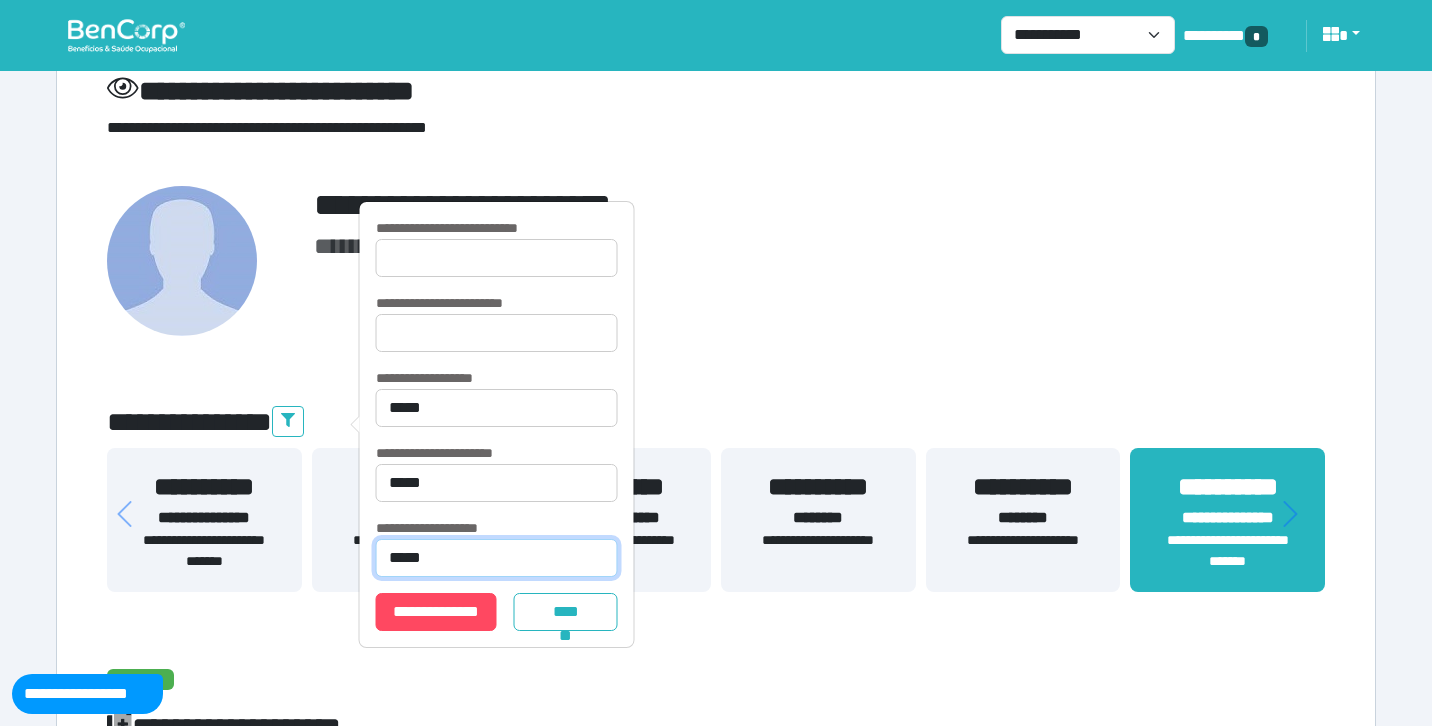 click on "**********" at bounding box center [497, 558] 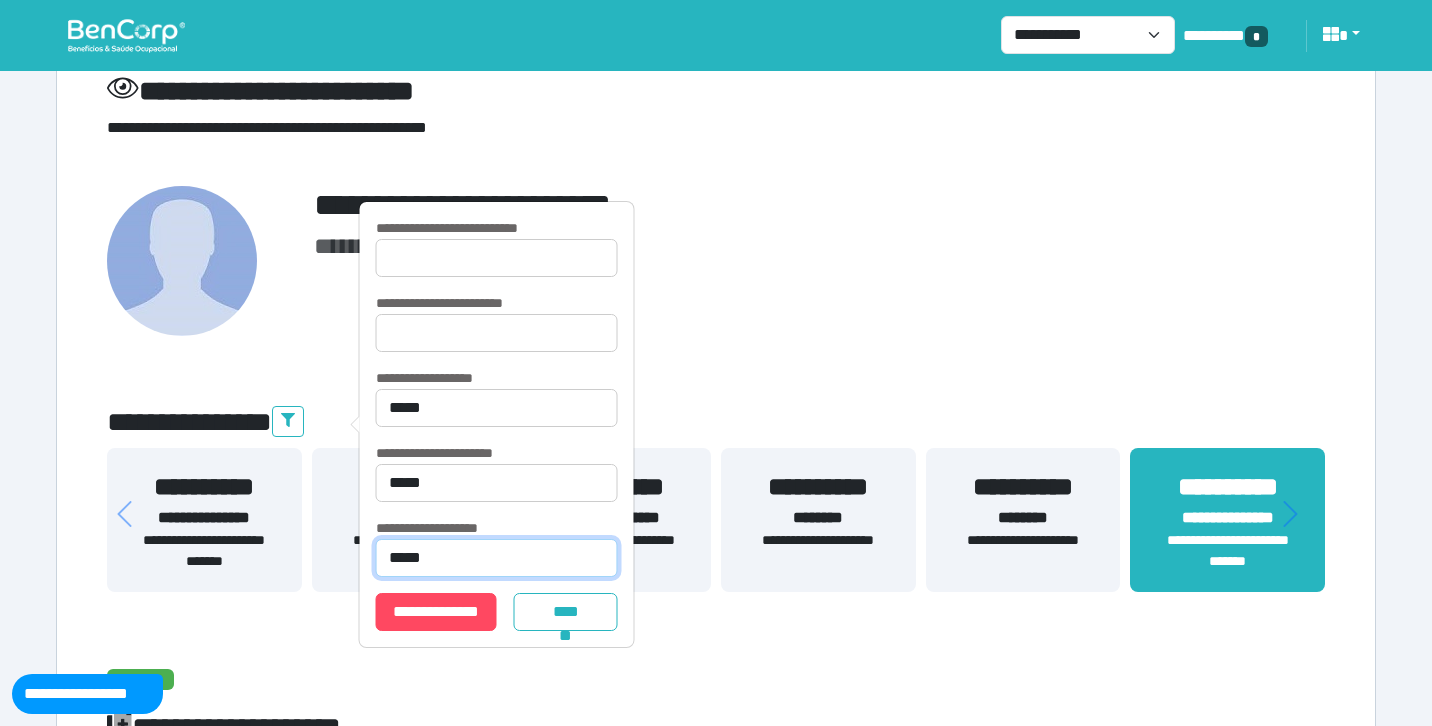 select on "****" 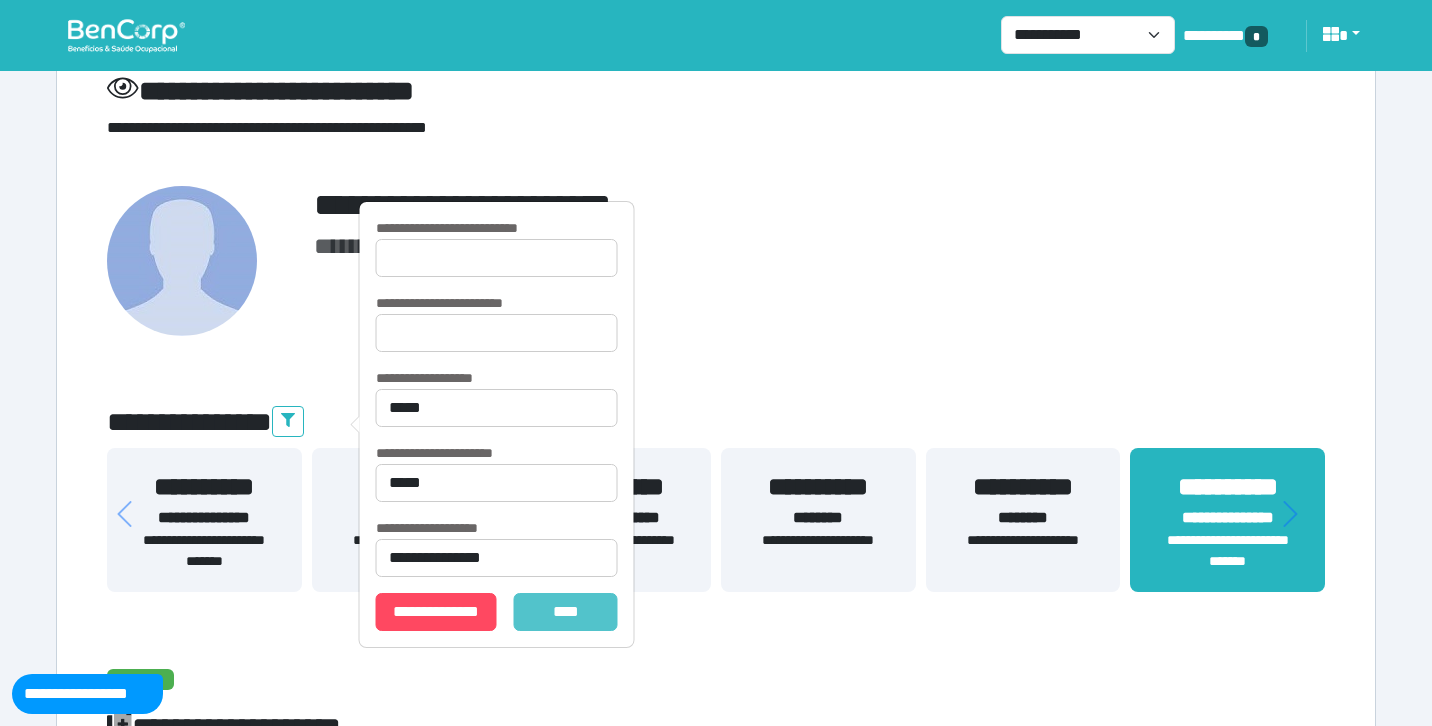 click on "*******" at bounding box center [566, 612] 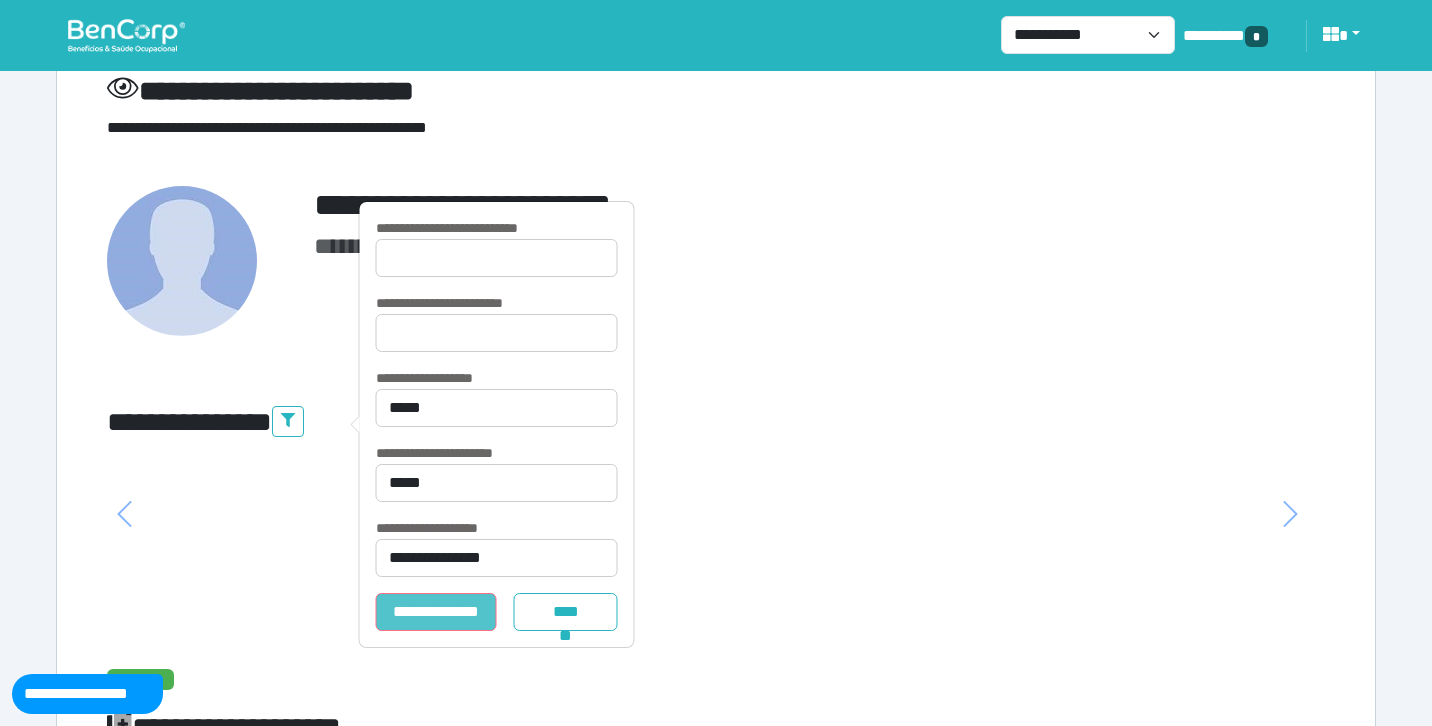 click on "**********" at bounding box center [436, 612] 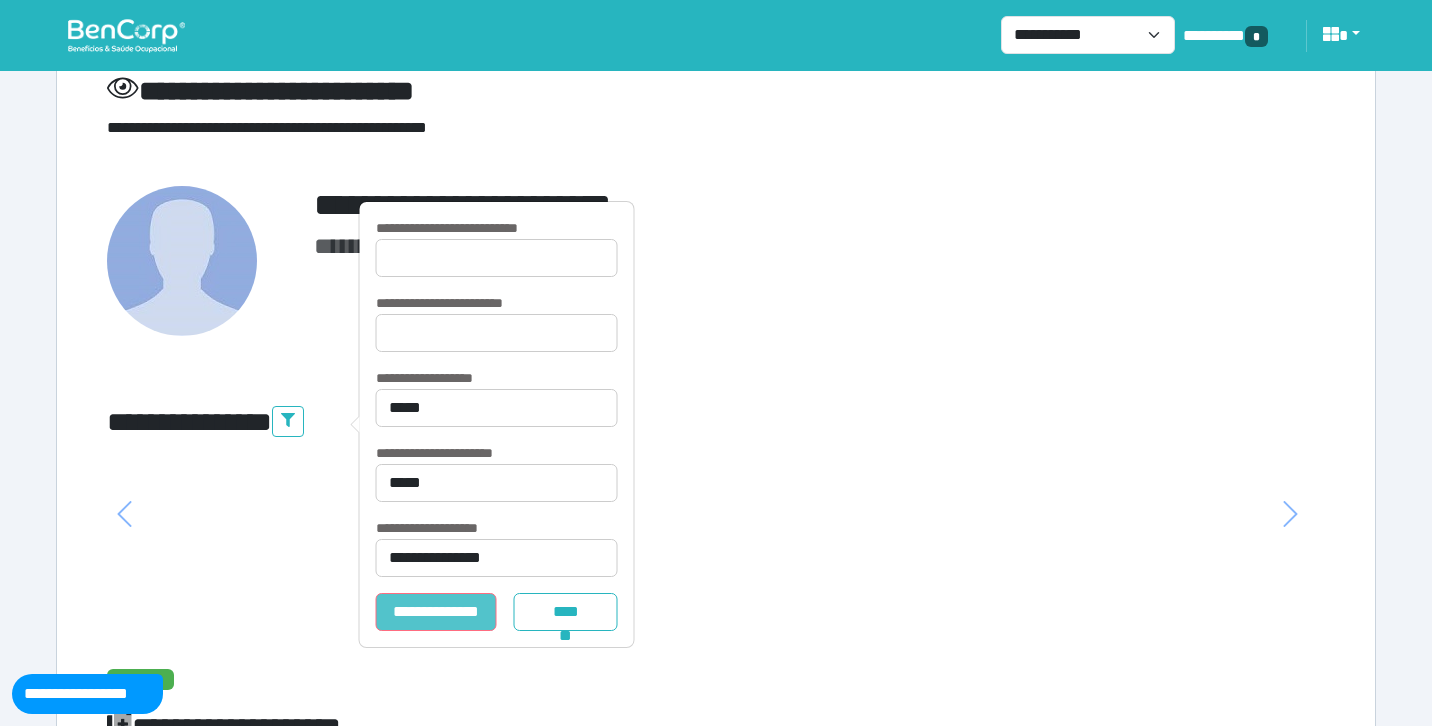 click on "**********" at bounding box center (436, 612) 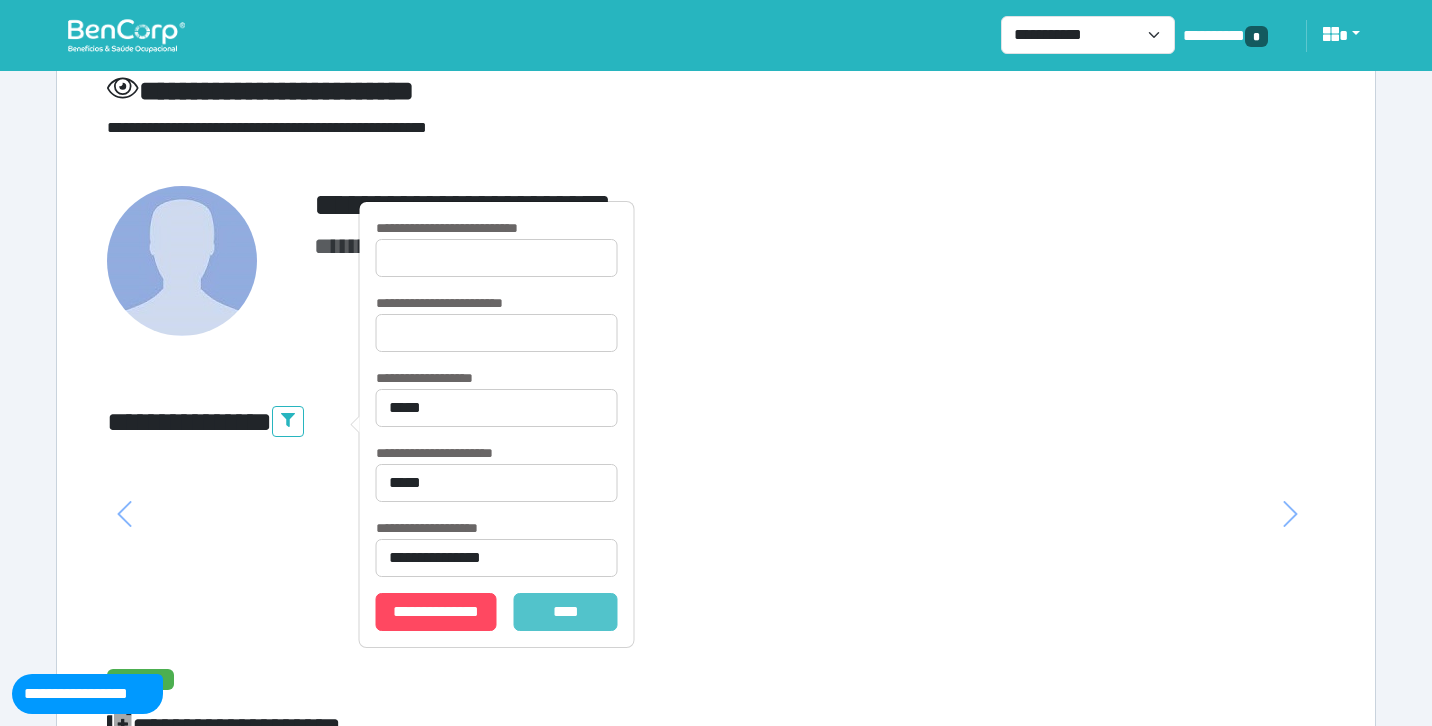 click on "*******" at bounding box center (566, 612) 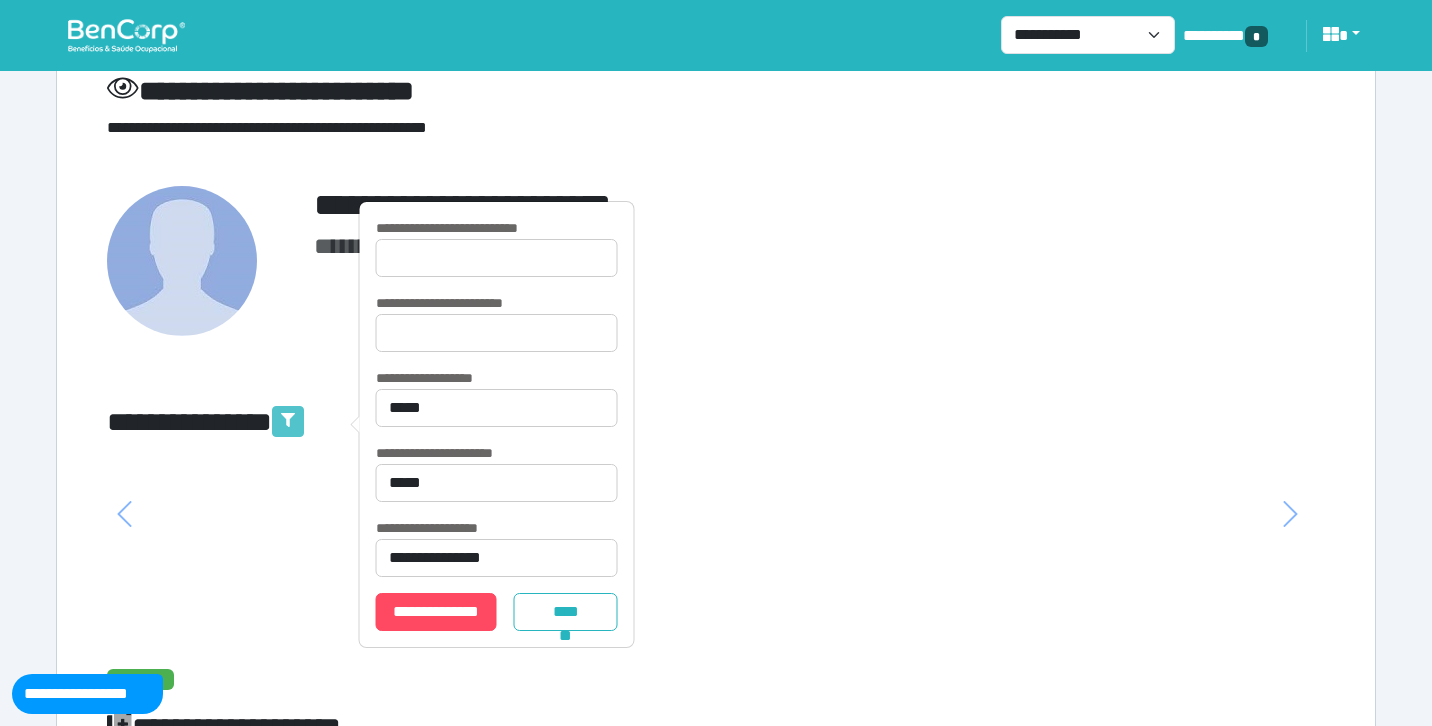 click at bounding box center (288, 421) 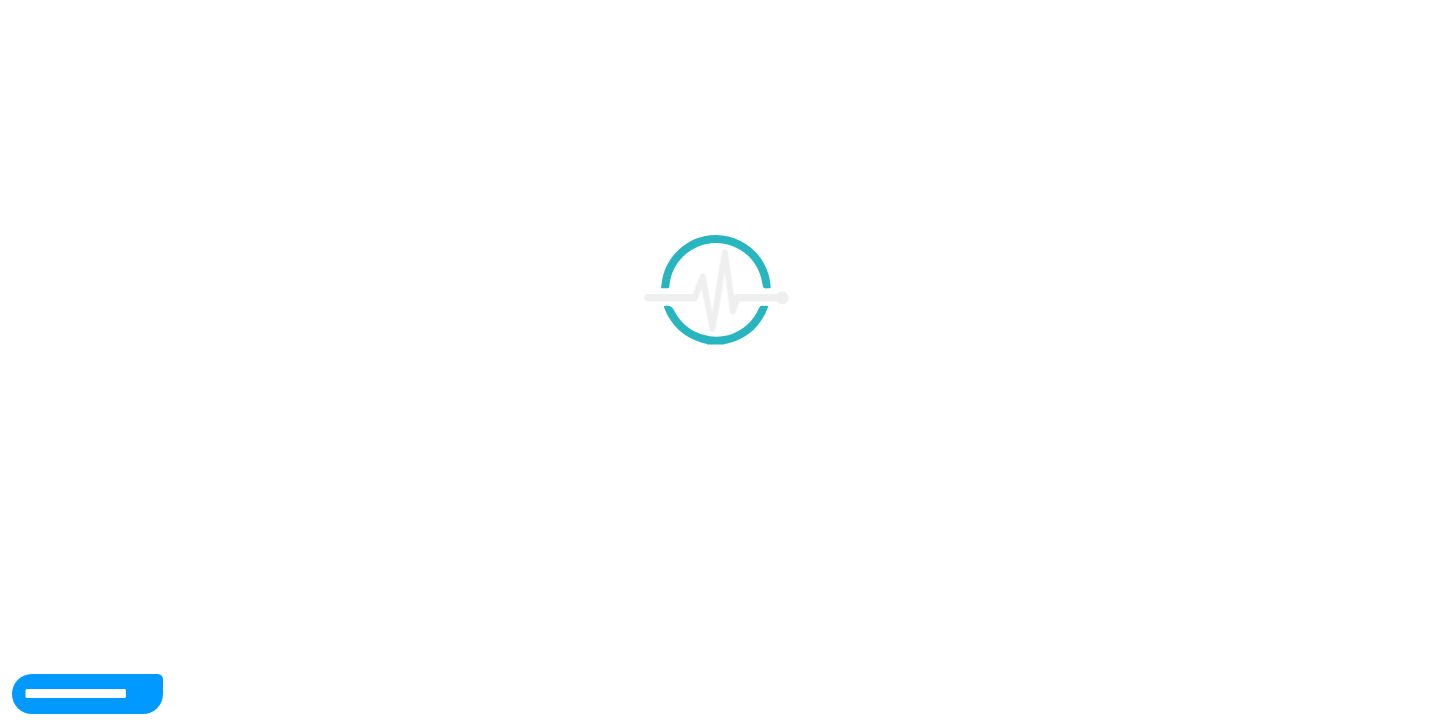 scroll, scrollTop: 77, scrollLeft: 0, axis: vertical 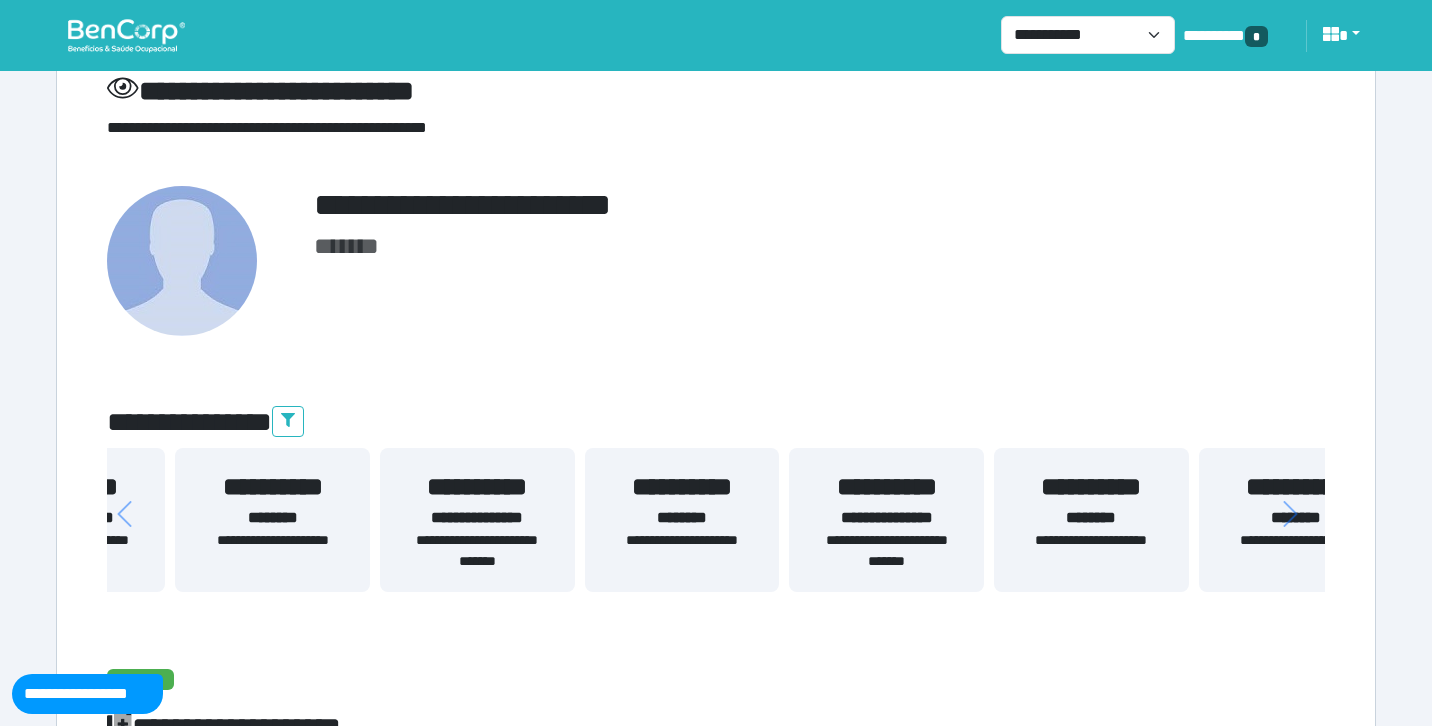 drag, startPoint x: 379, startPoint y: 525, endPoint x: 952, endPoint y: 503, distance: 573.4222 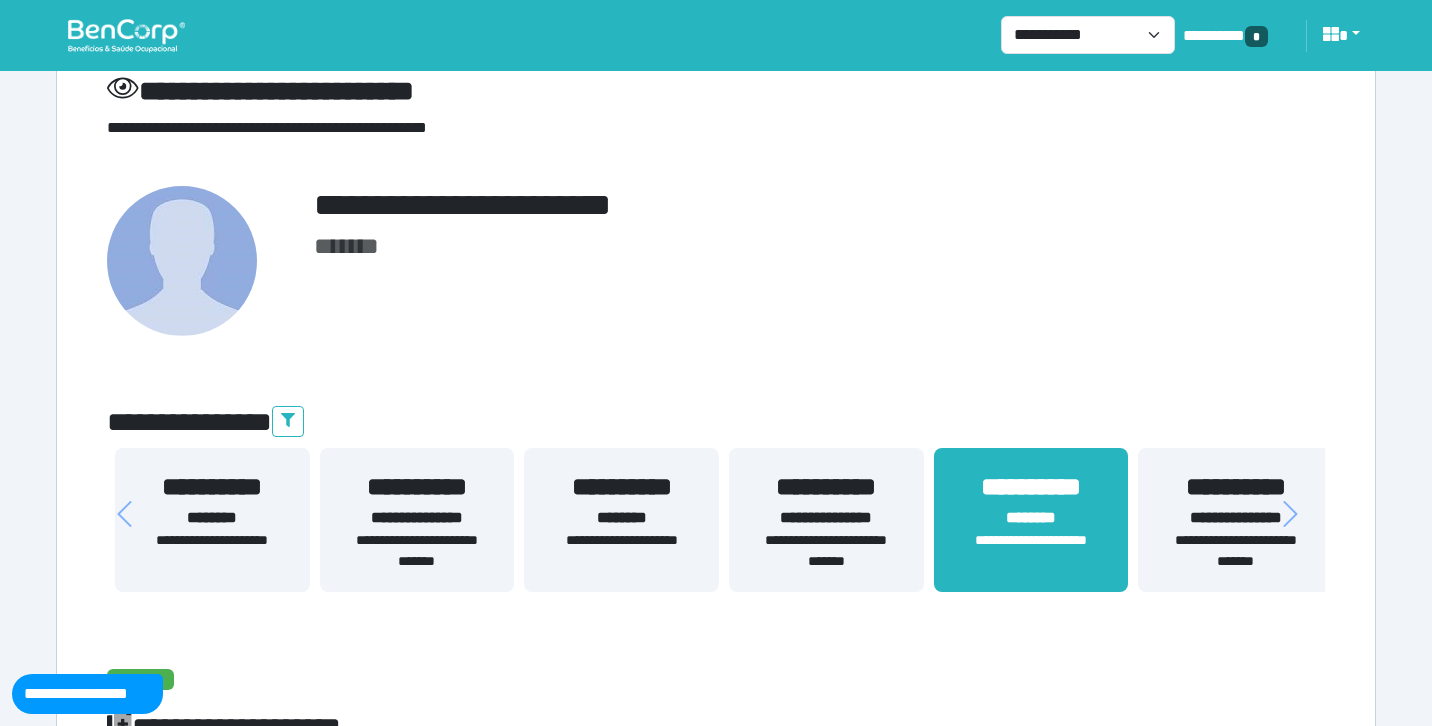 drag, startPoint x: 358, startPoint y: 534, endPoint x: 1439, endPoint y: 556, distance: 1081.2239 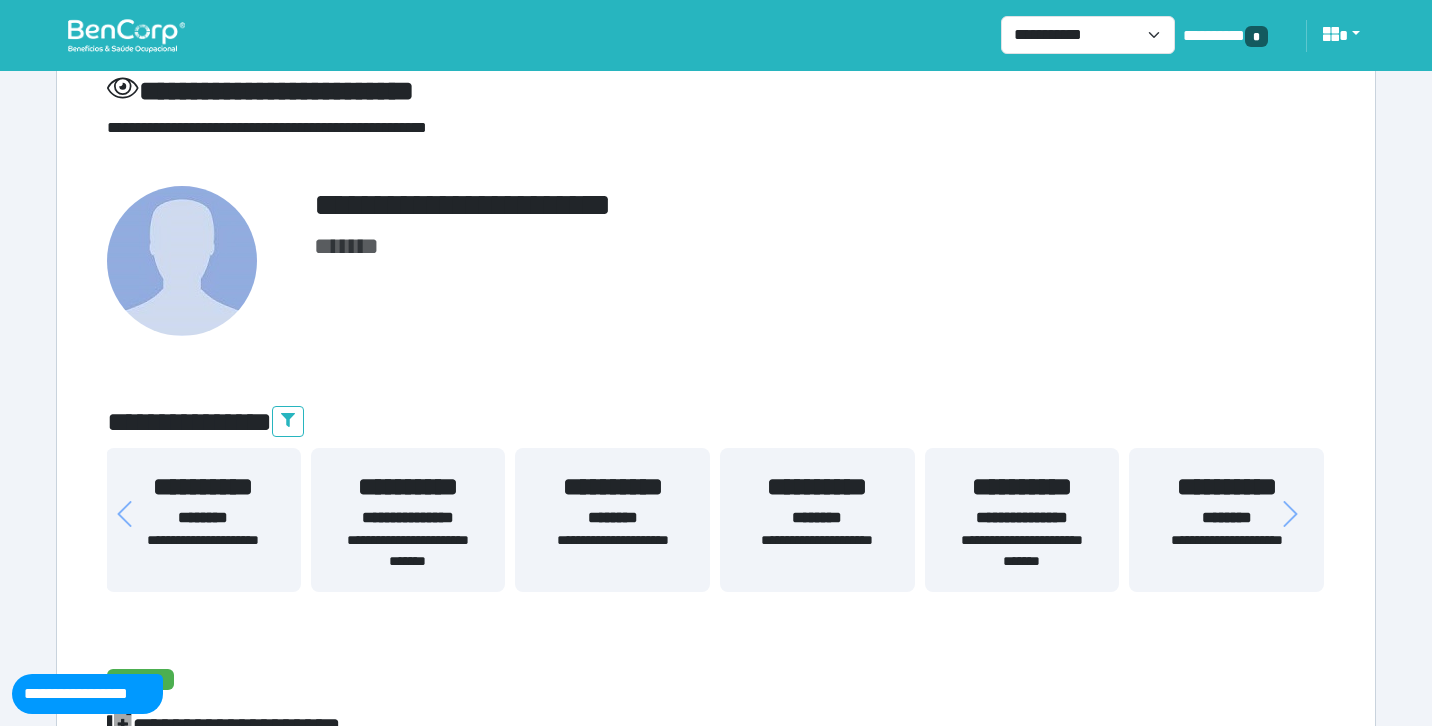 drag, startPoint x: 860, startPoint y: 556, endPoint x: 461, endPoint y: 561, distance: 399.03134 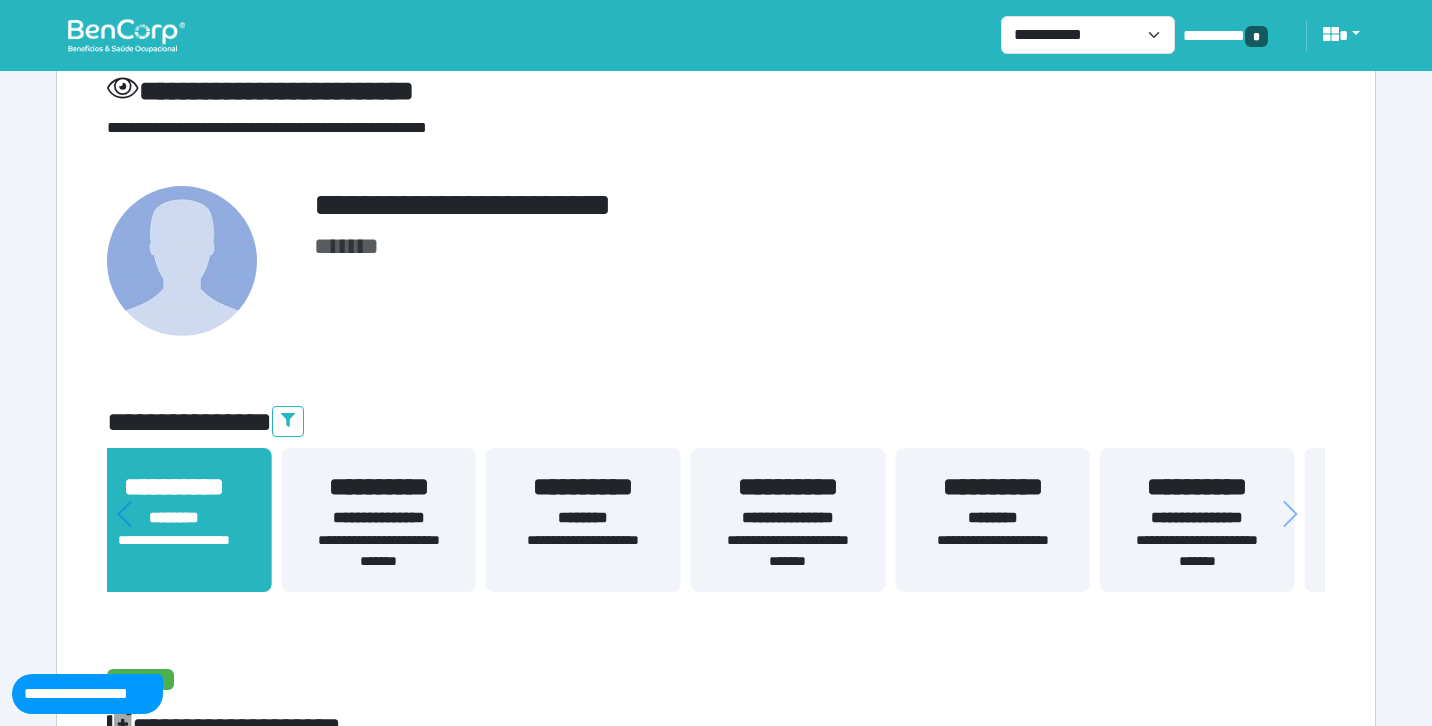 drag, startPoint x: 837, startPoint y: 530, endPoint x: 529, endPoint y: 531, distance: 308.00162 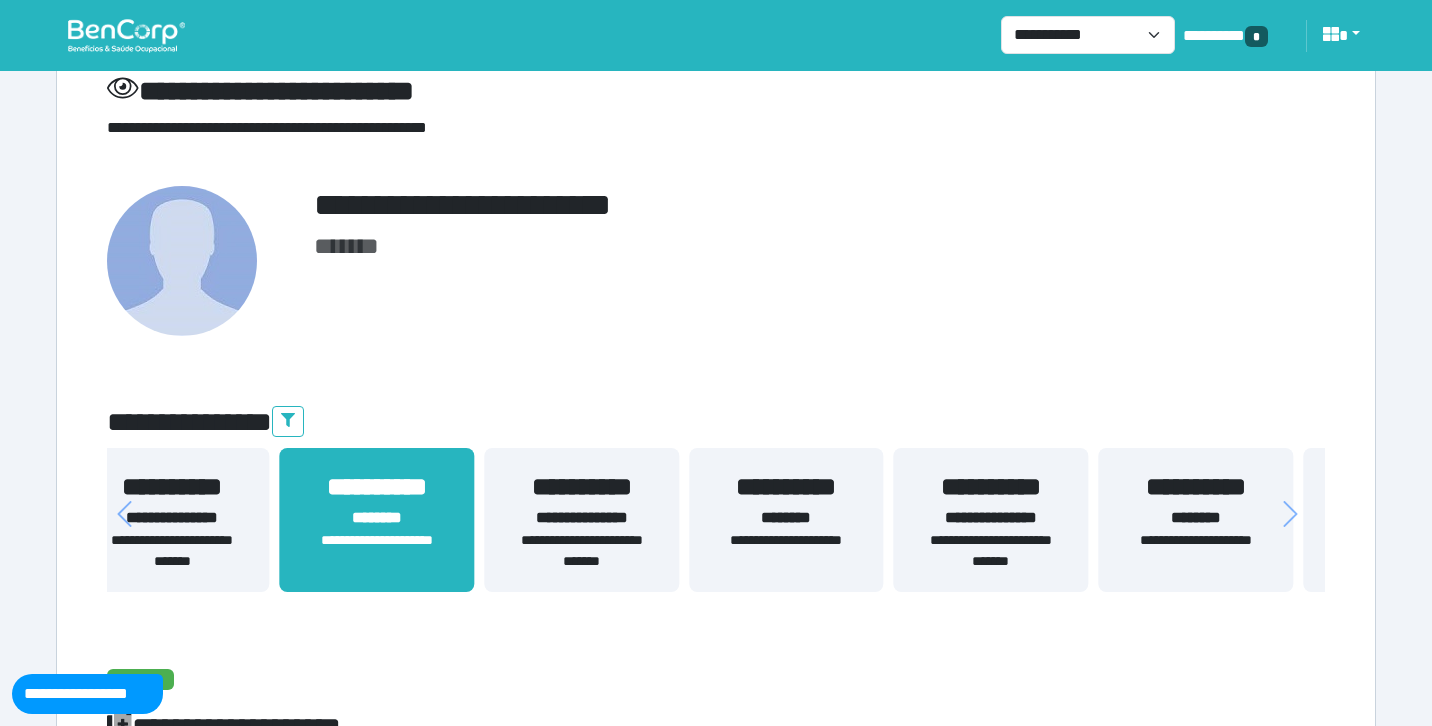 drag, startPoint x: 929, startPoint y: 504, endPoint x: 645, endPoint y: 505, distance: 284.00177 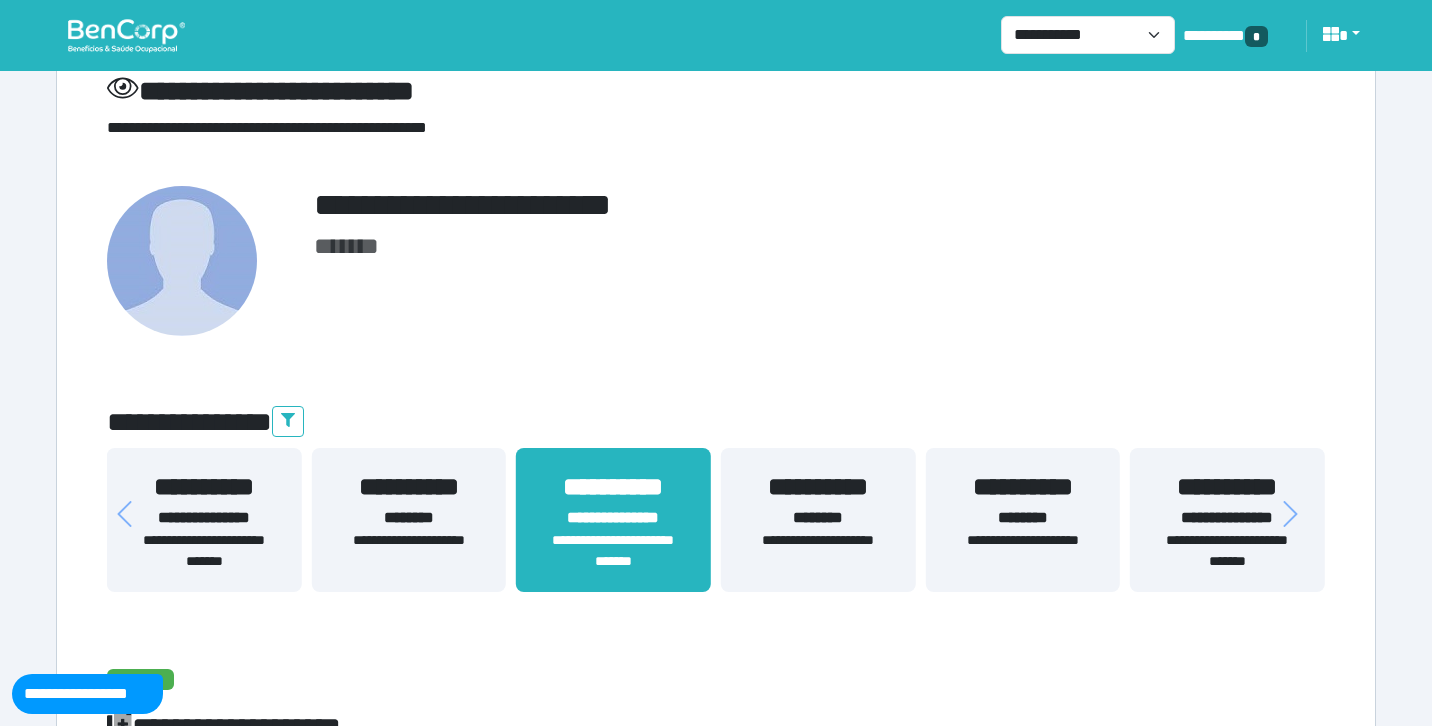 drag, startPoint x: 1009, startPoint y: 503, endPoint x: 741, endPoint y: 511, distance: 268.1194 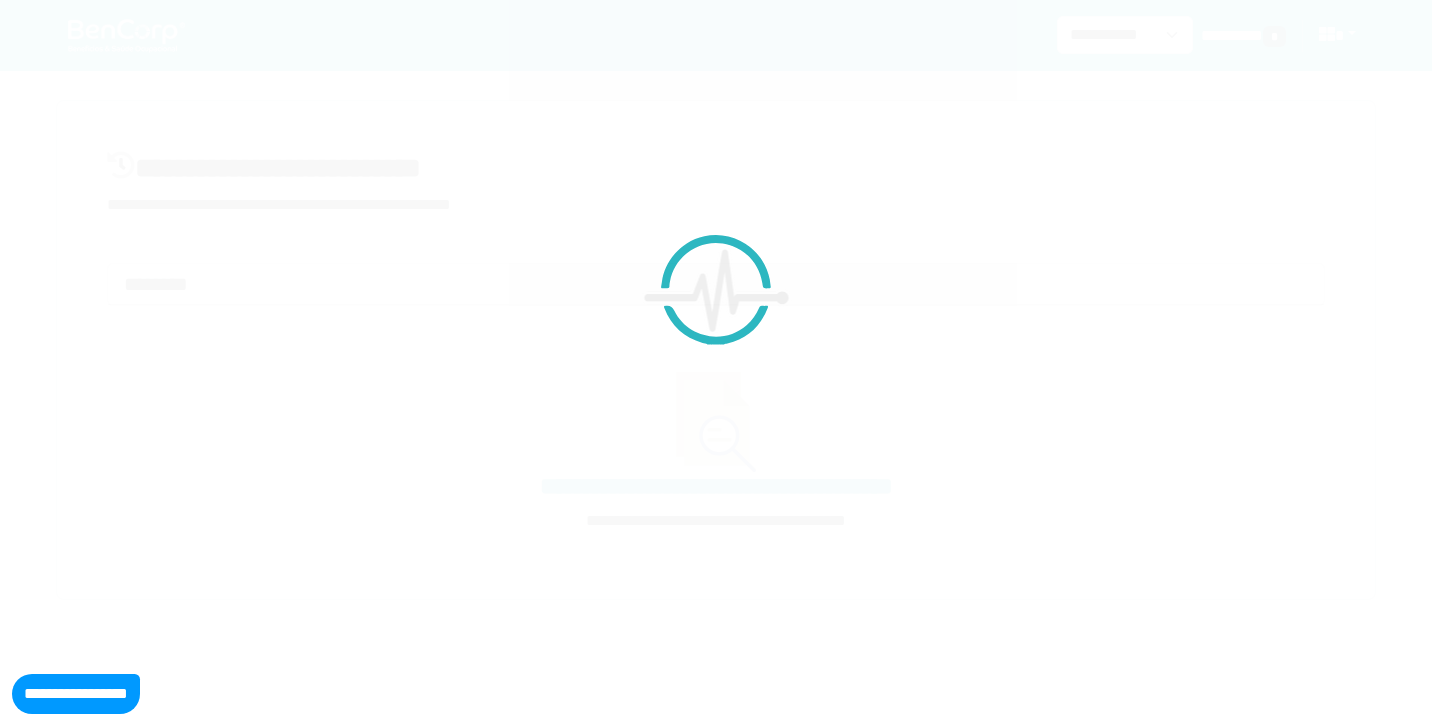 select on "**" 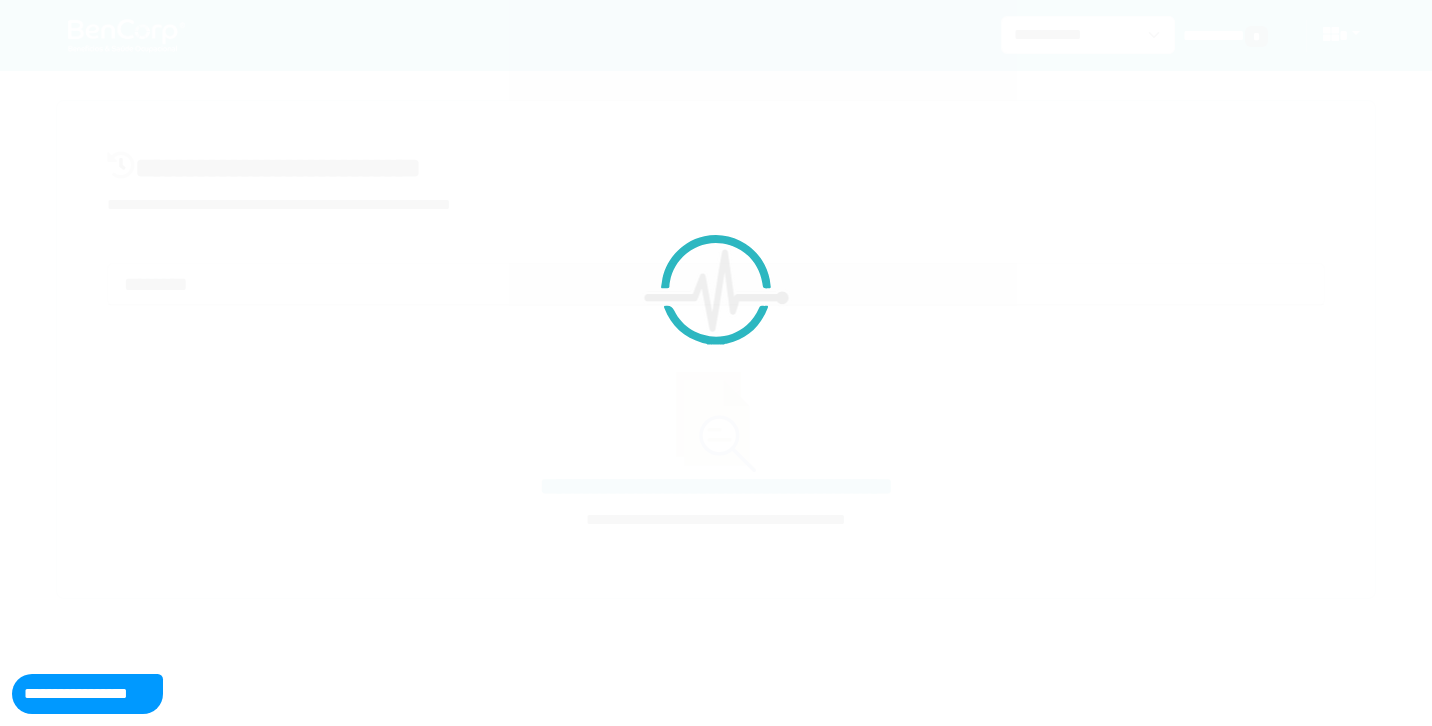 scroll, scrollTop: 0, scrollLeft: 0, axis: both 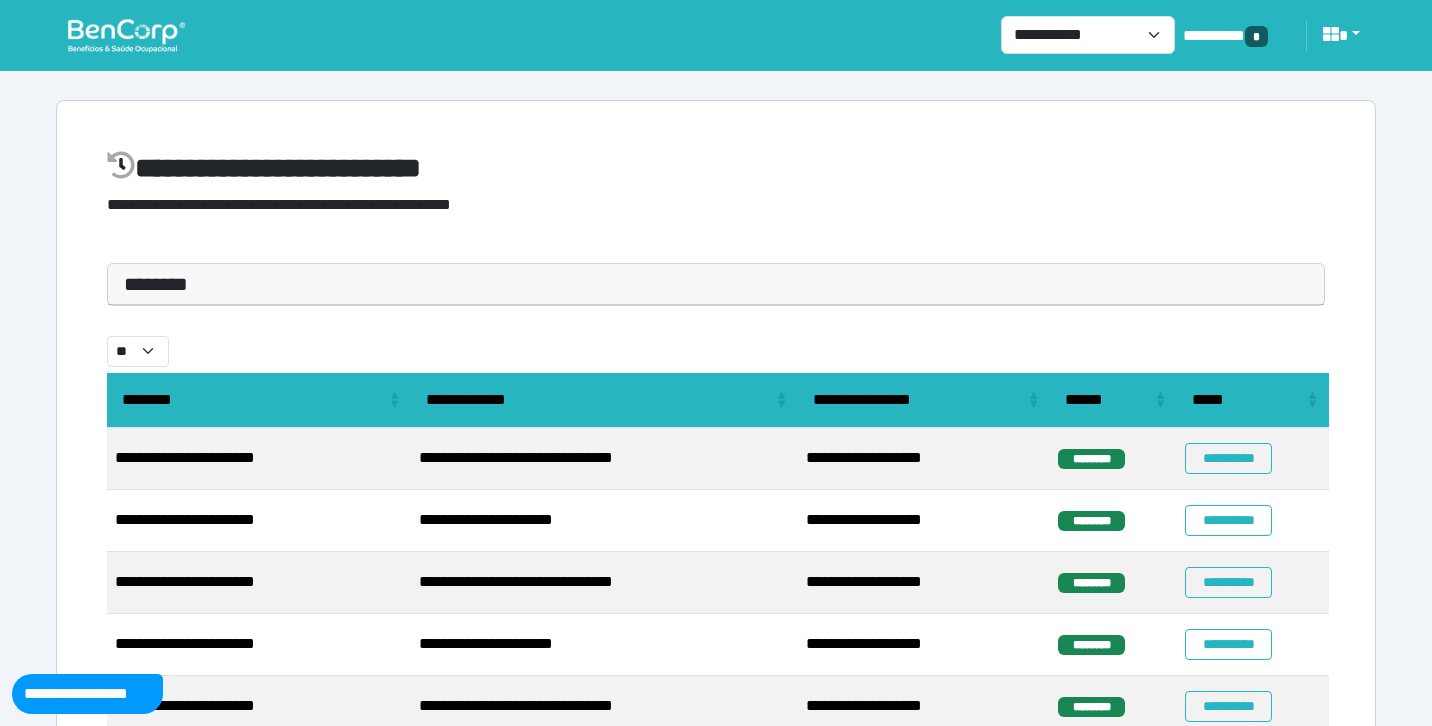 click on "********" at bounding box center (716, 284) 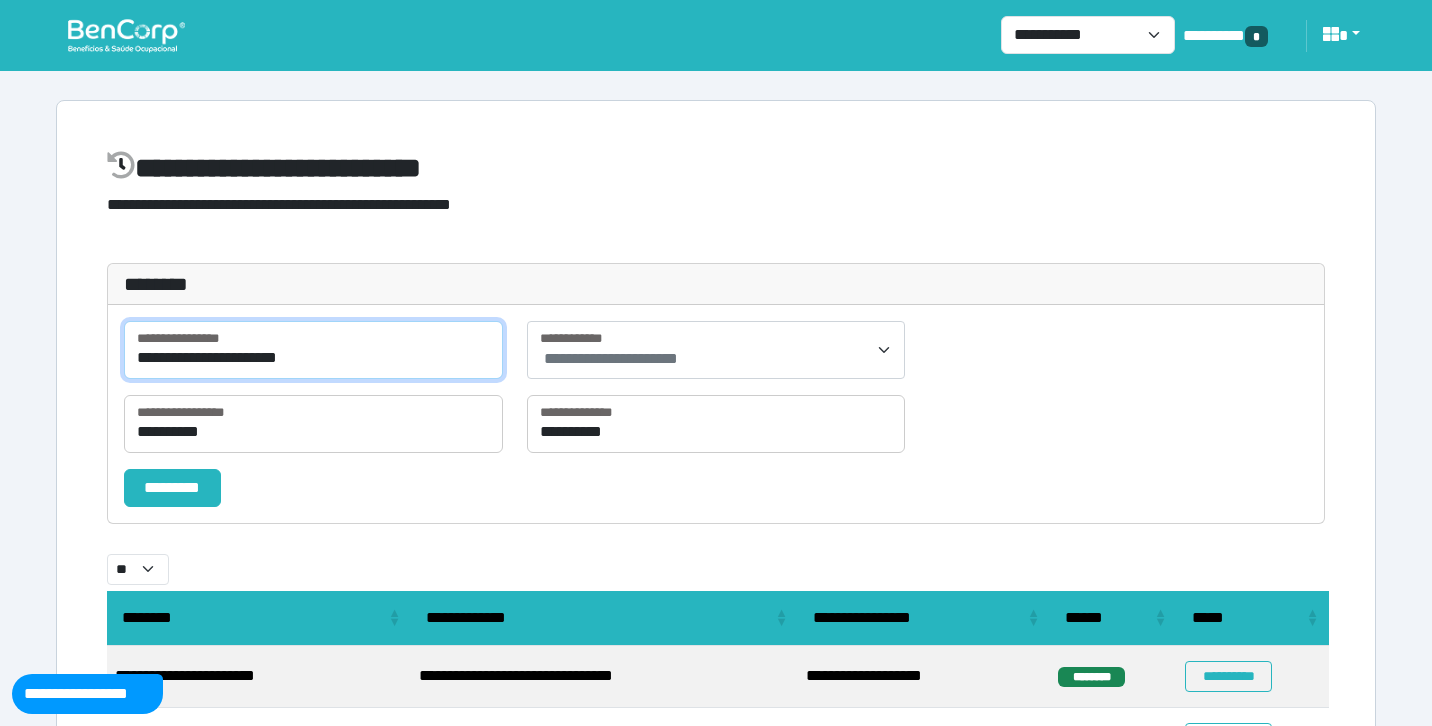 click on "**********" at bounding box center [313, 350] 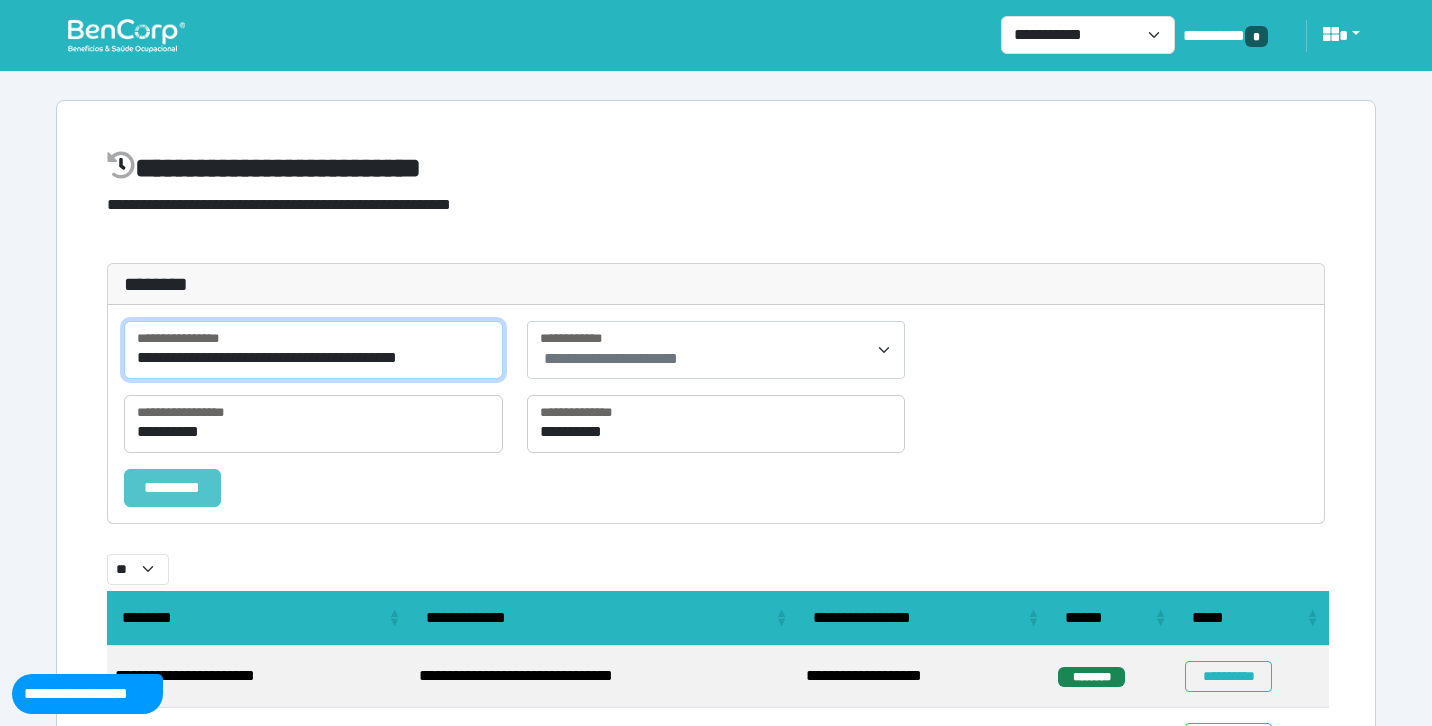 type on "**********" 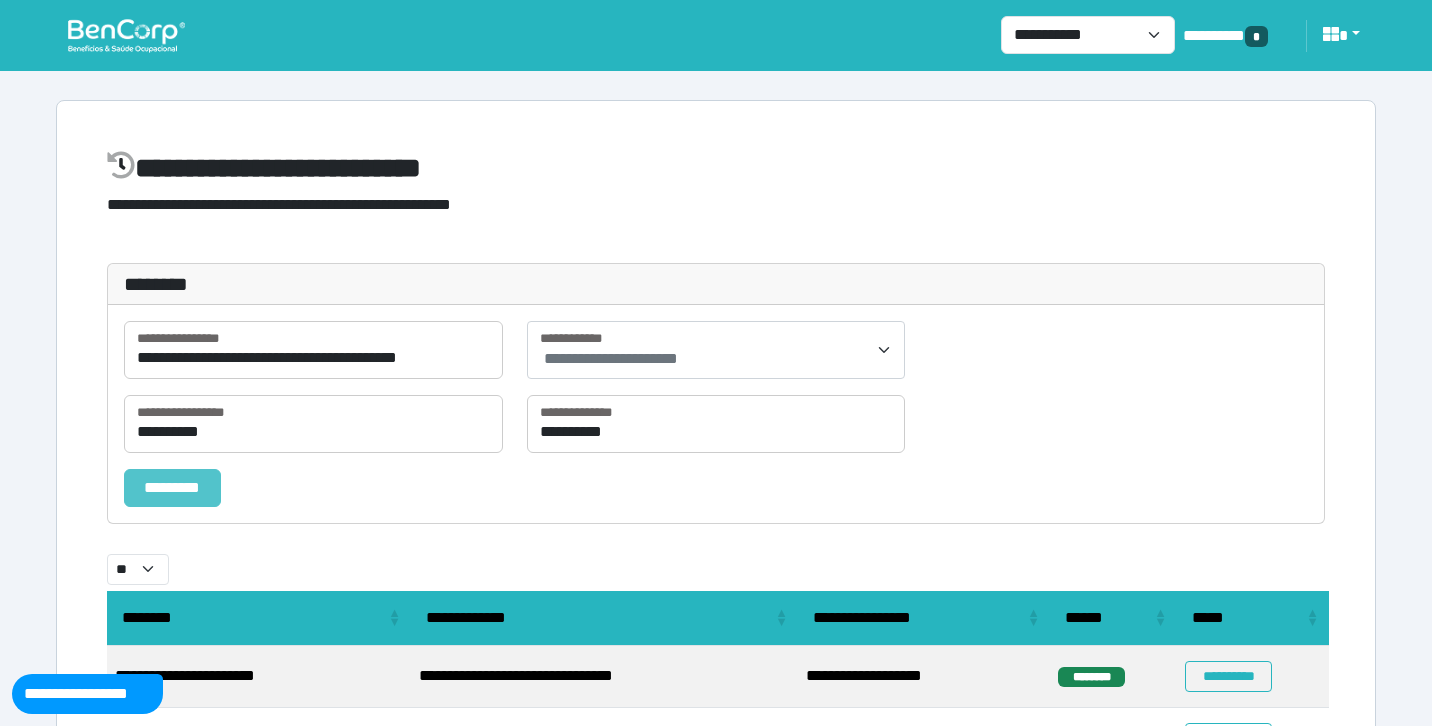 click on "*********" at bounding box center (172, 488) 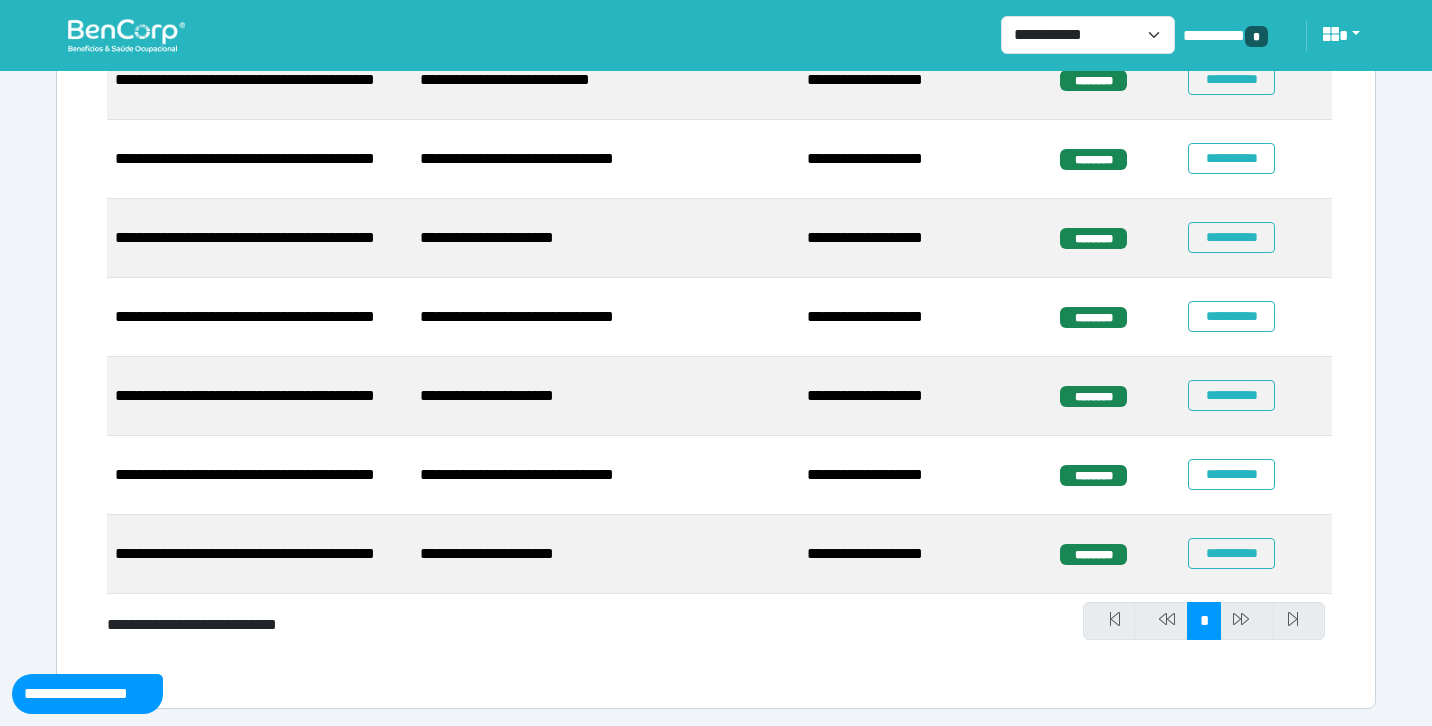 scroll, scrollTop: 1081, scrollLeft: 0, axis: vertical 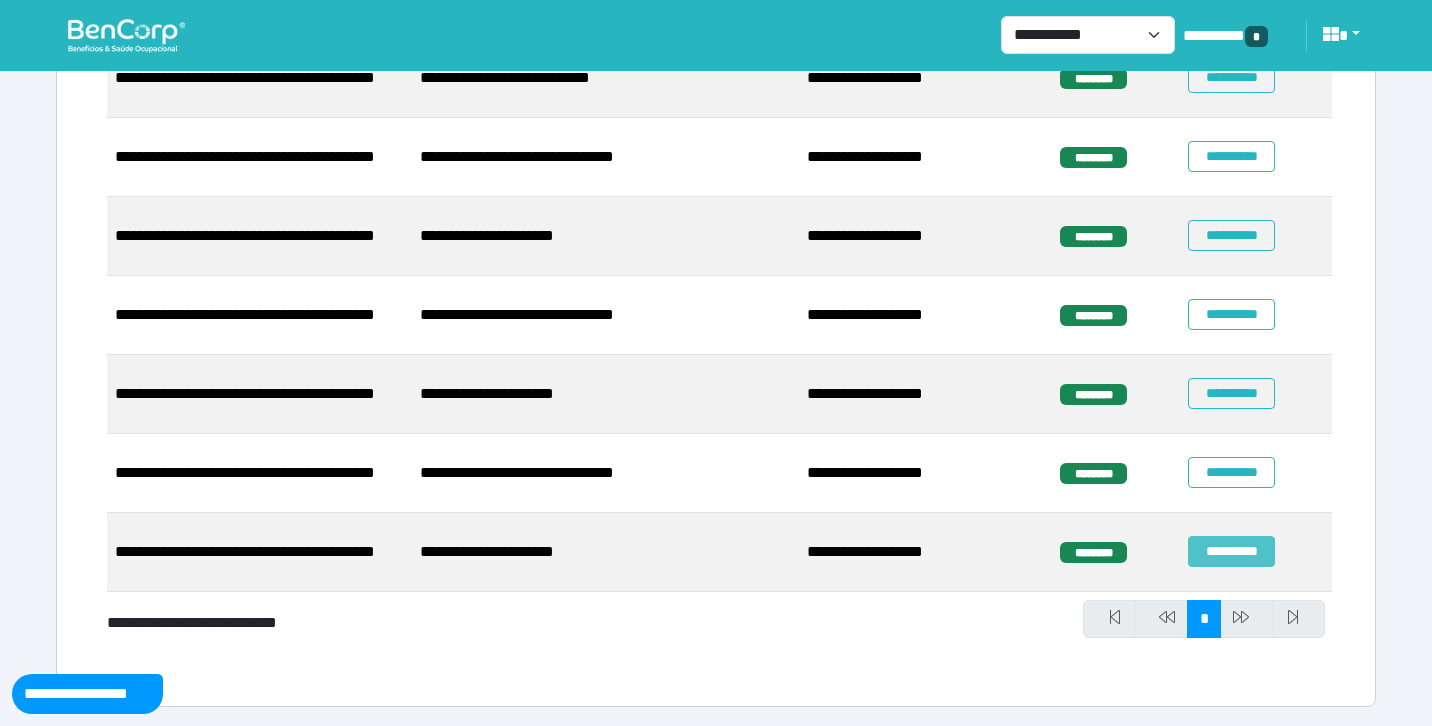 click on "**********" at bounding box center (1231, 551) 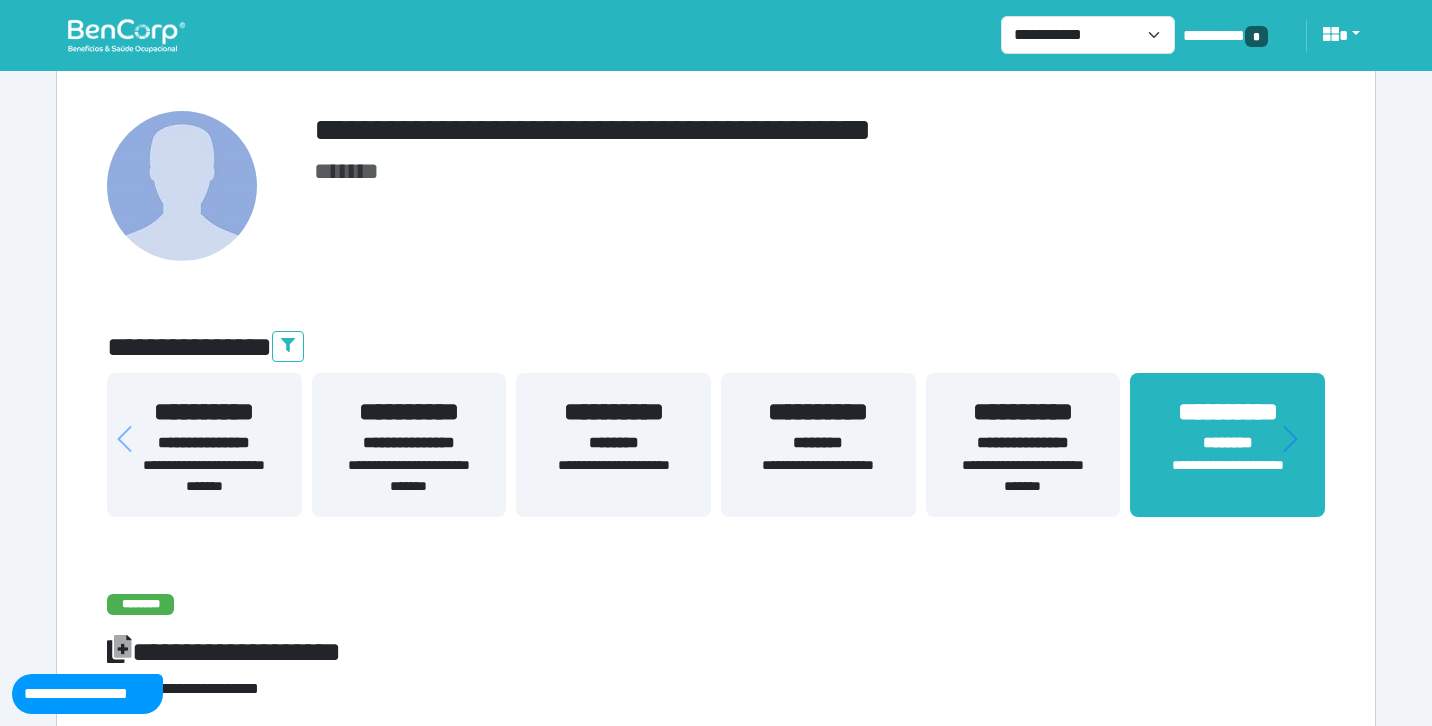 scroll, scrollTop: 172, scrollLeft: 0, axis: vertical 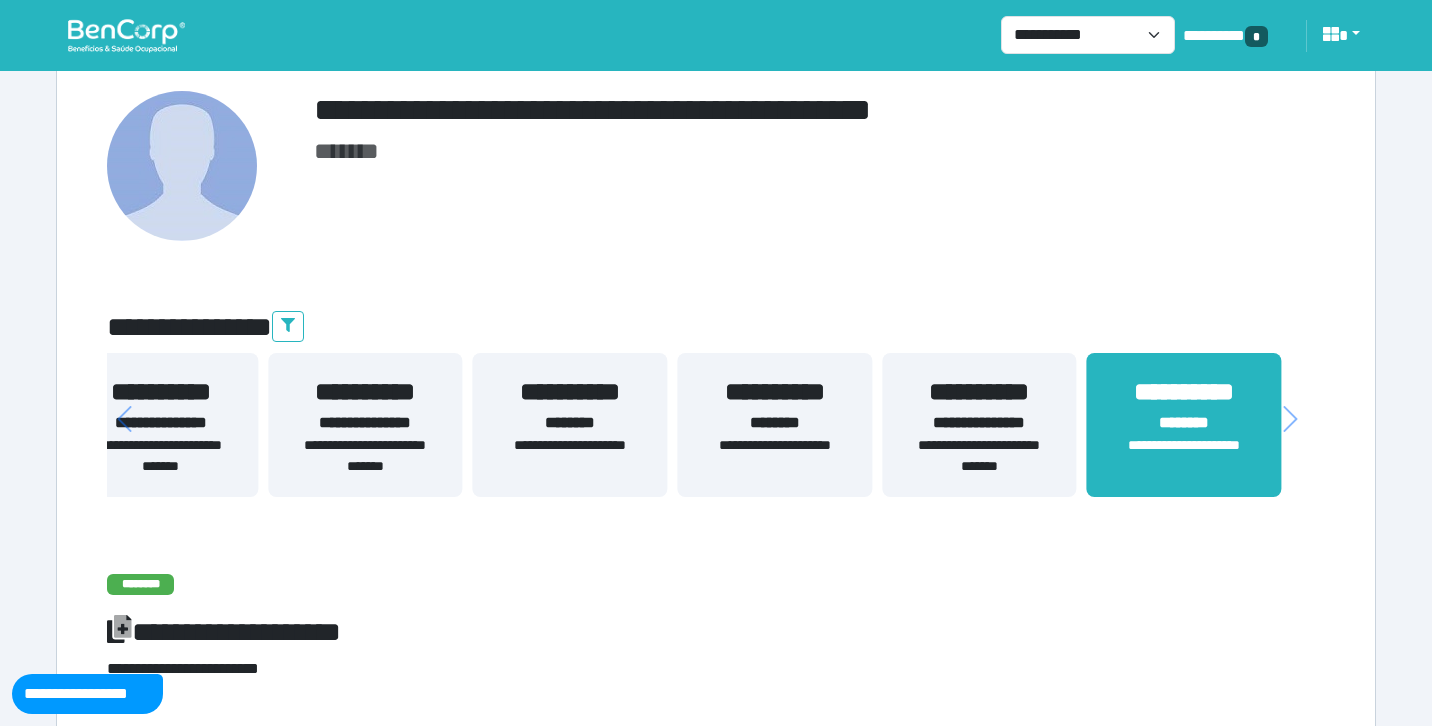 drag, startPoint x: 1163, startPoint y: 455, endPoint x: 793, endPoint y: 464, distance: 370.10944 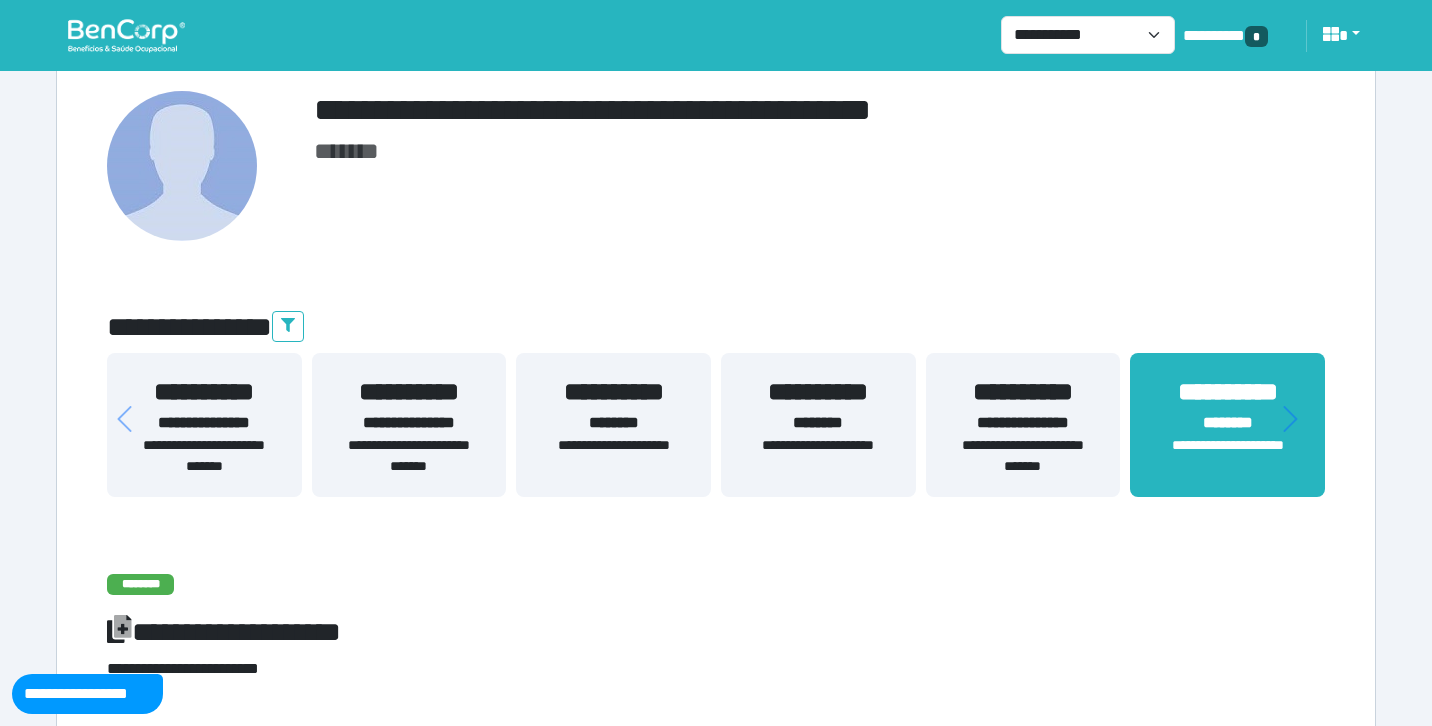 click on "**********" at bounding box center (1023, 456) 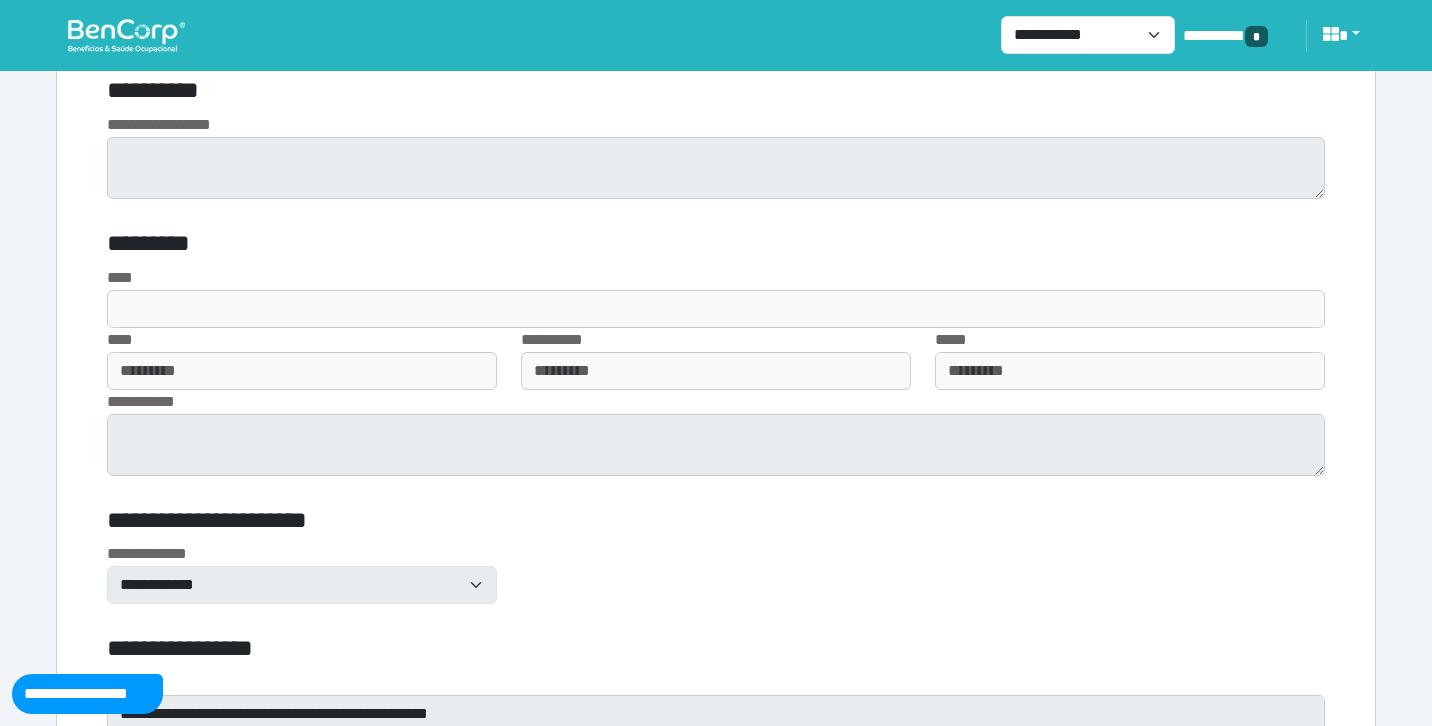 scroll, scrollTop: 6185, scrollLeft: 0, axis: vertical 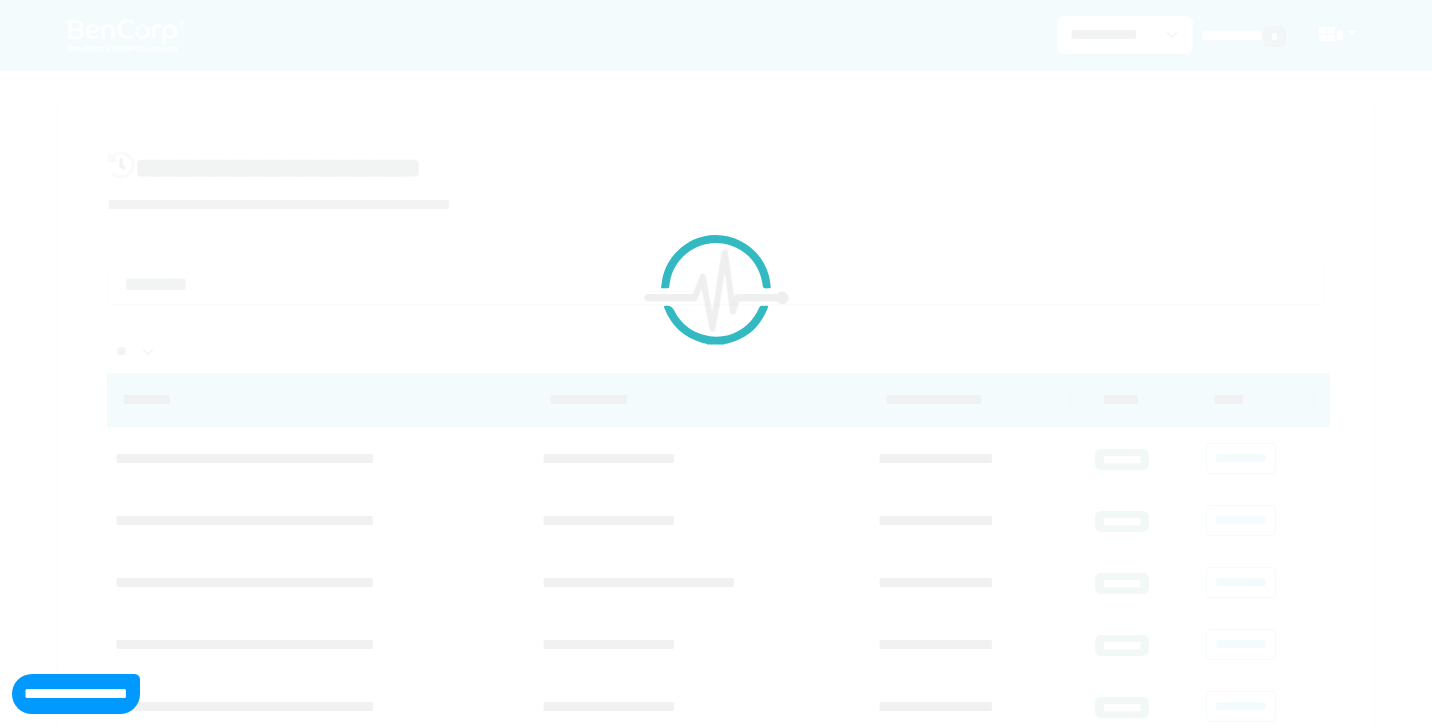 select on "**" 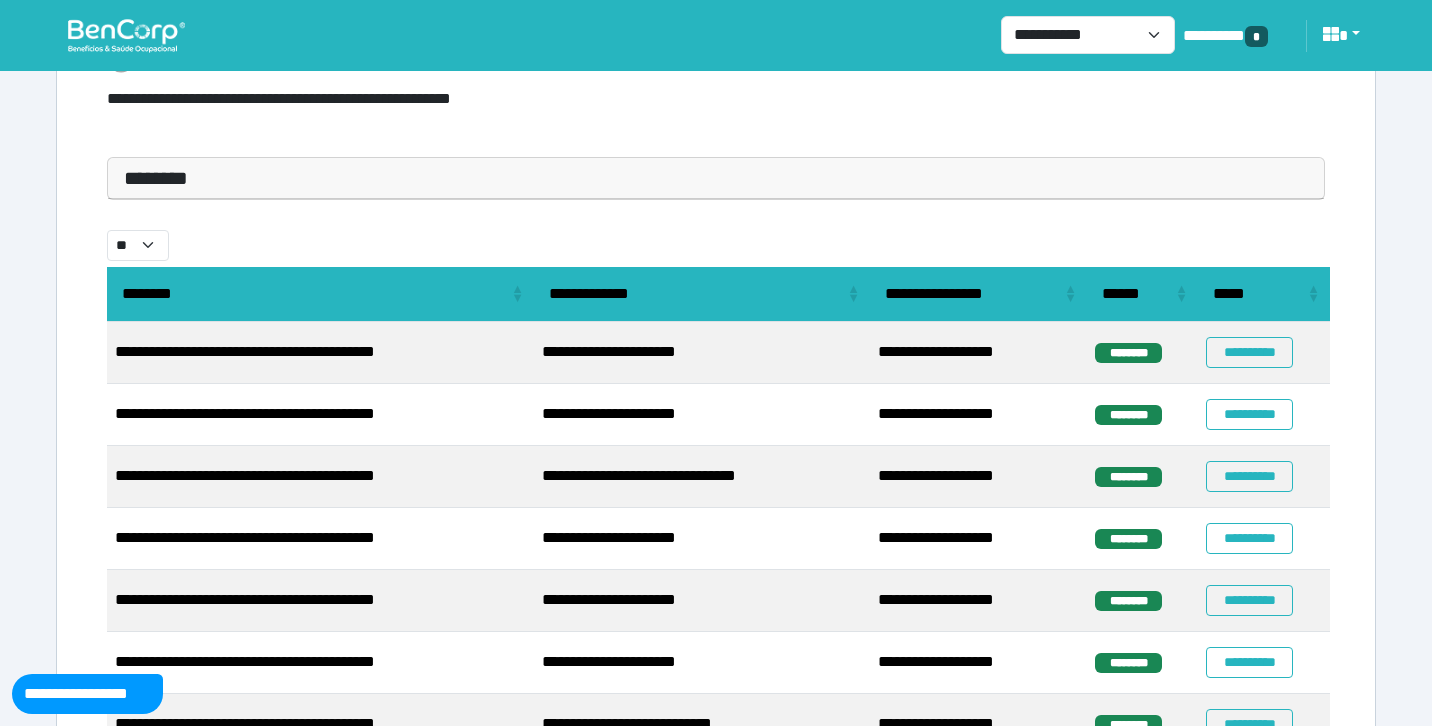 scroll, scrollTop: 0, scrollLeft: 0, axis: both 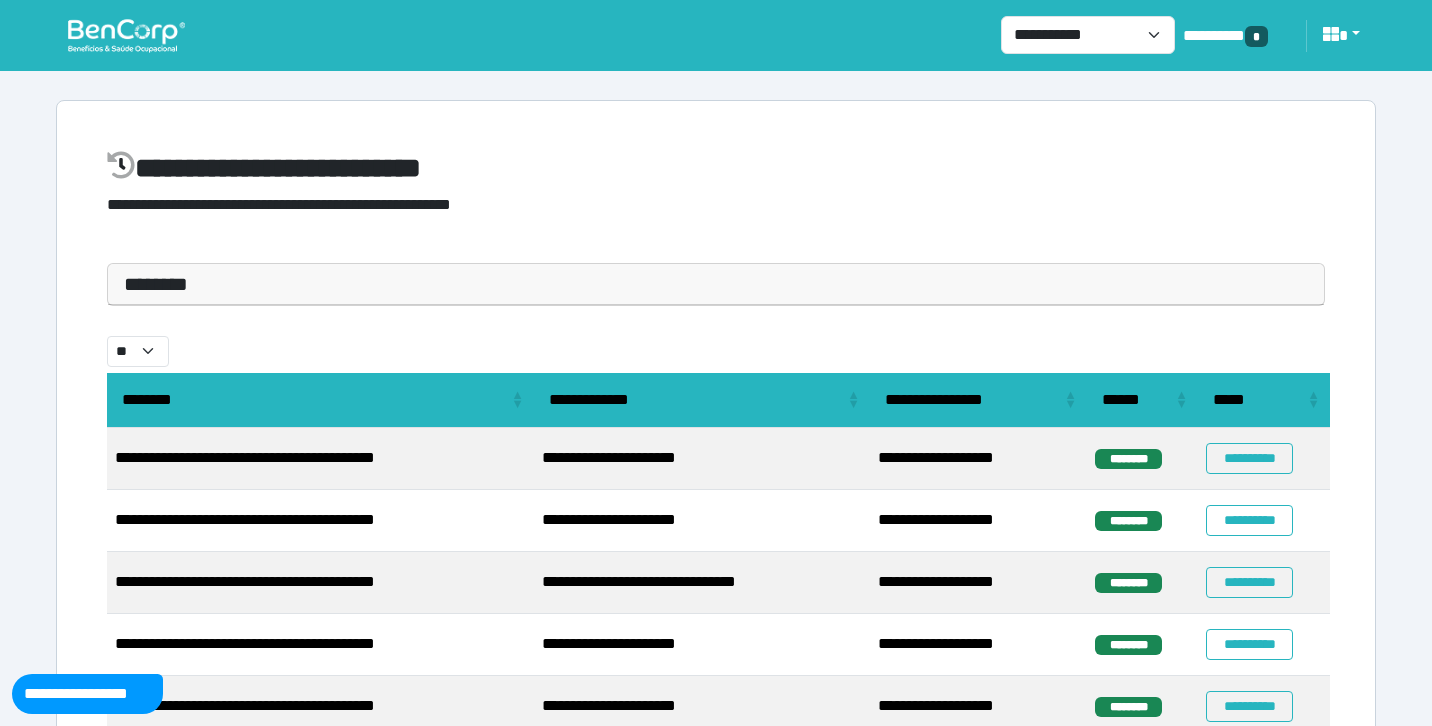 click on "********" at bounding box center (716, 284) 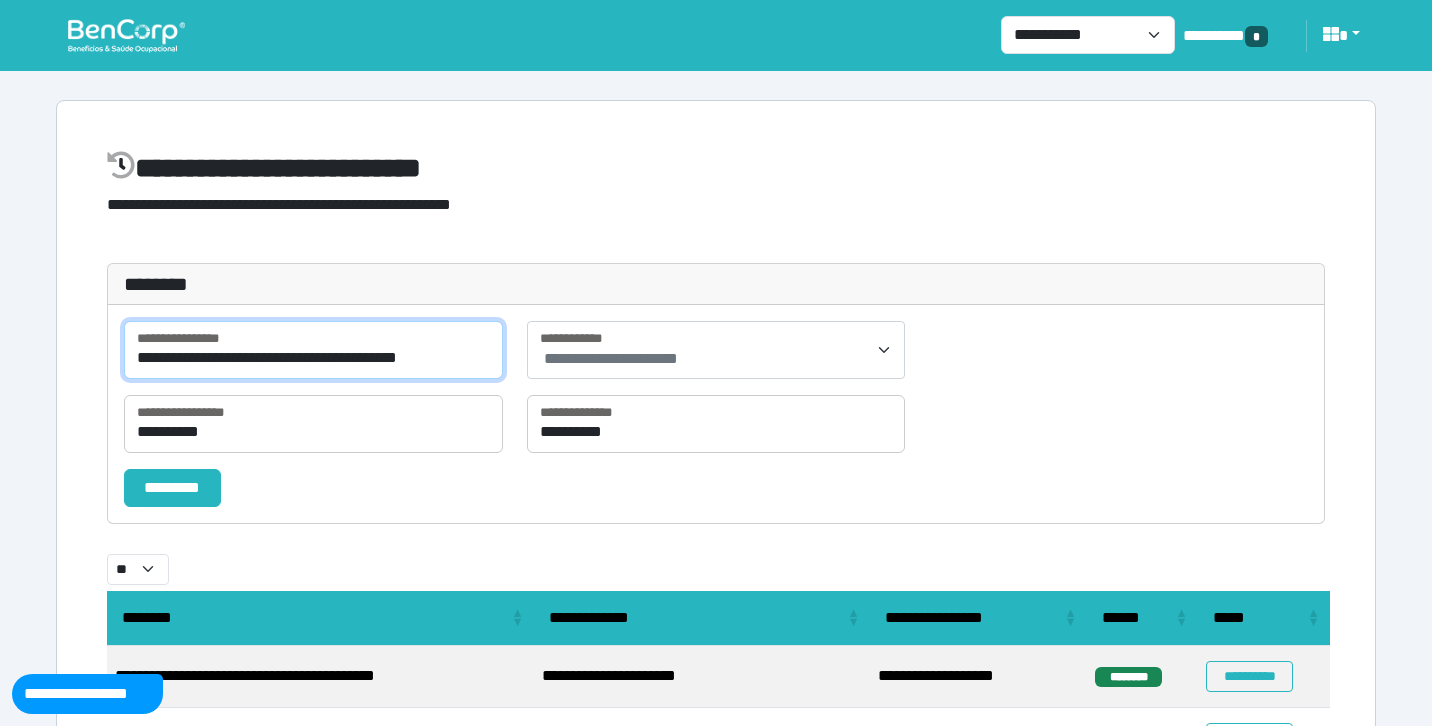 click on "**********" at bounding box center [313, 350] 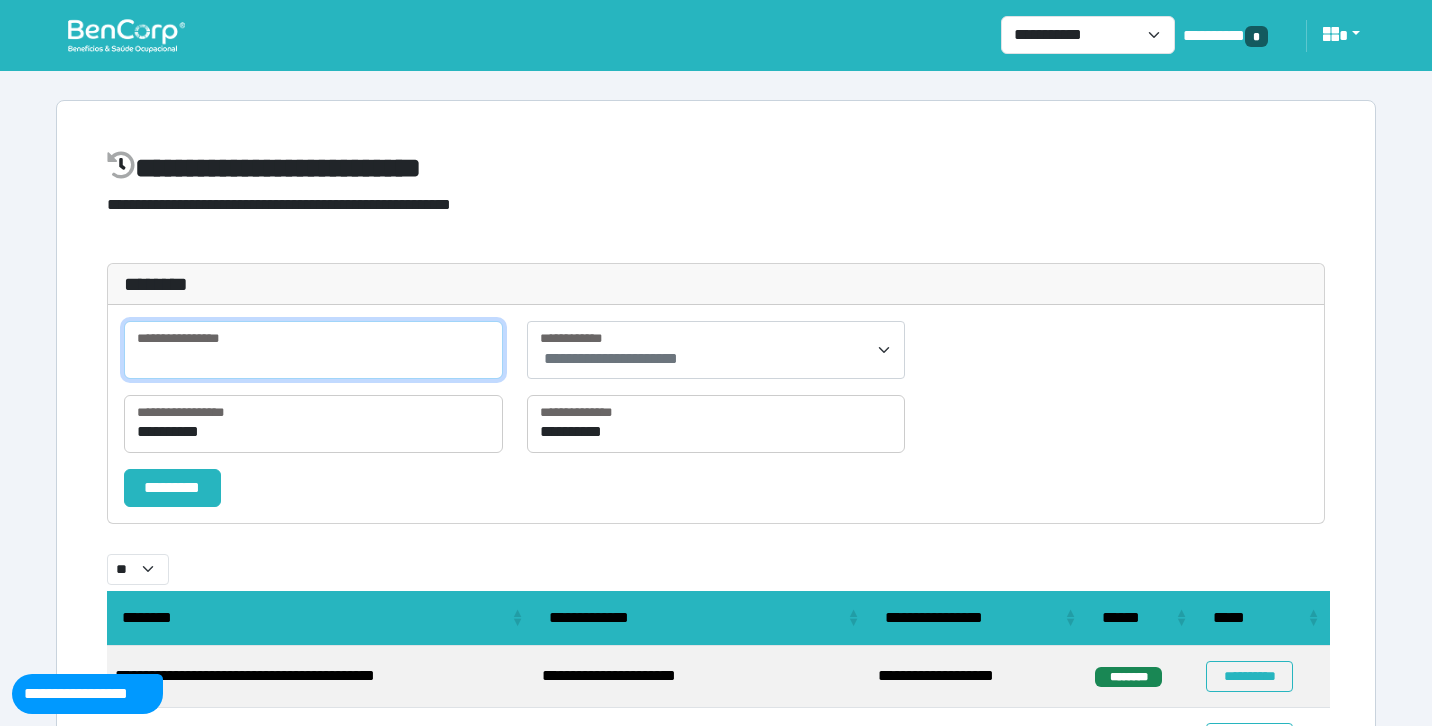 paste on "**********" 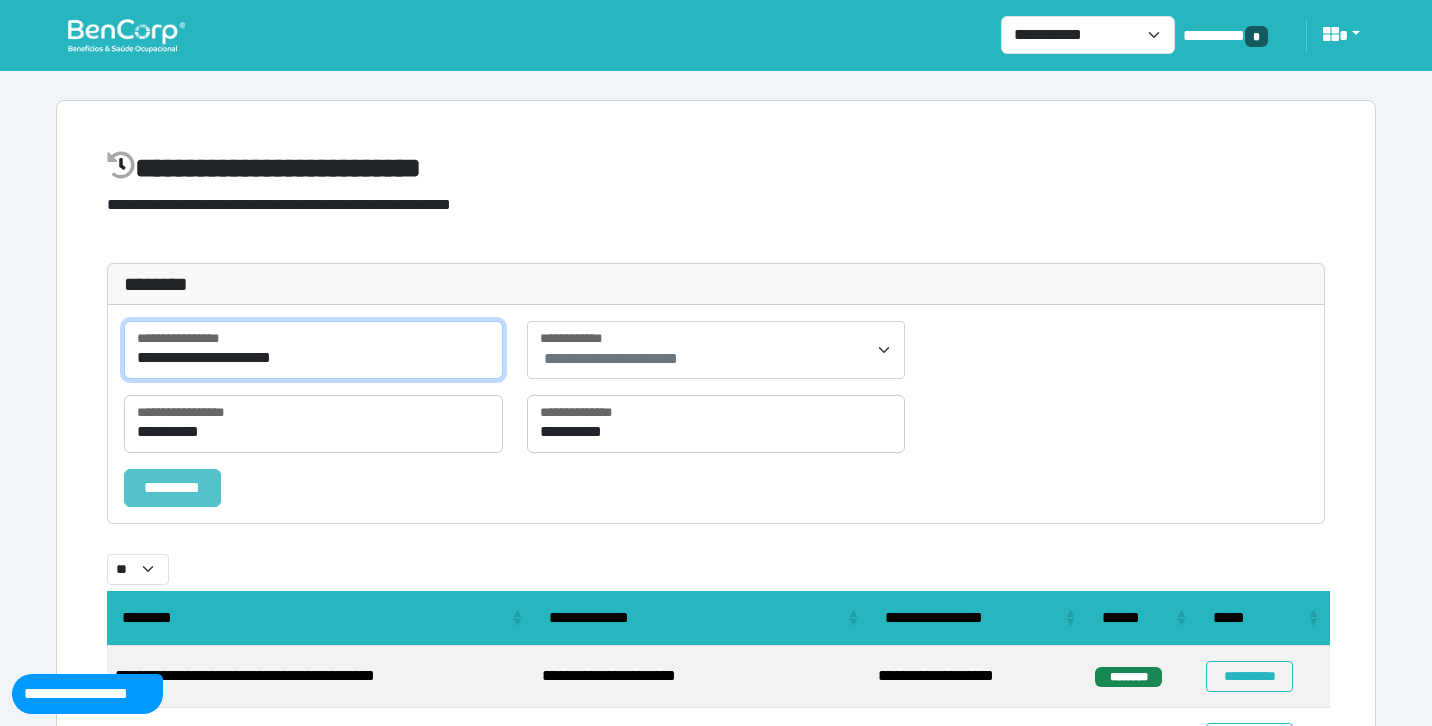 type on "**********" 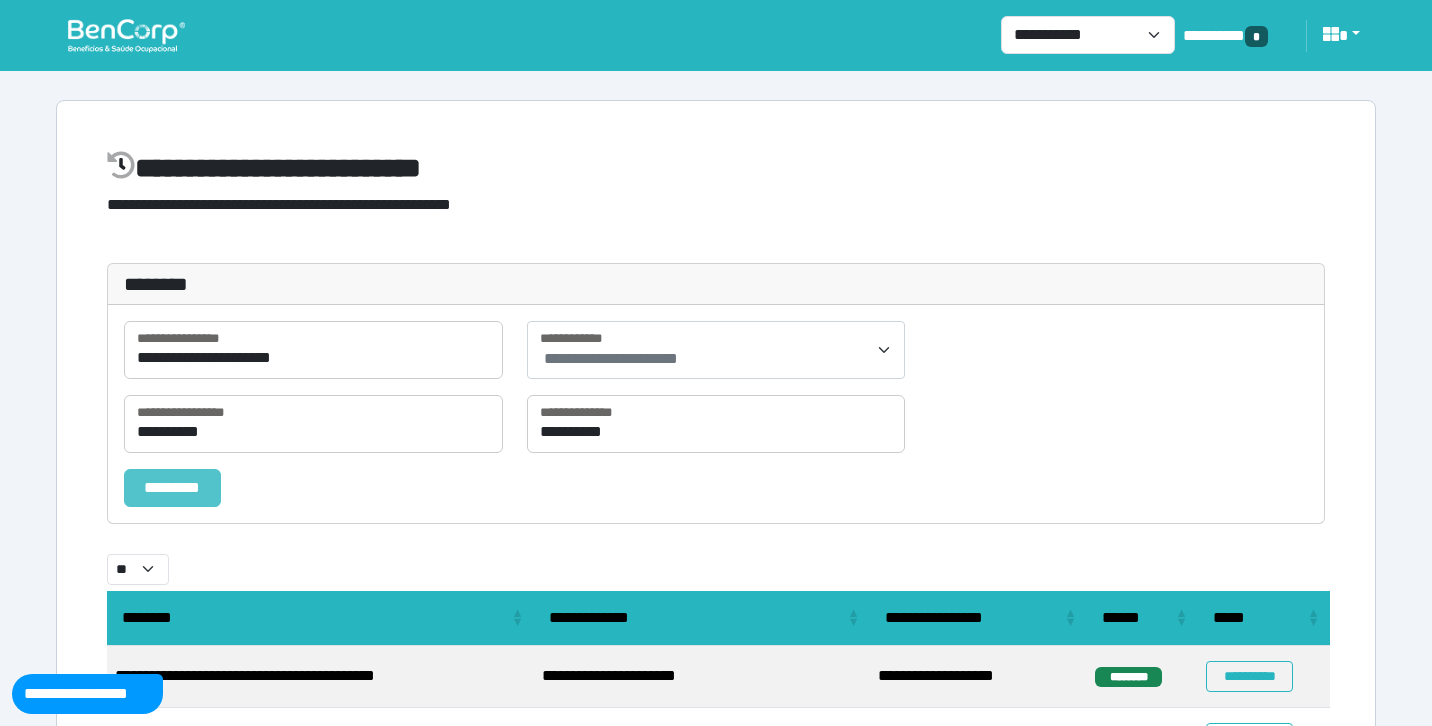 click on "*********" at bounding box center [172, 488] 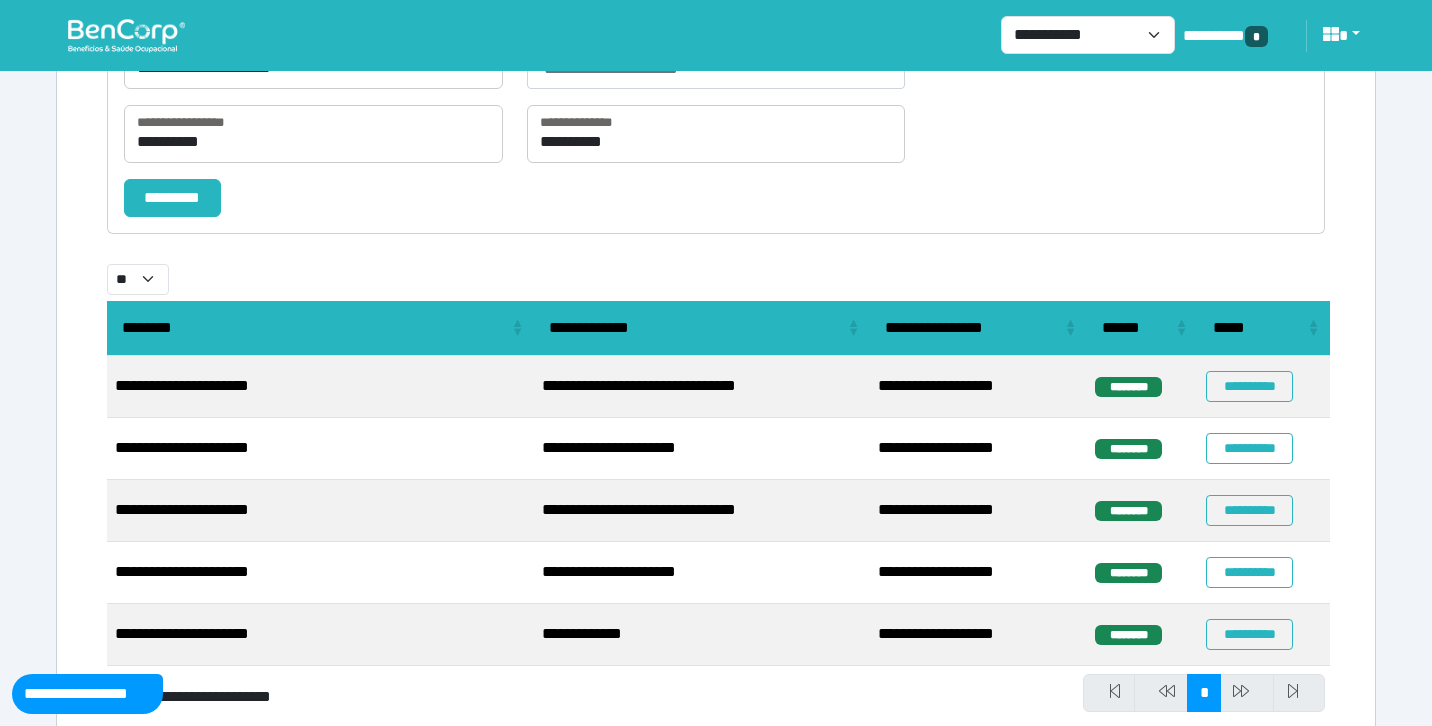 scroll, scrollTop: 364, scrollLeft: 0, axis: vertical 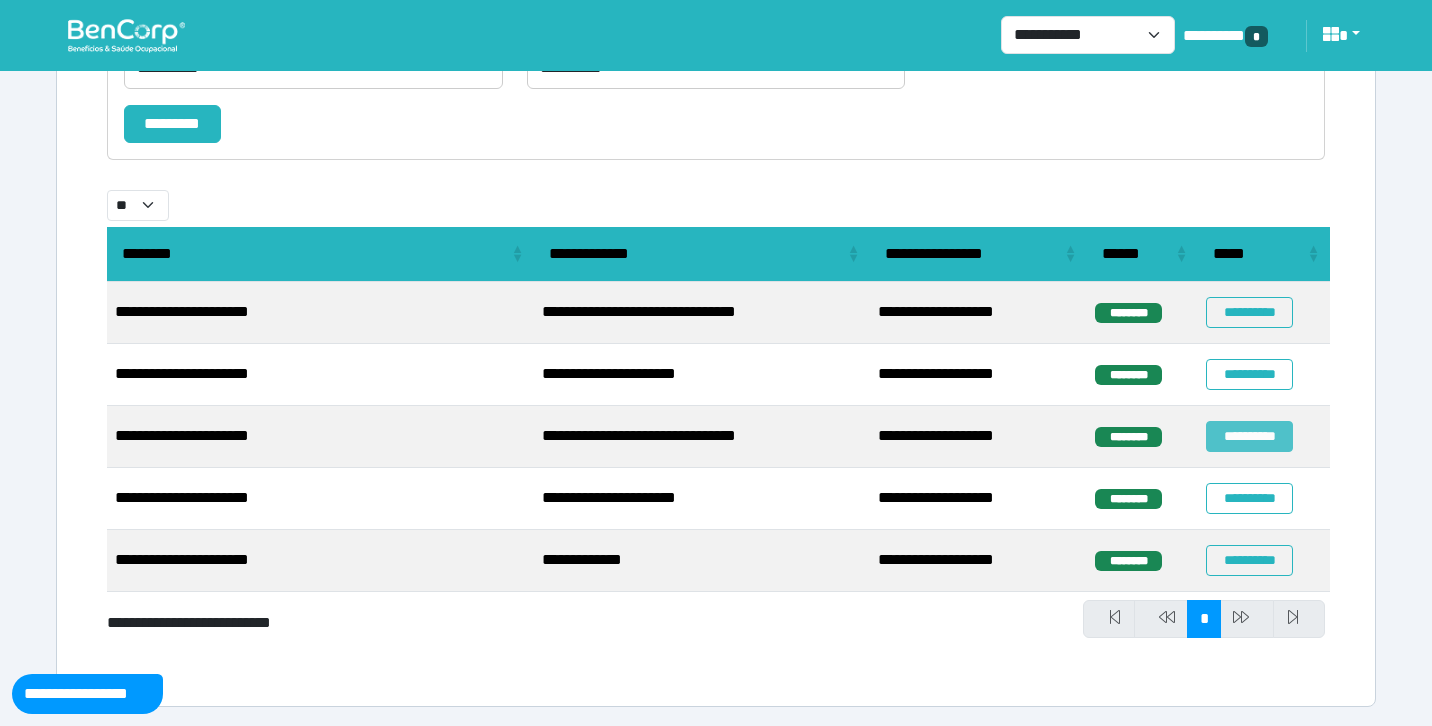 click on "**********" at bounding box center [1249, 436] 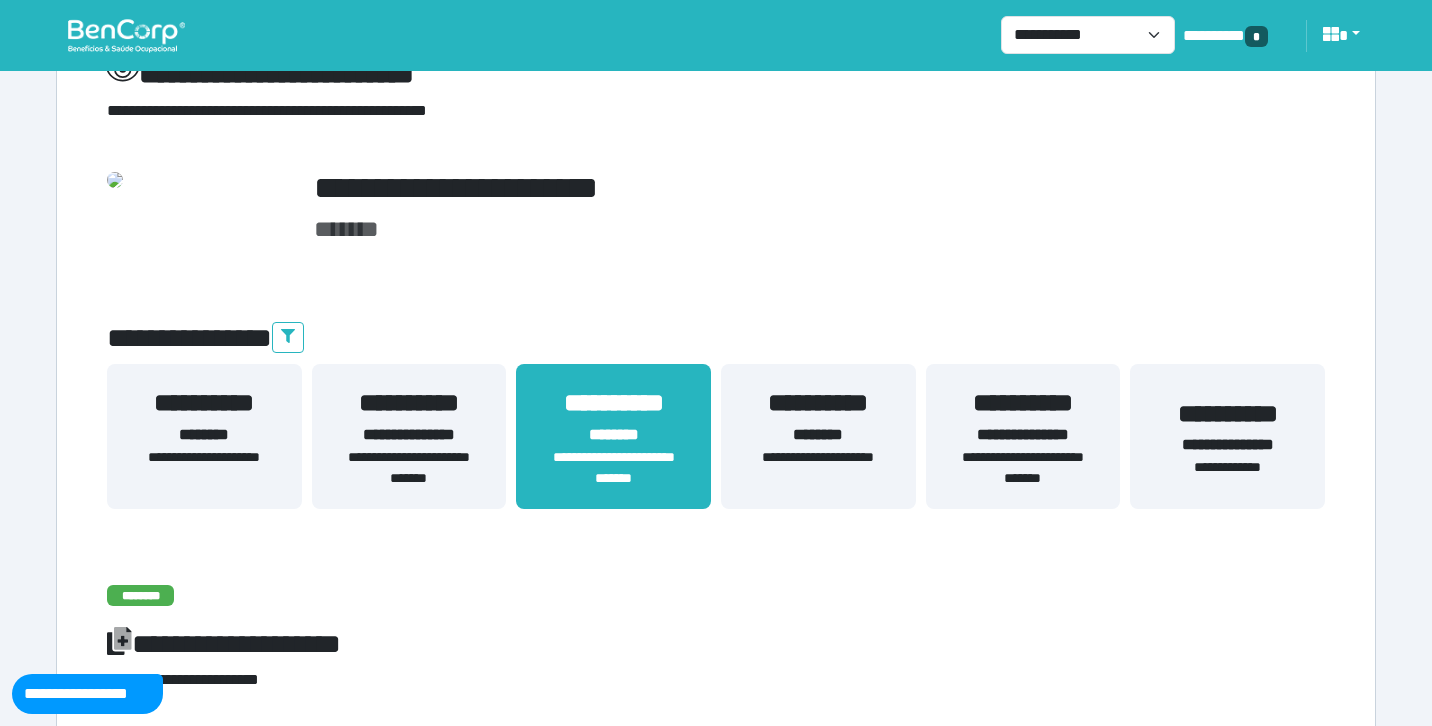 scroll, scrollTop: 102, scrollLeft: 0, axis: vertical 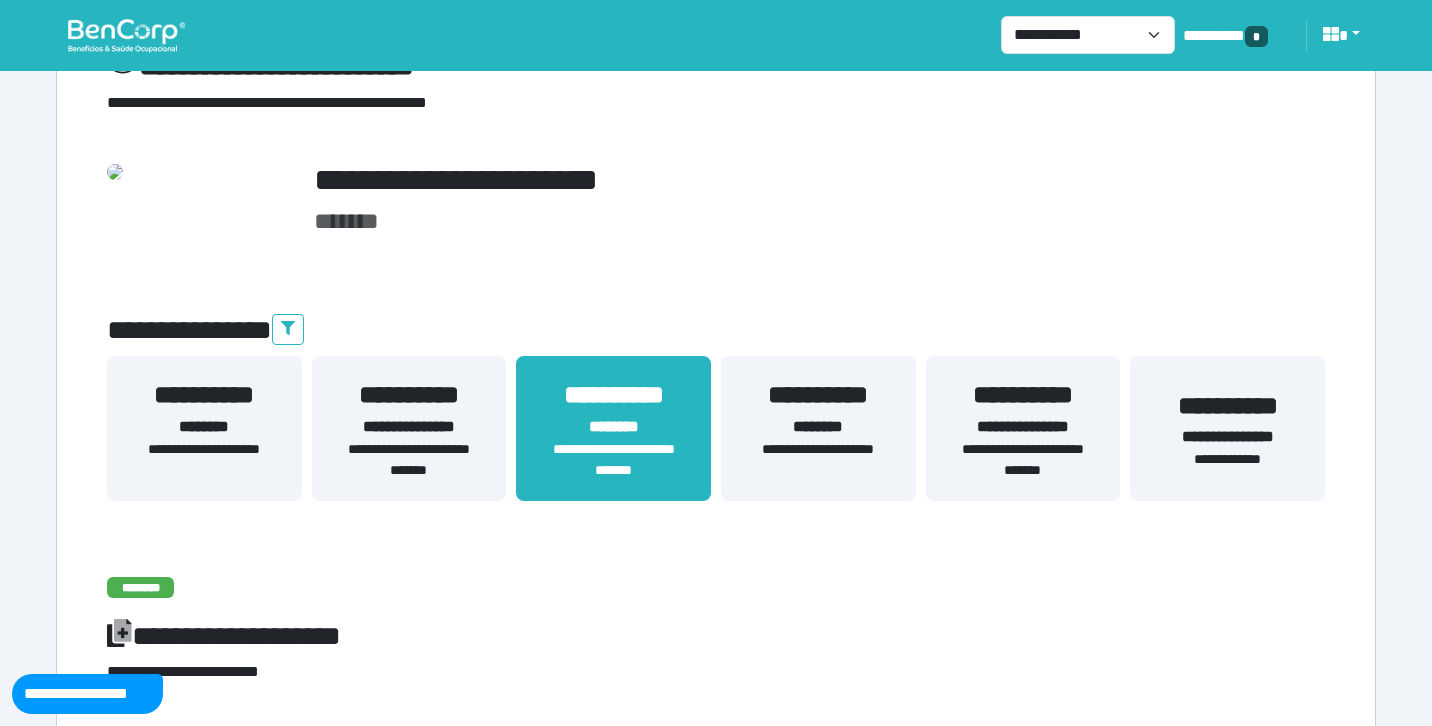 click on "**********" at bounding box center [613, 428] 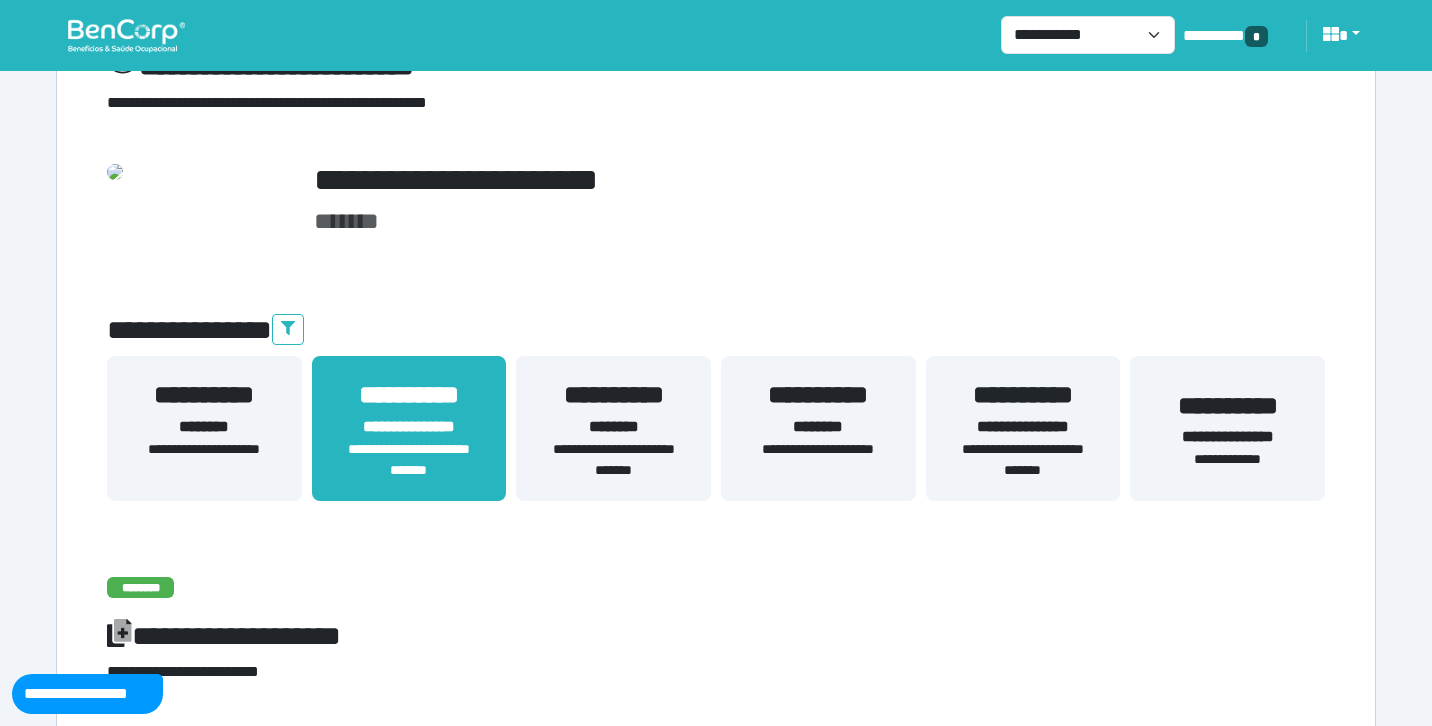 click on "**********" at bounding box center [409, 428] 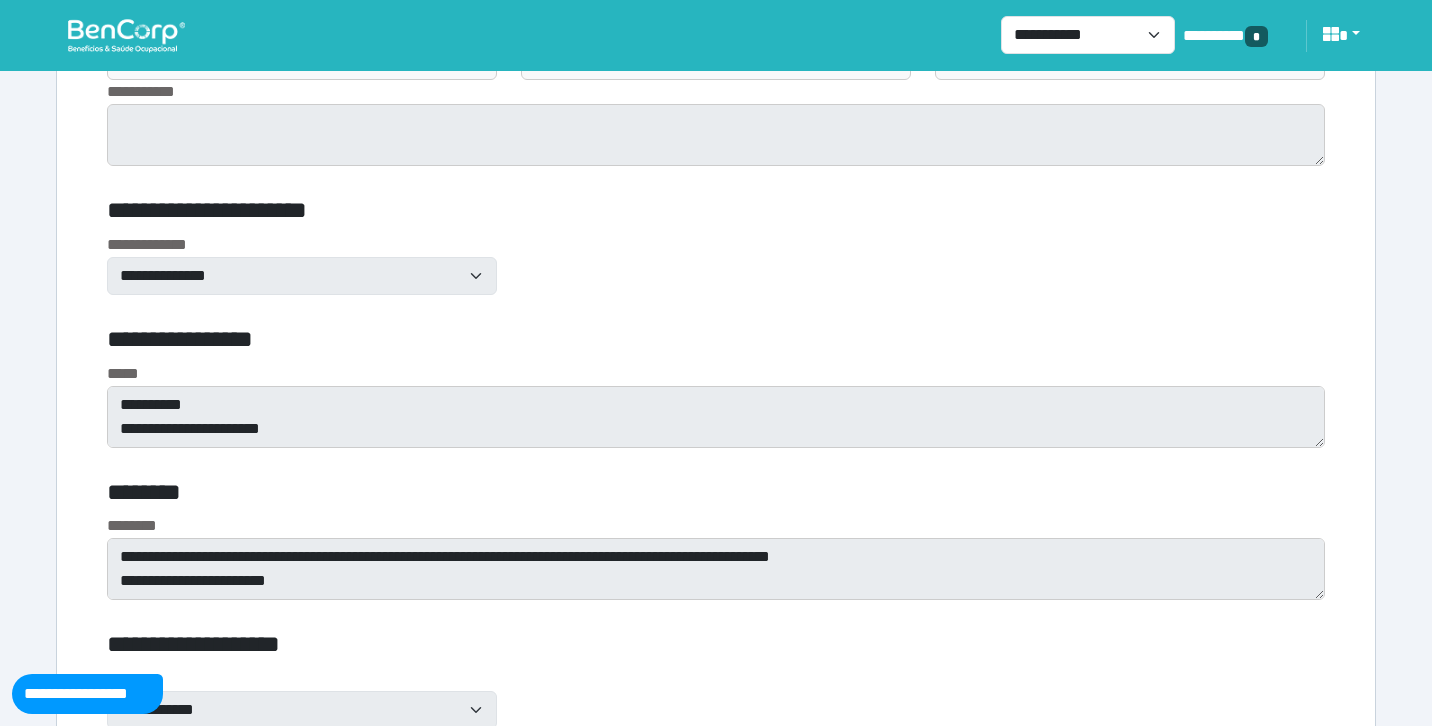 scroll, scrollTop: 5716, scrollLeft: 0, axis: vertical 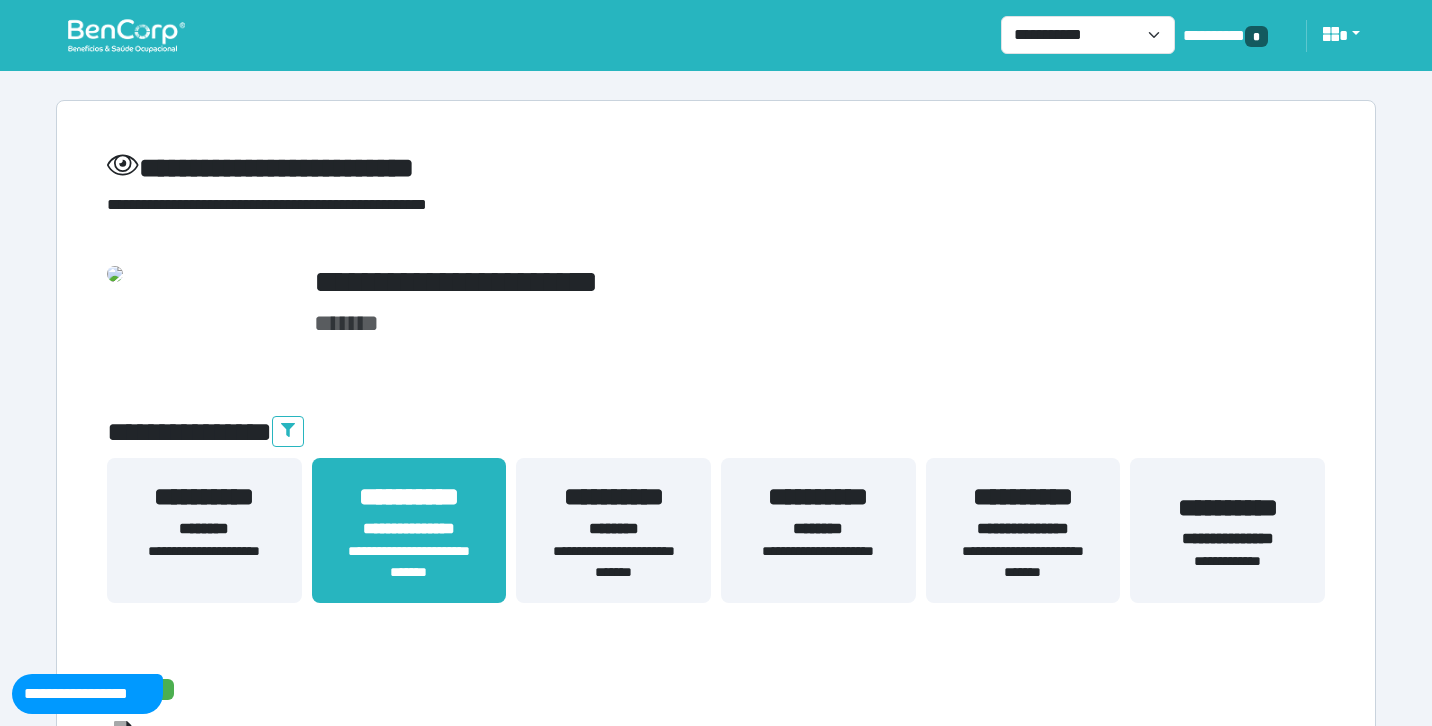 click on "**********" at bounding box center [409, 529] 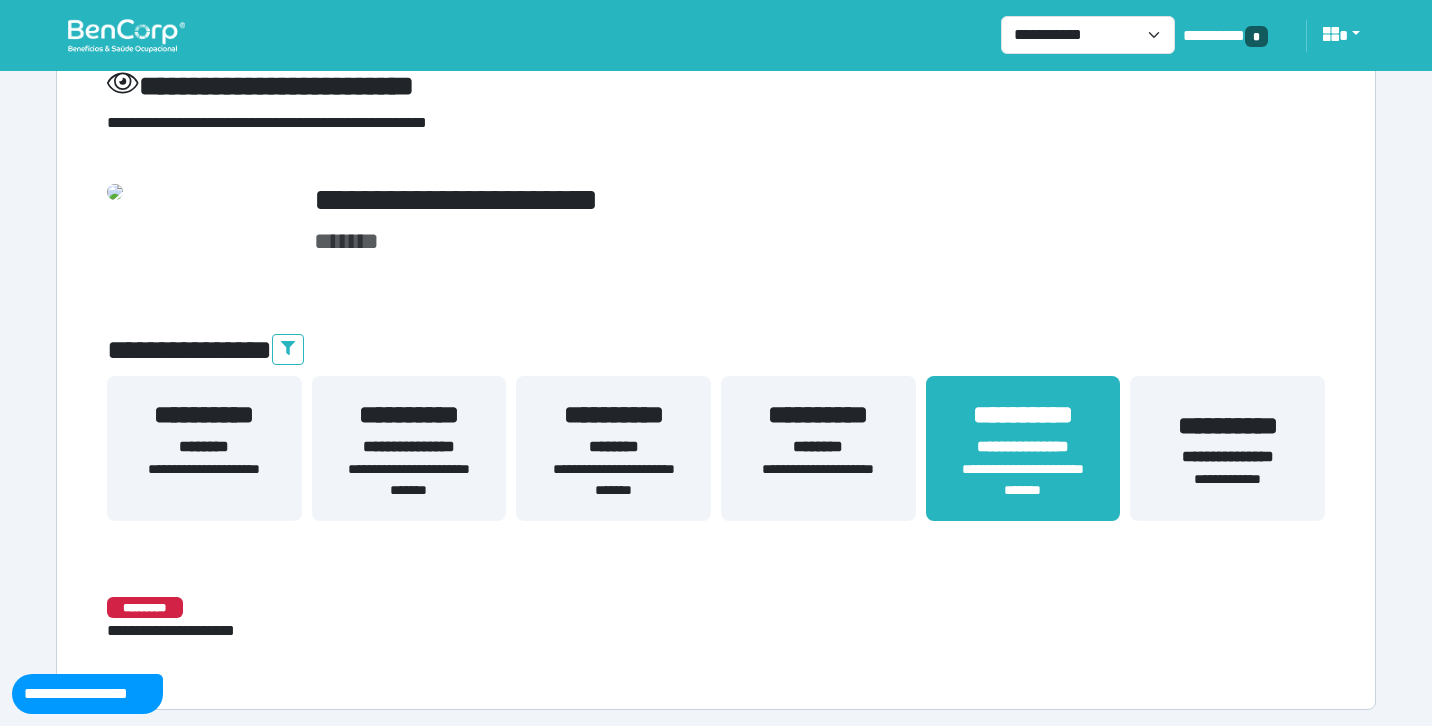 scroll, scrollTop: 85, scrollLeft: 0, axis: vertical 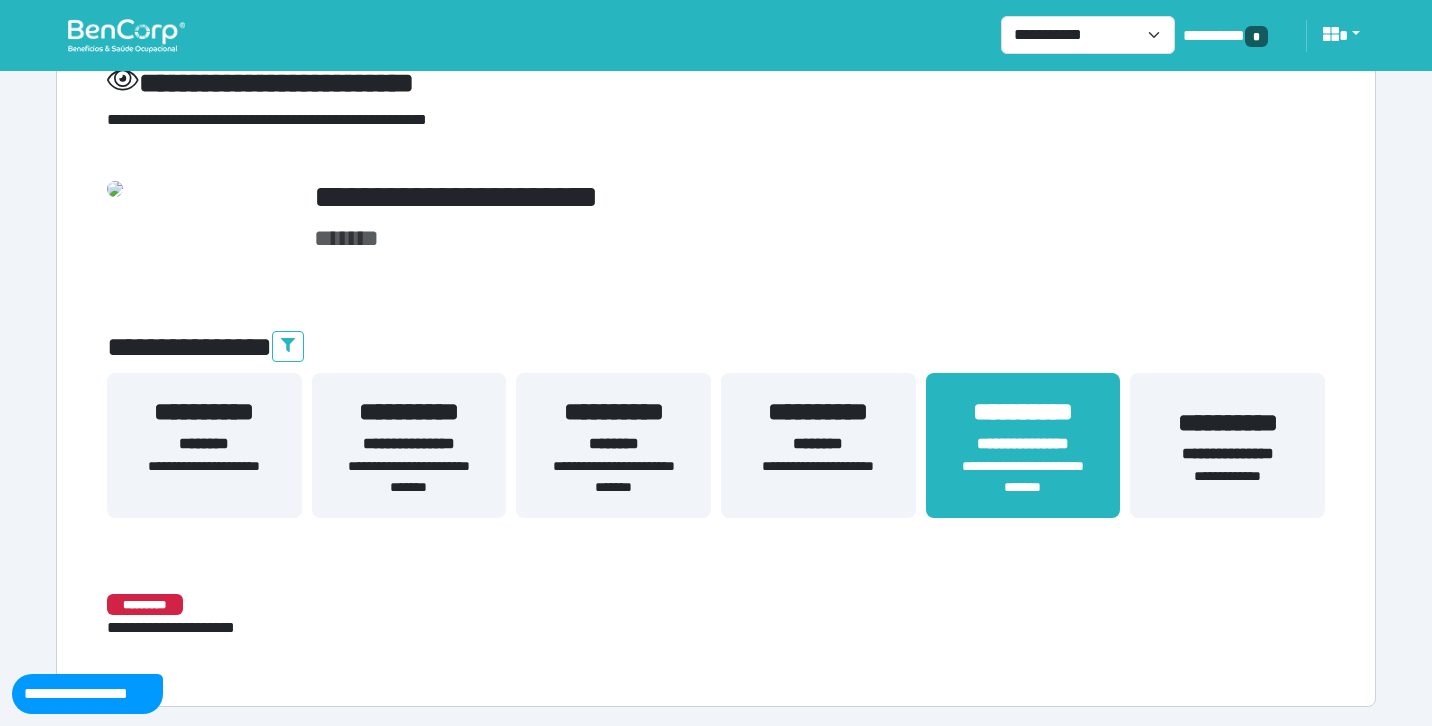 click on "**********" at bounding box center [613, 477] 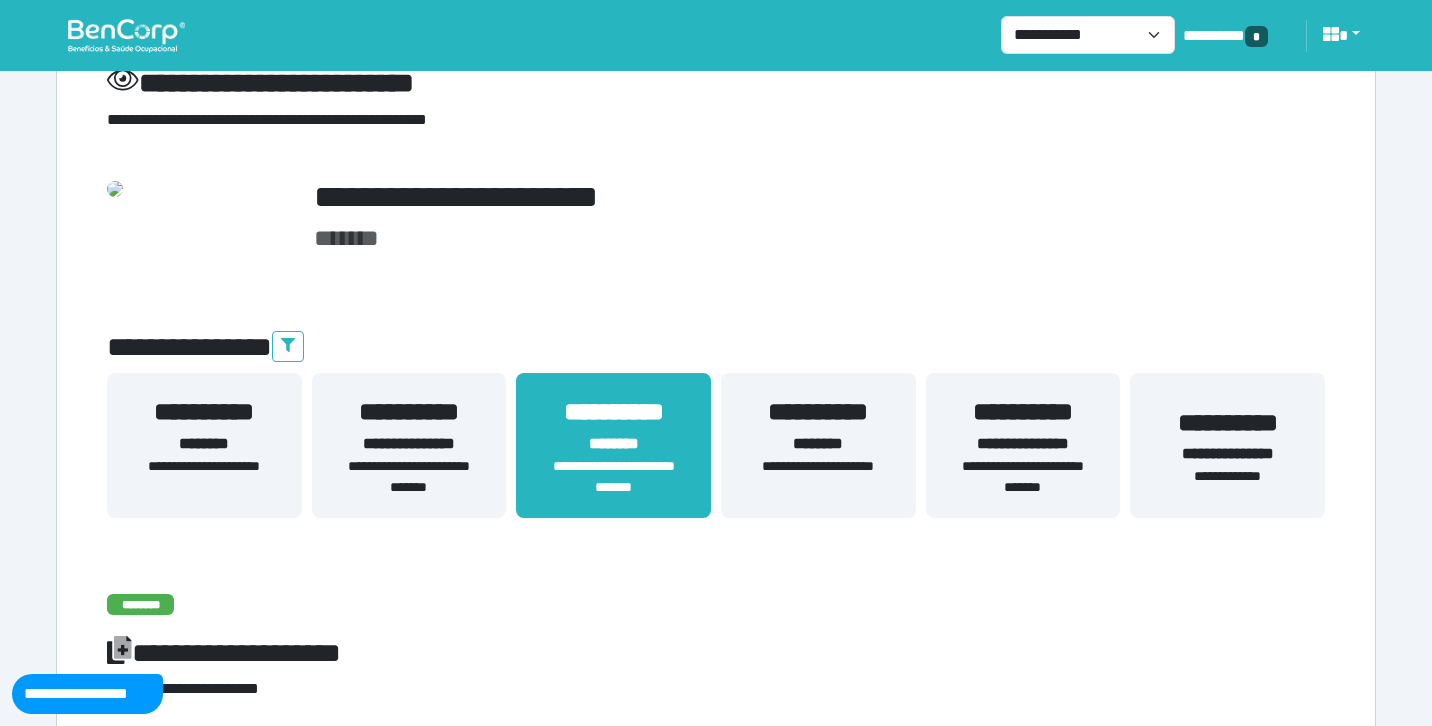 click on "**********" at bounding box center [409, 477] 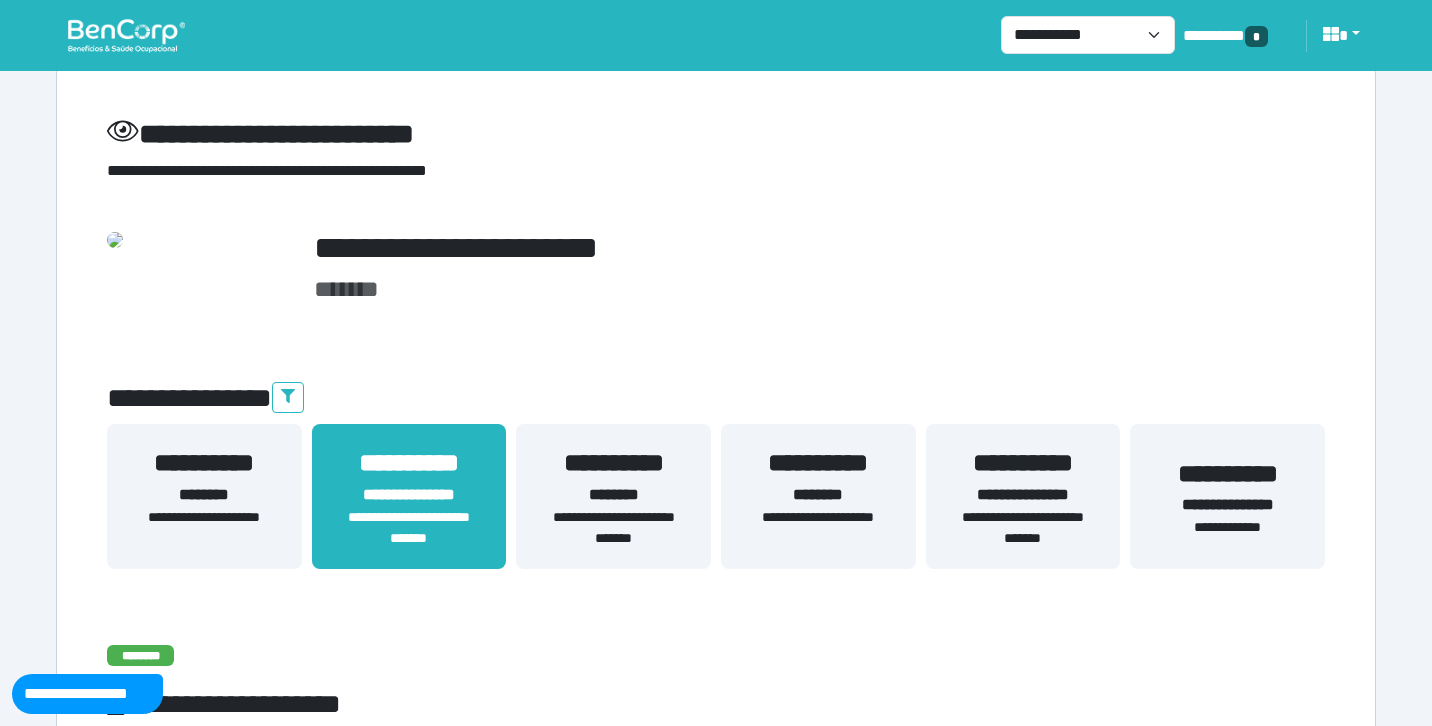 scroll, scrollTop: 0, scrollLeft: 0, axis: both 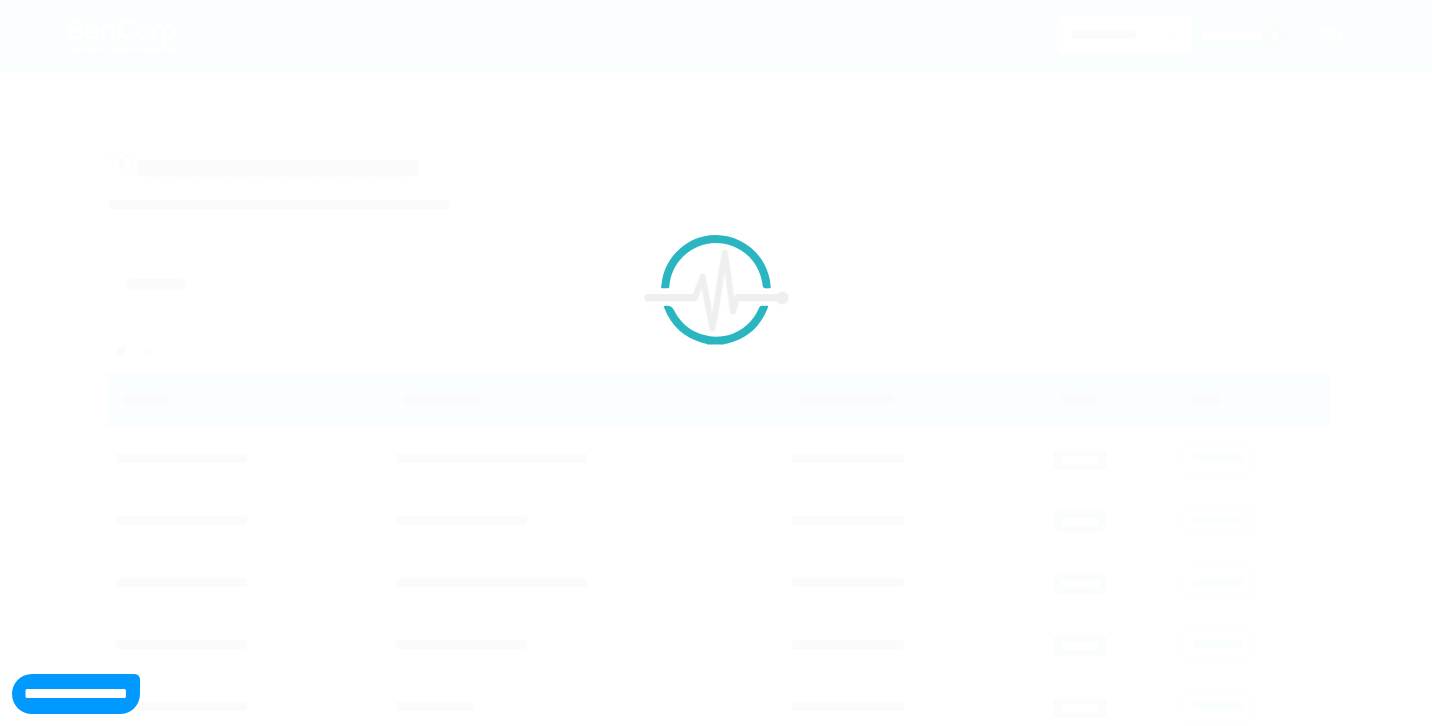 select on "**" 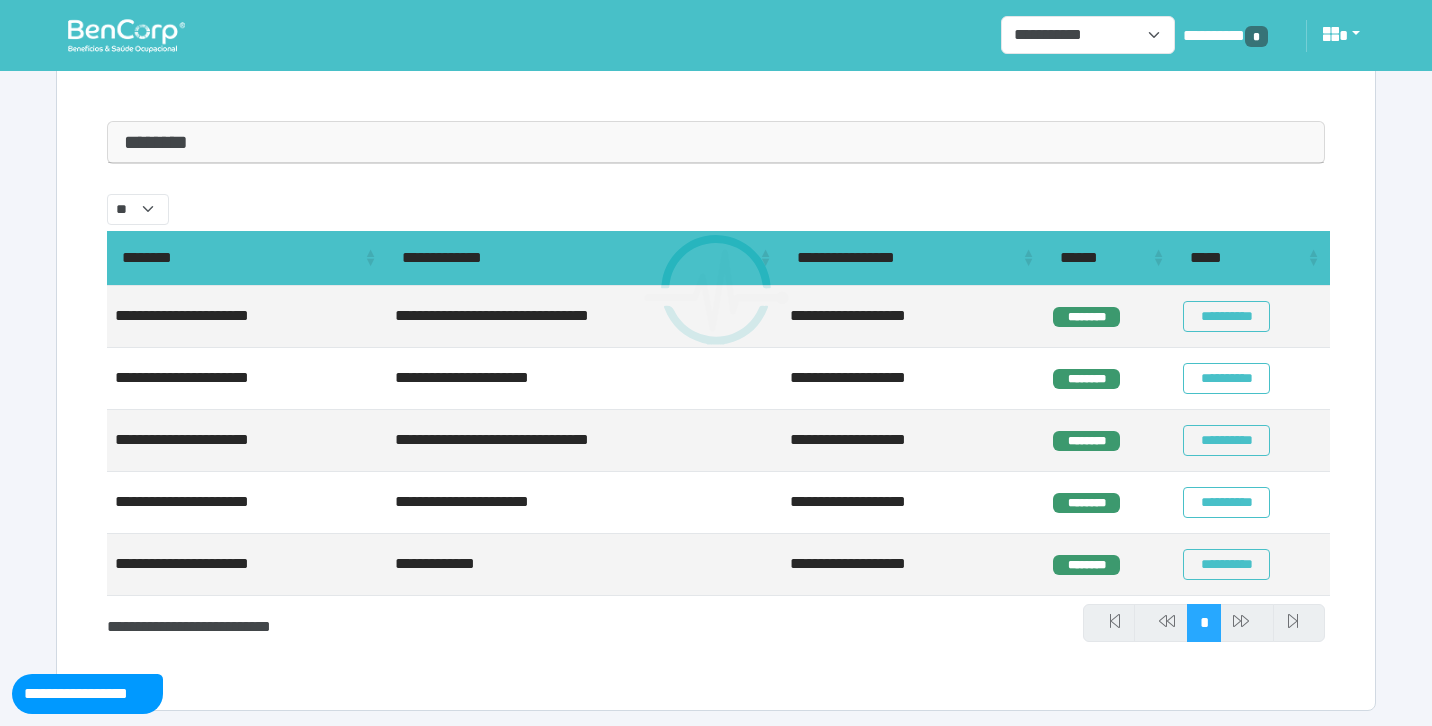 scroll, scrollTop: 146, scrollLeft: 0, axis: vertical 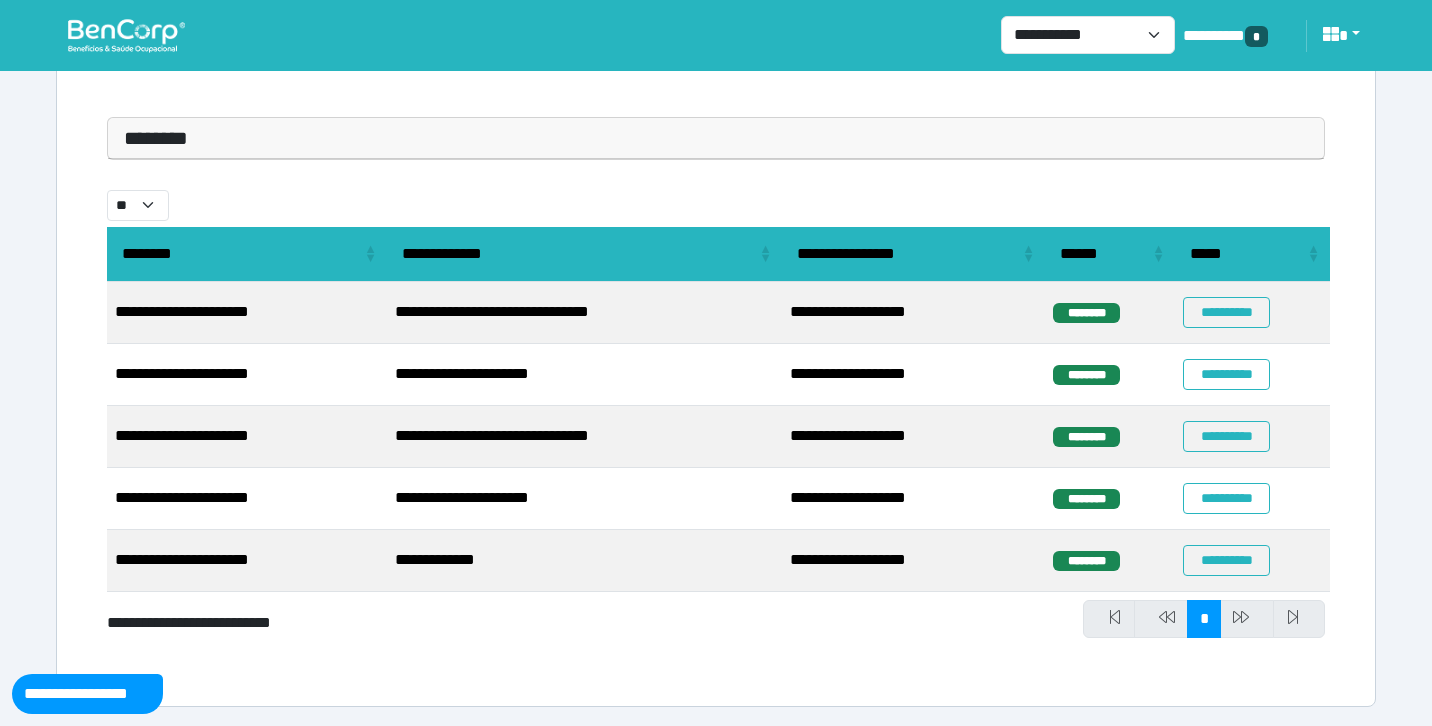 click on "********" at bounding box center (716, 138) 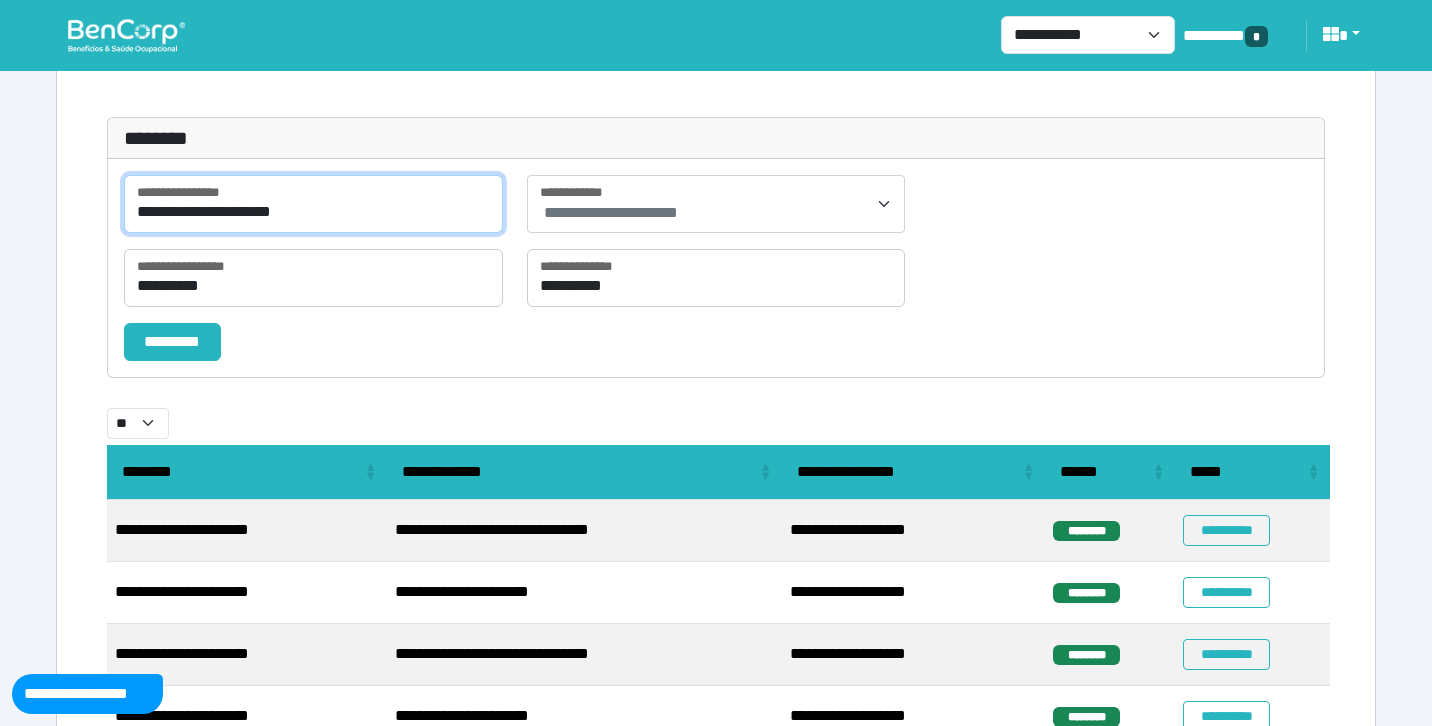 click on "**********" at bounding box center (313, 204) 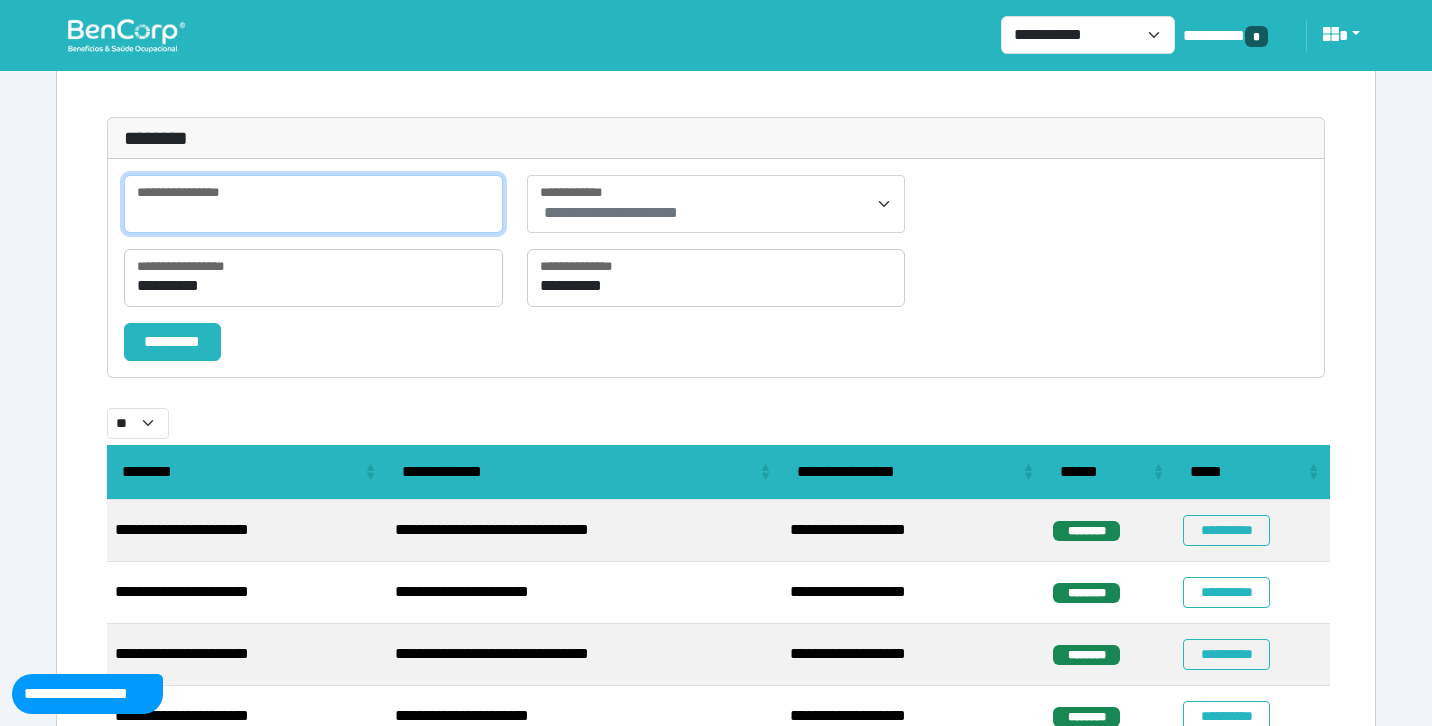paste on "**********" 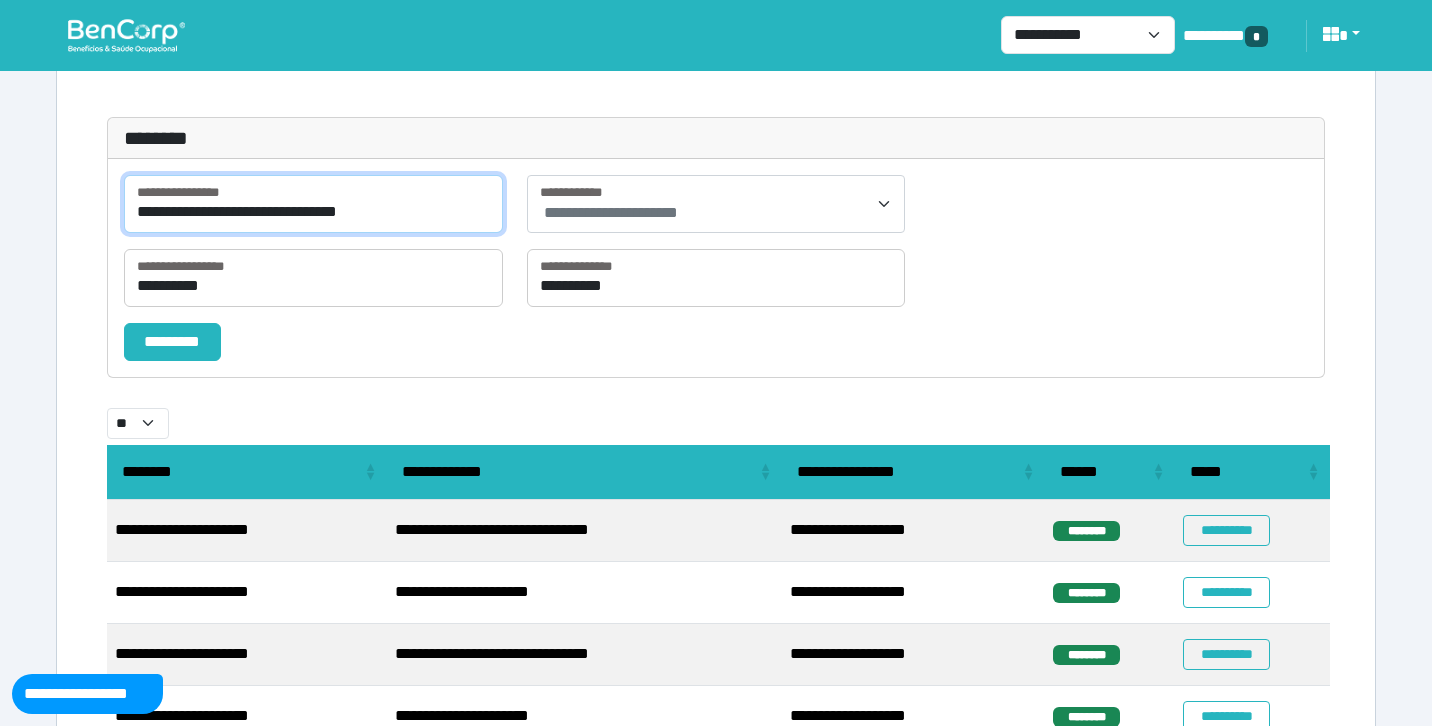 type on "**********" 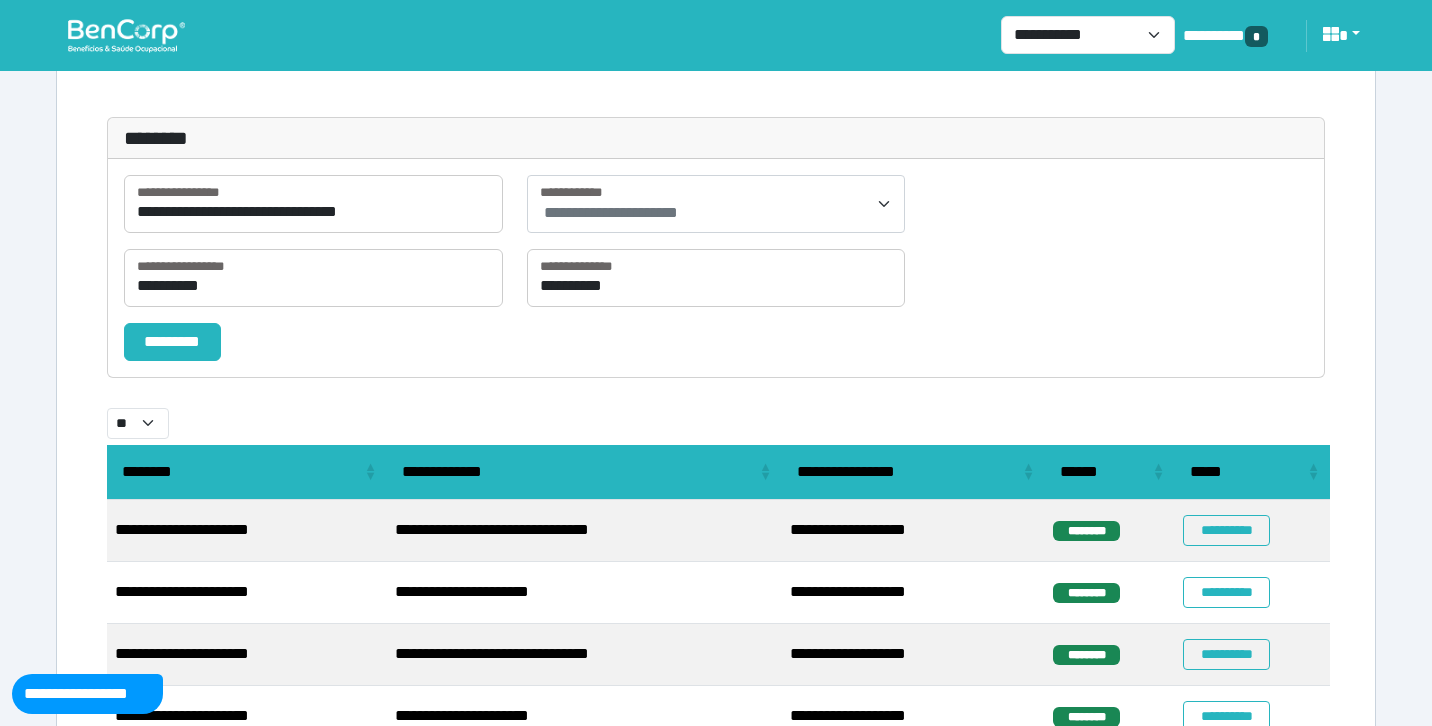 click on "**********" at bounding box center (716, 268) 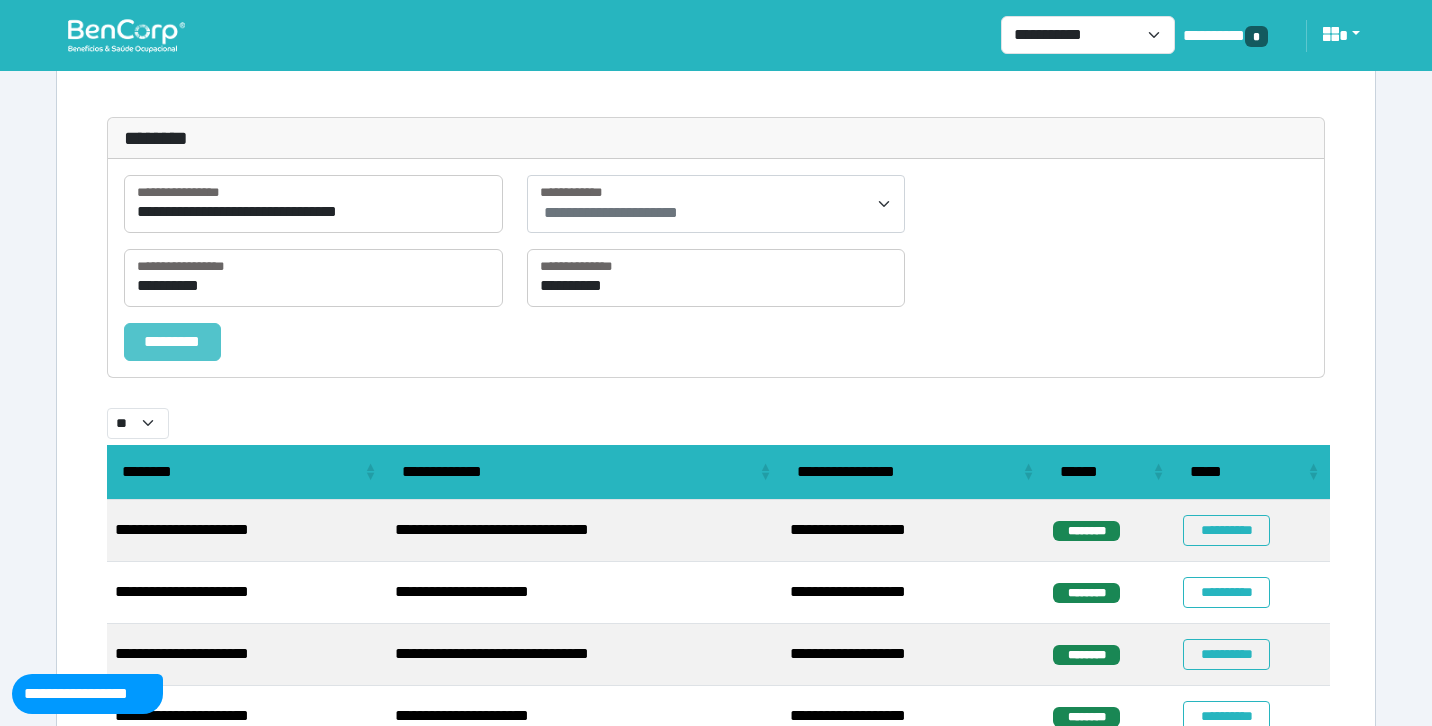 click on "*********" at bounding box center (172, 342) 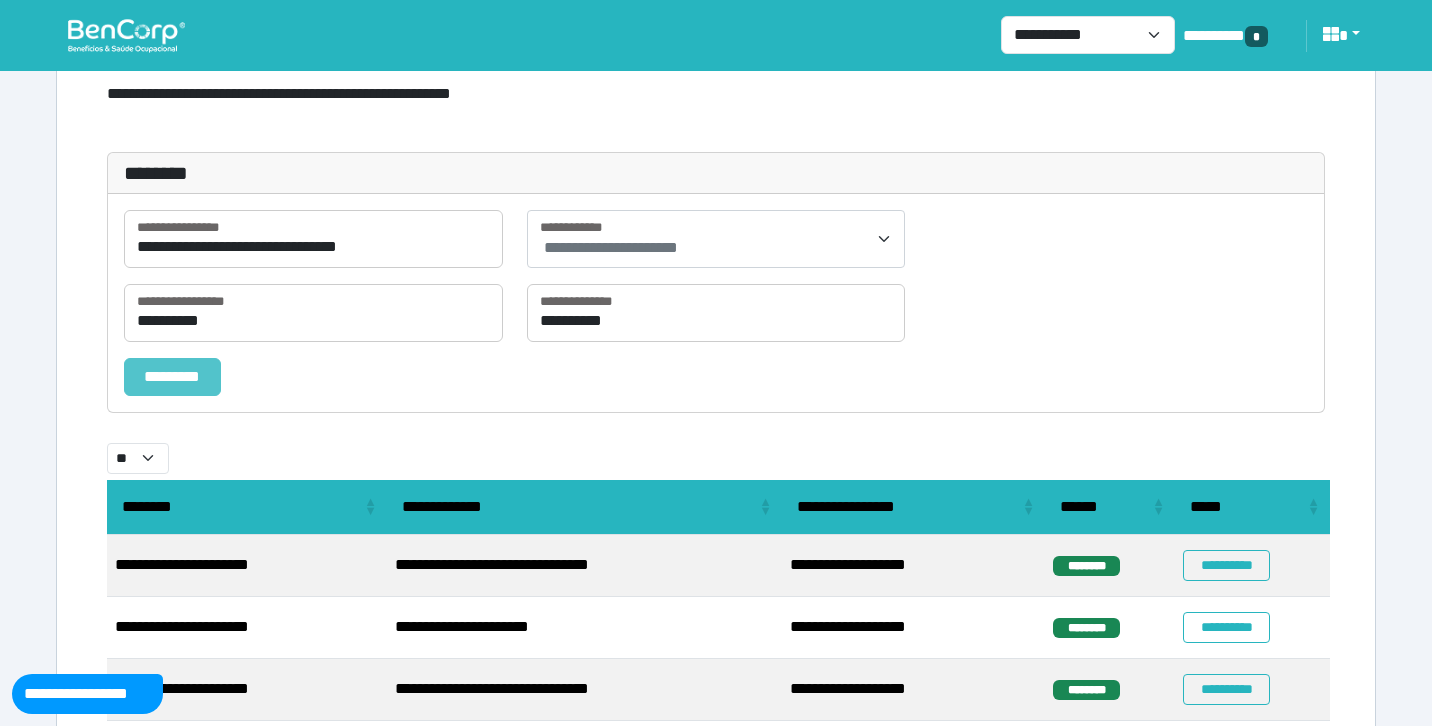 select on "**" 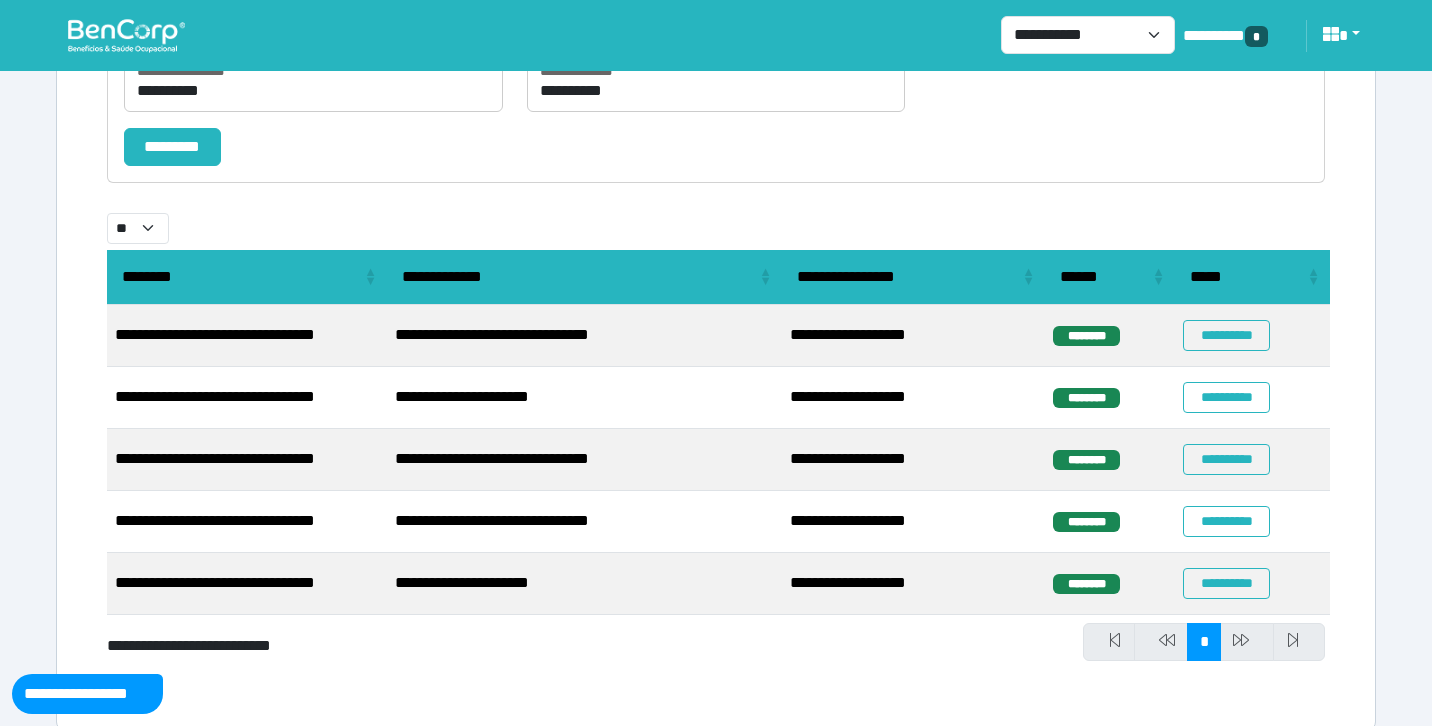 scroll, scrollTop: 364, scrollLeft: 0, axis: vertical 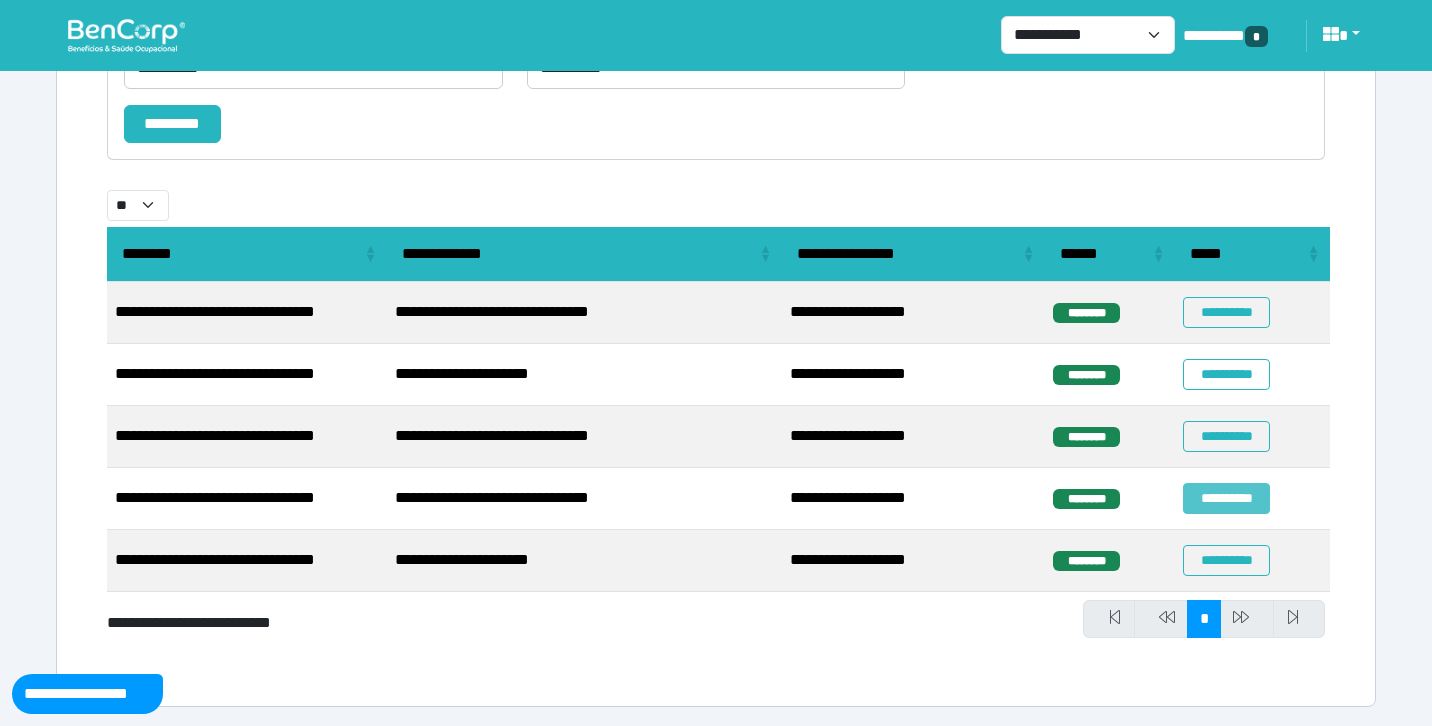 click on "**********" at bounding box center (1226, 498) 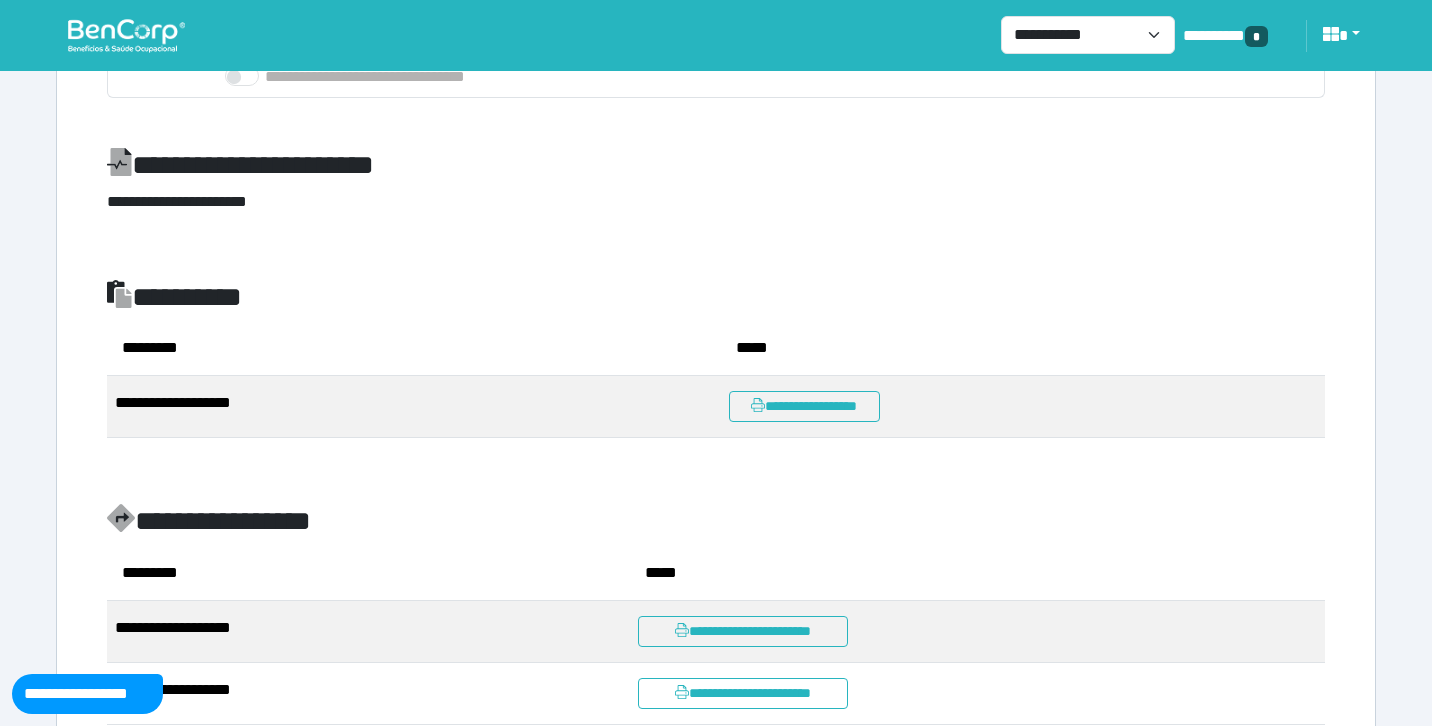 scroll, scrollTop: 1421, scrollLeft: 0, axis: vertical 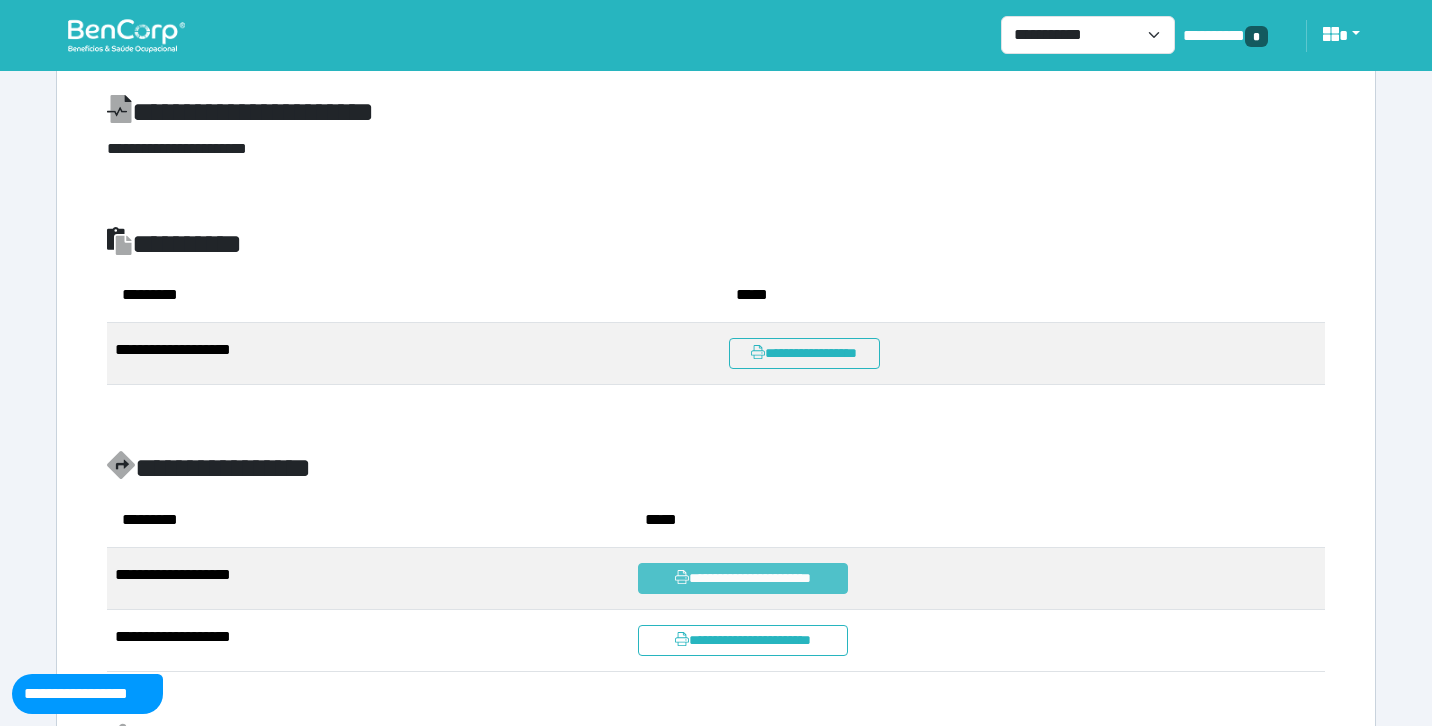 click on "**********" at bounding box center (742, 578) 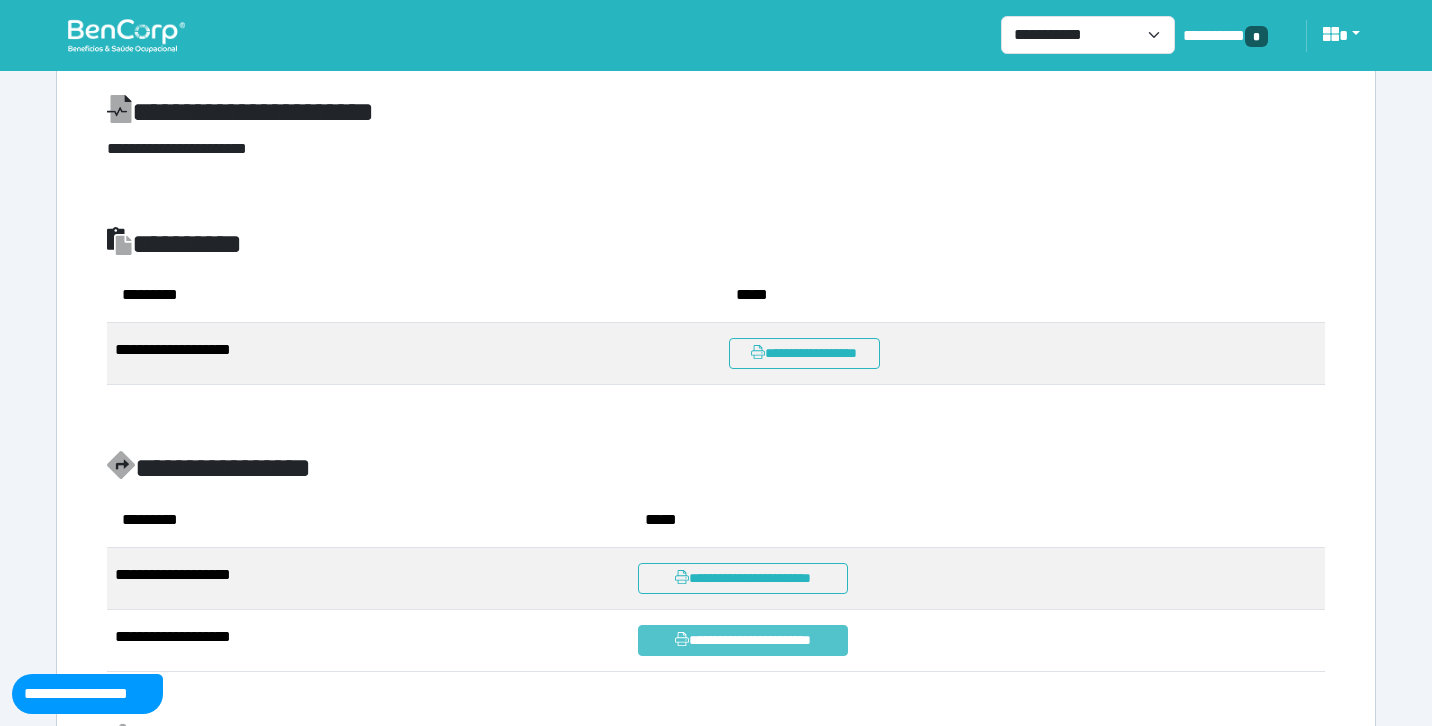 click on "**********" at bounding box center [742, 640] 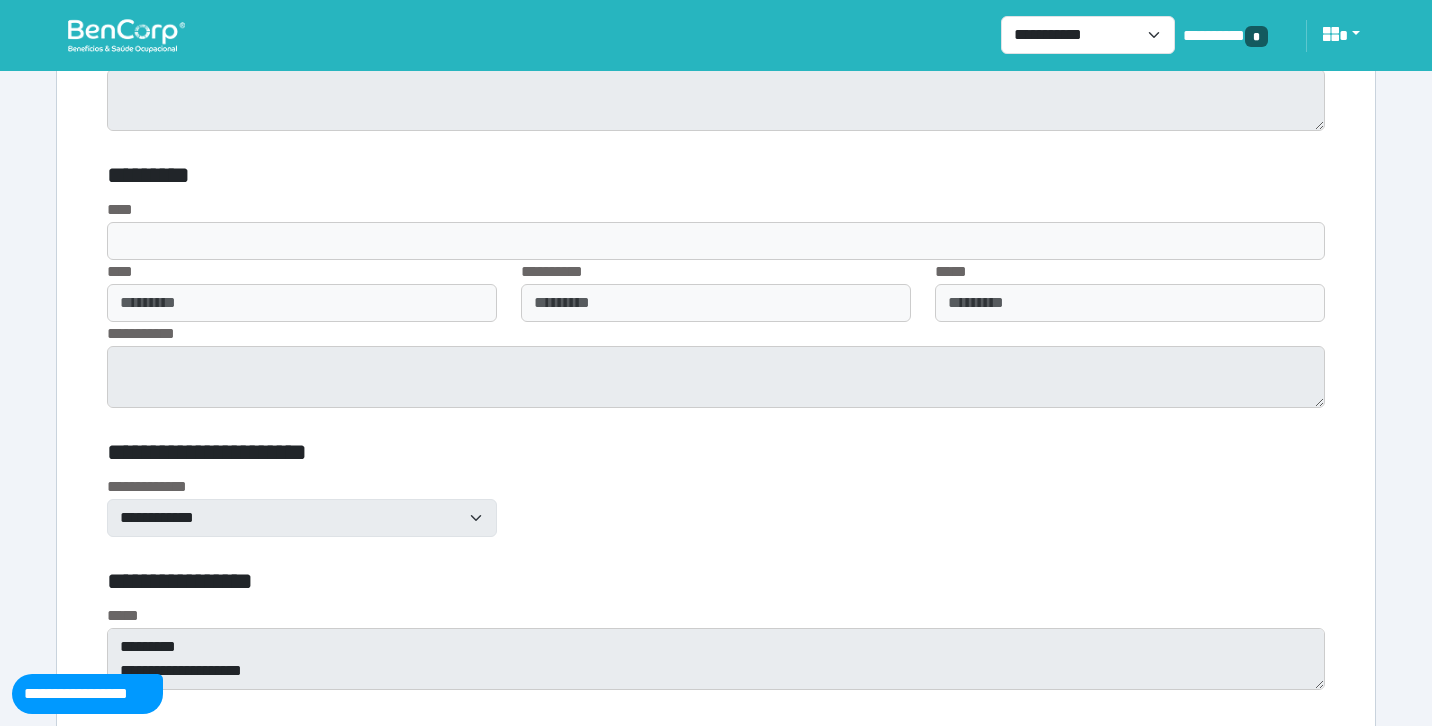 scroll, scrollTop: 6216, scrollLeft: 0, axis: vertical 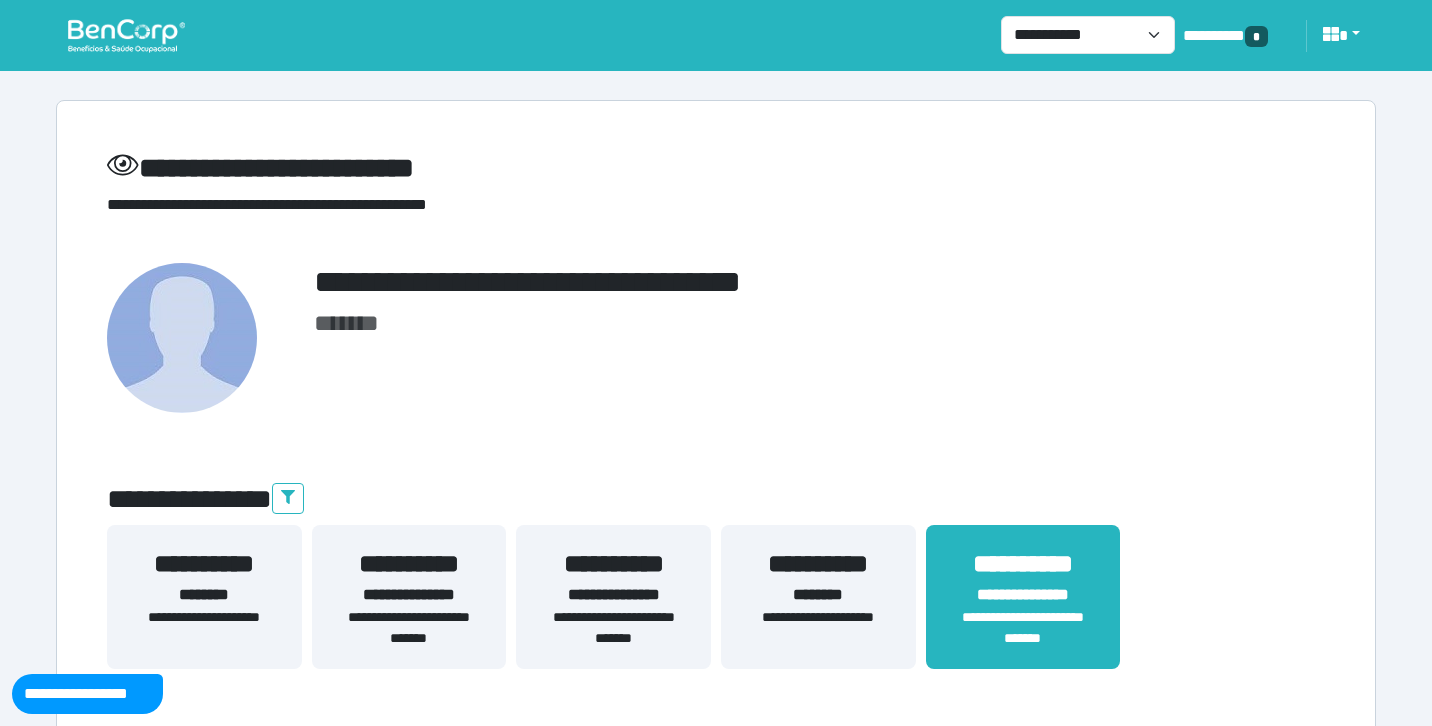 click on "**********" at bounding box center (409, 595) 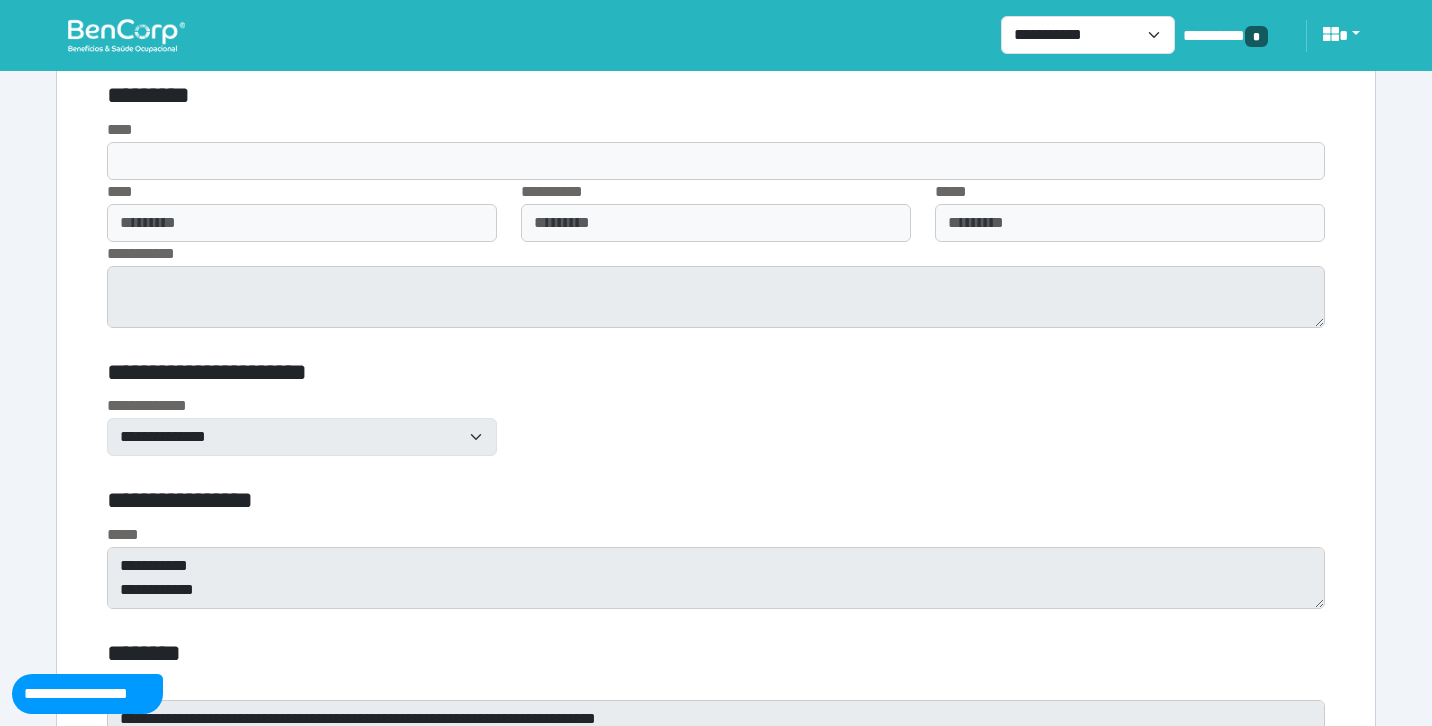 scroll, scrollTop: 6147, scrollLeft: 0, axis: vertical 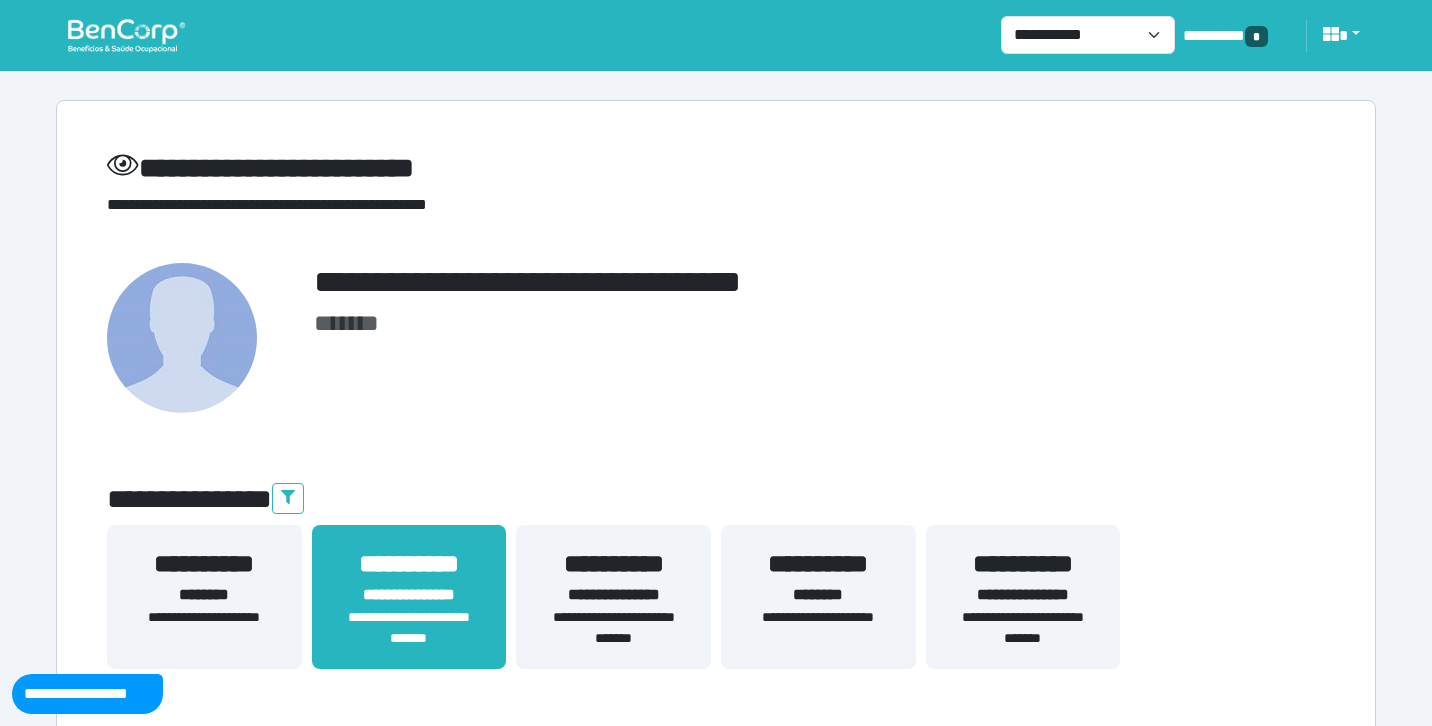 click on "**********" at bounding box center (716, 3517) 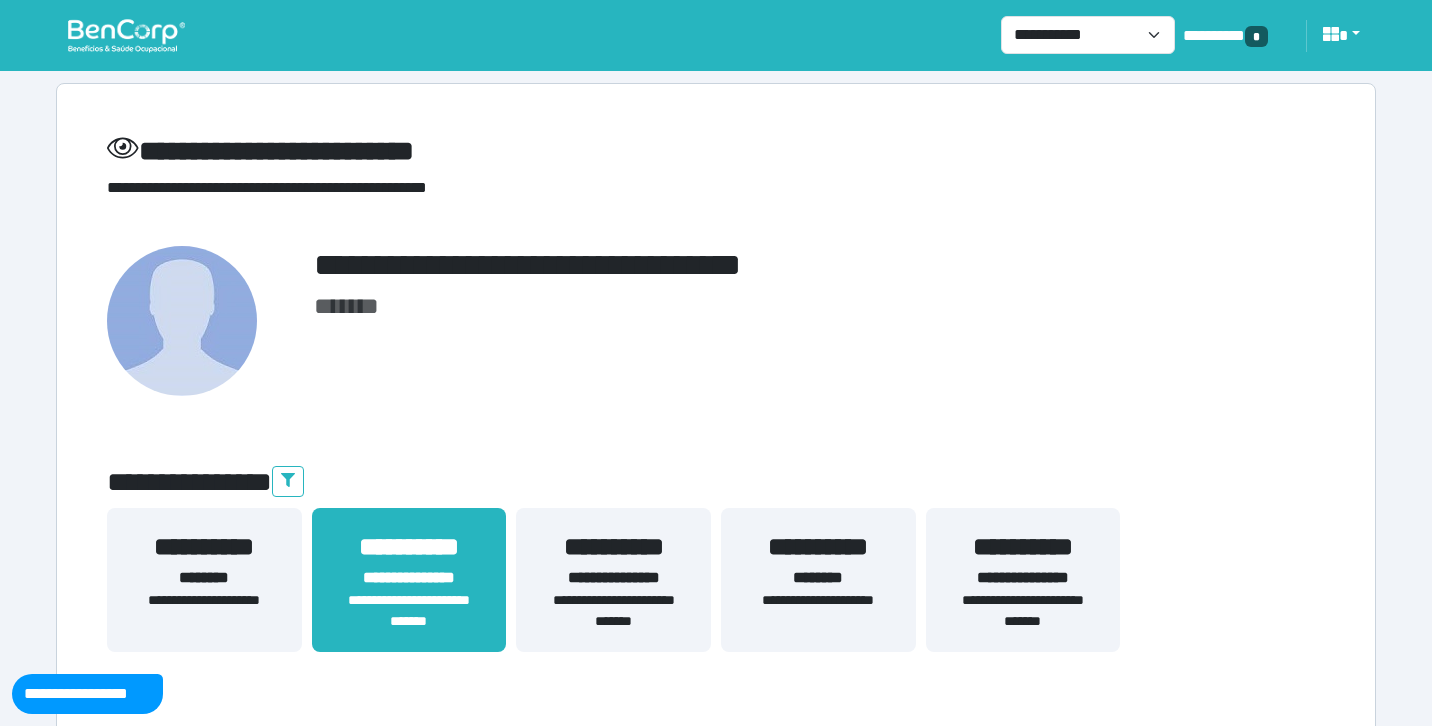 scroll, scrollTop: 0, scrollLeft: 0, axis: both 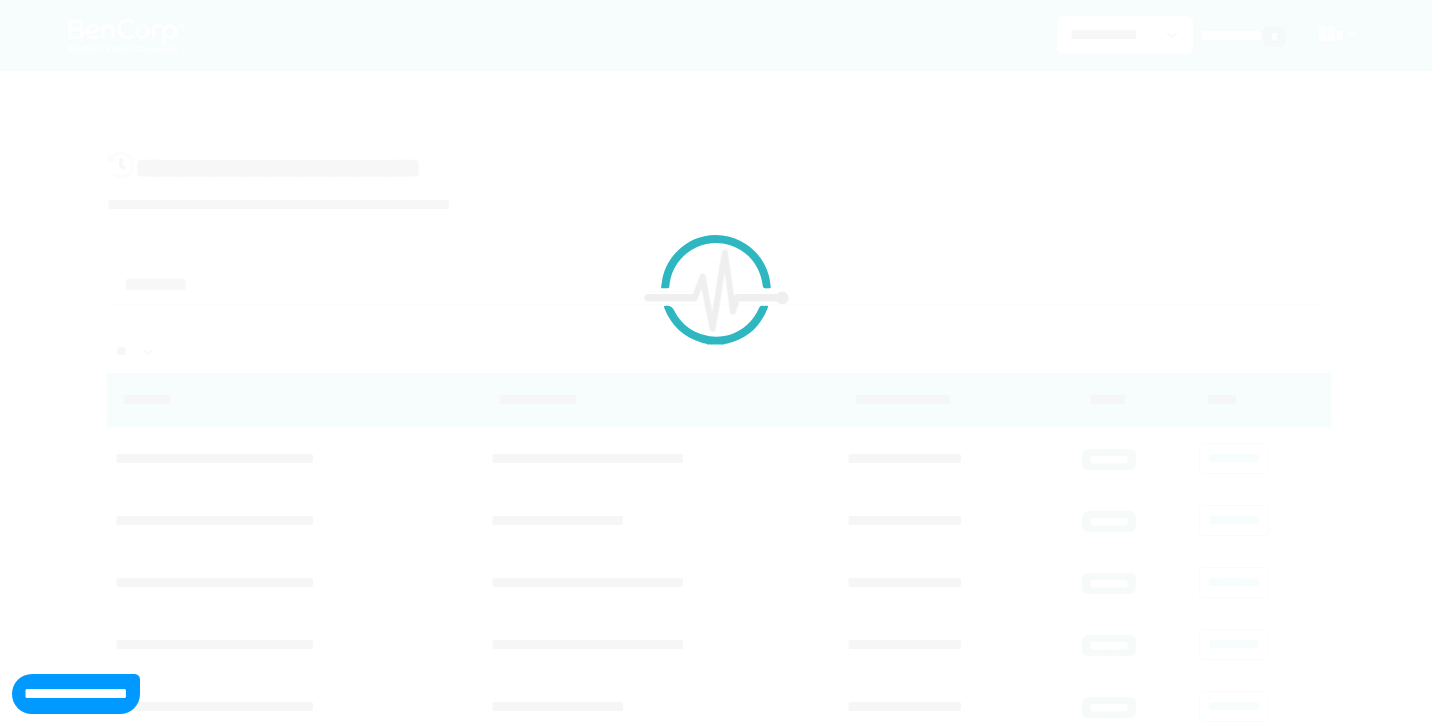 select on "**" 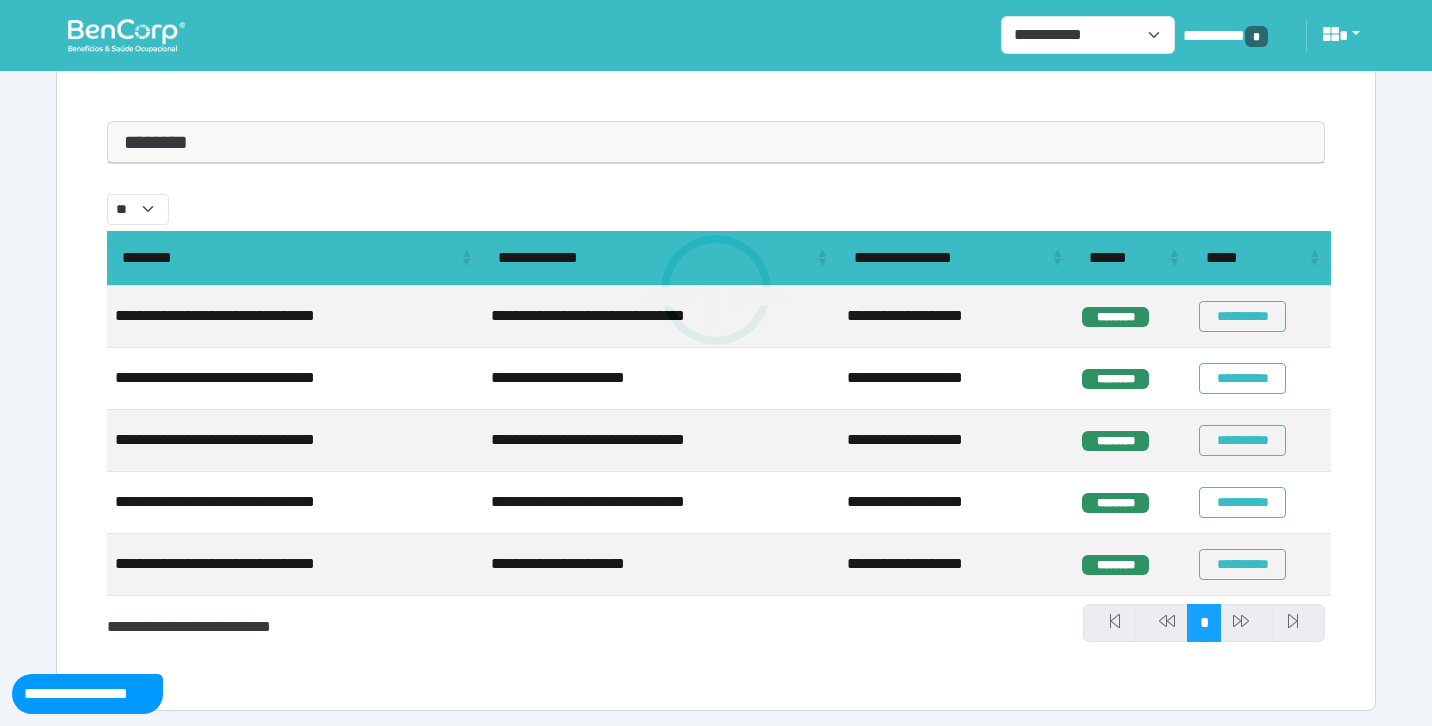 scroll, scrollTop: 146, scrollLeft: 0, axis: vertical 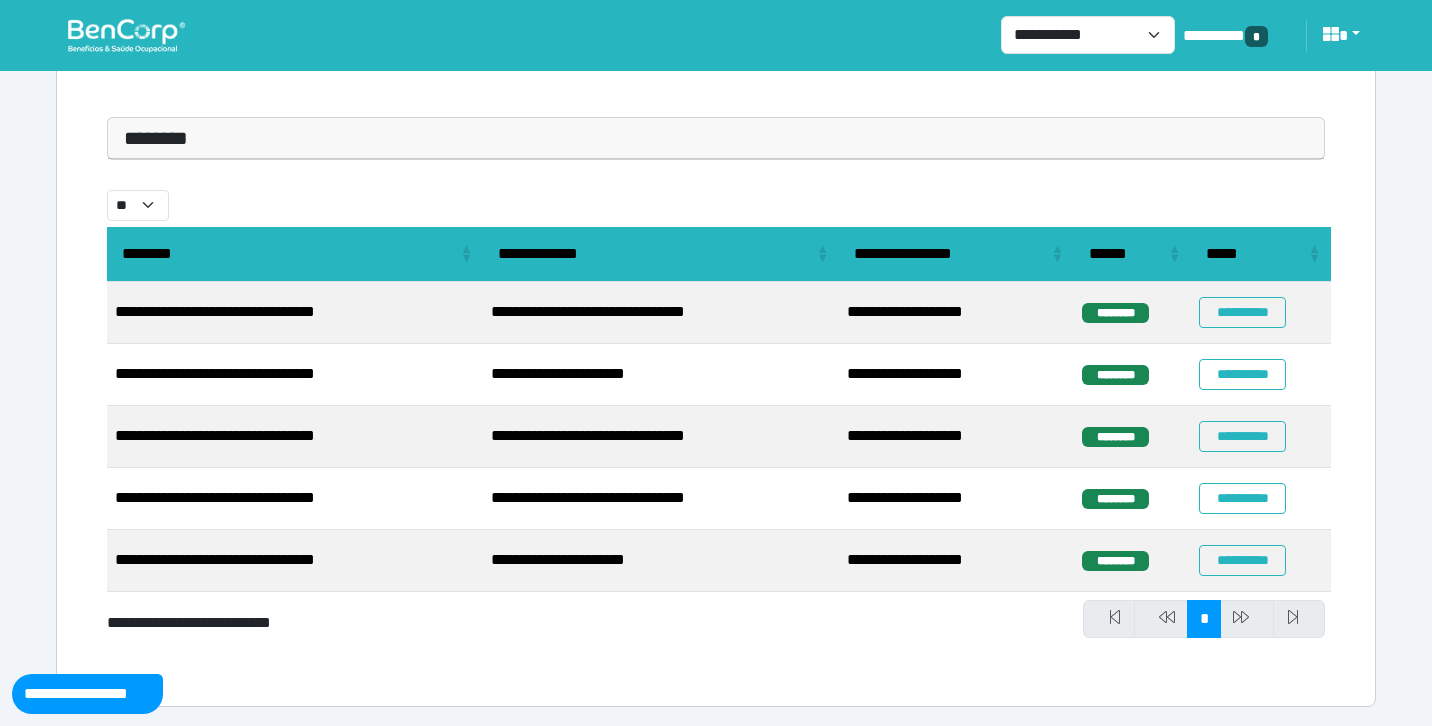 click on "********" at bounding box center (716, 138) 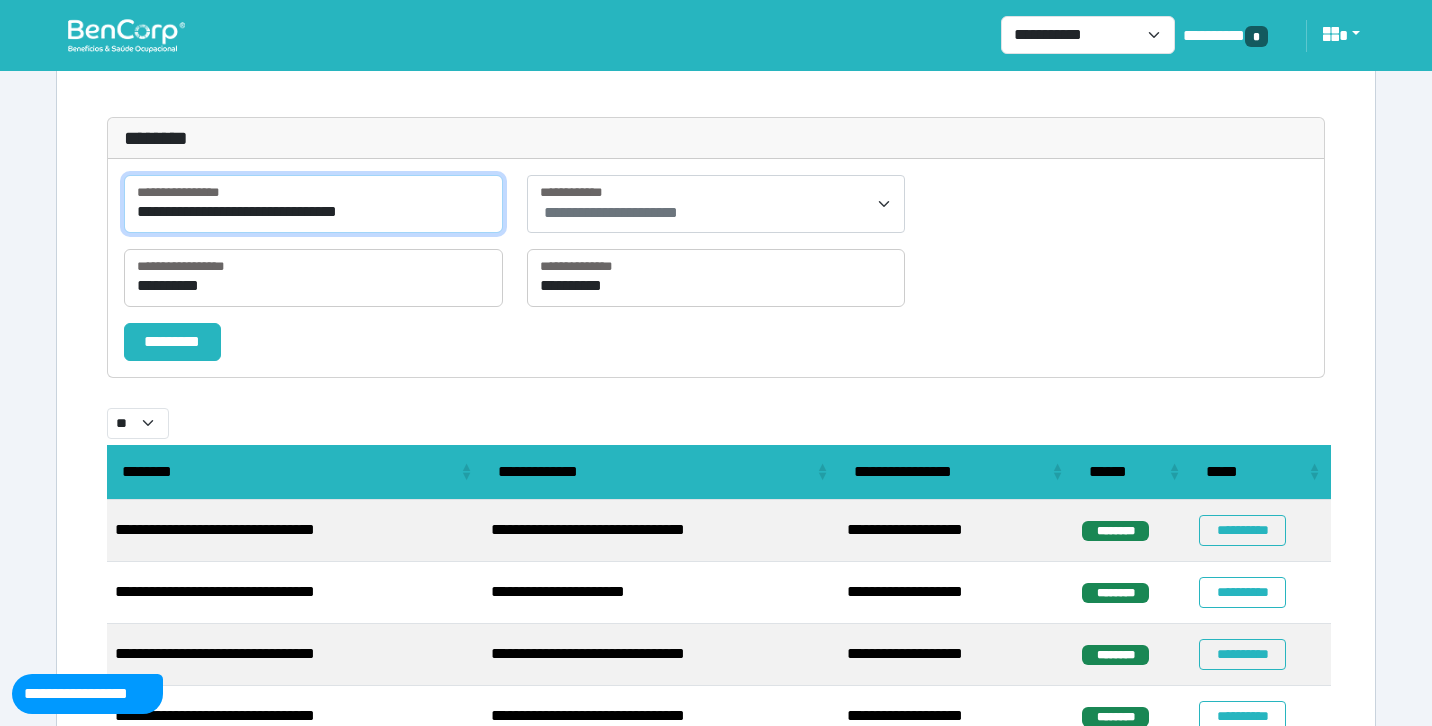 click on "**********" at bounding box center [313, 204] 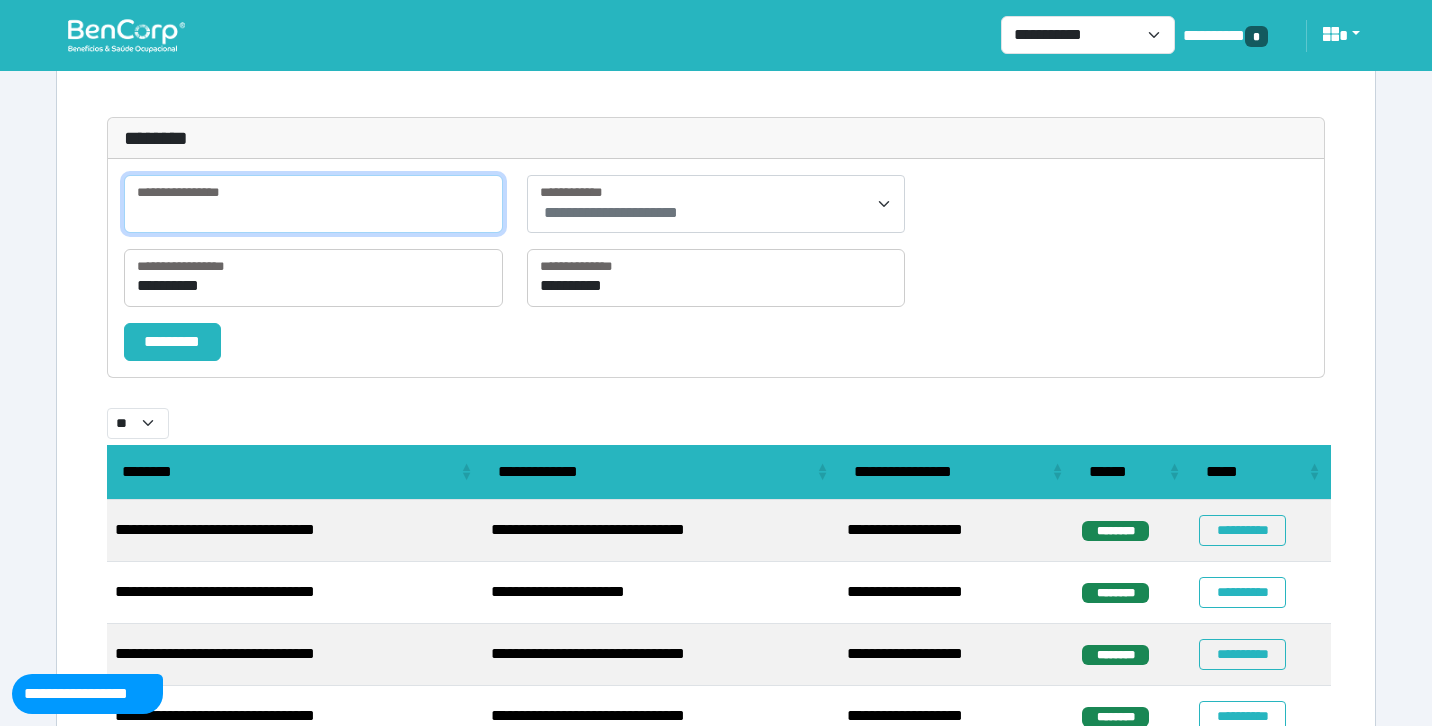 paste on "**********" 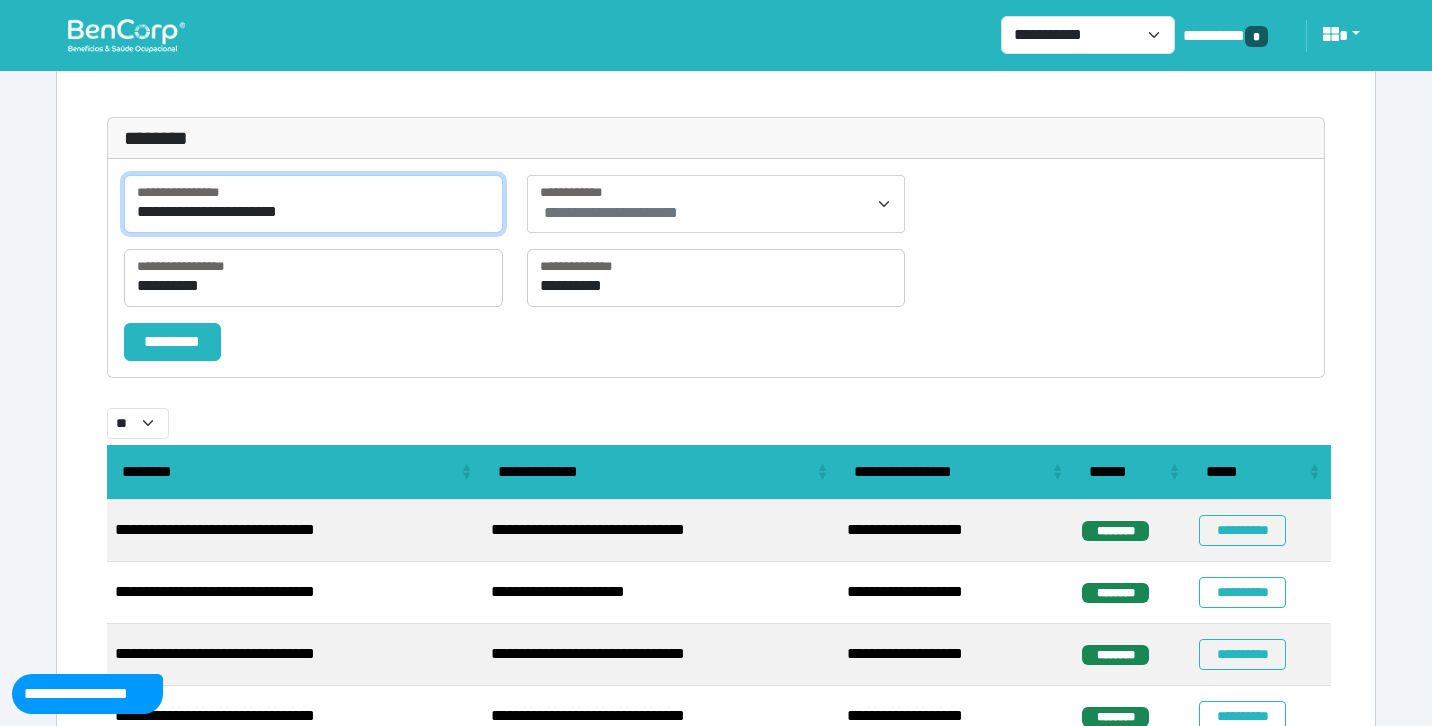 type on "**********" 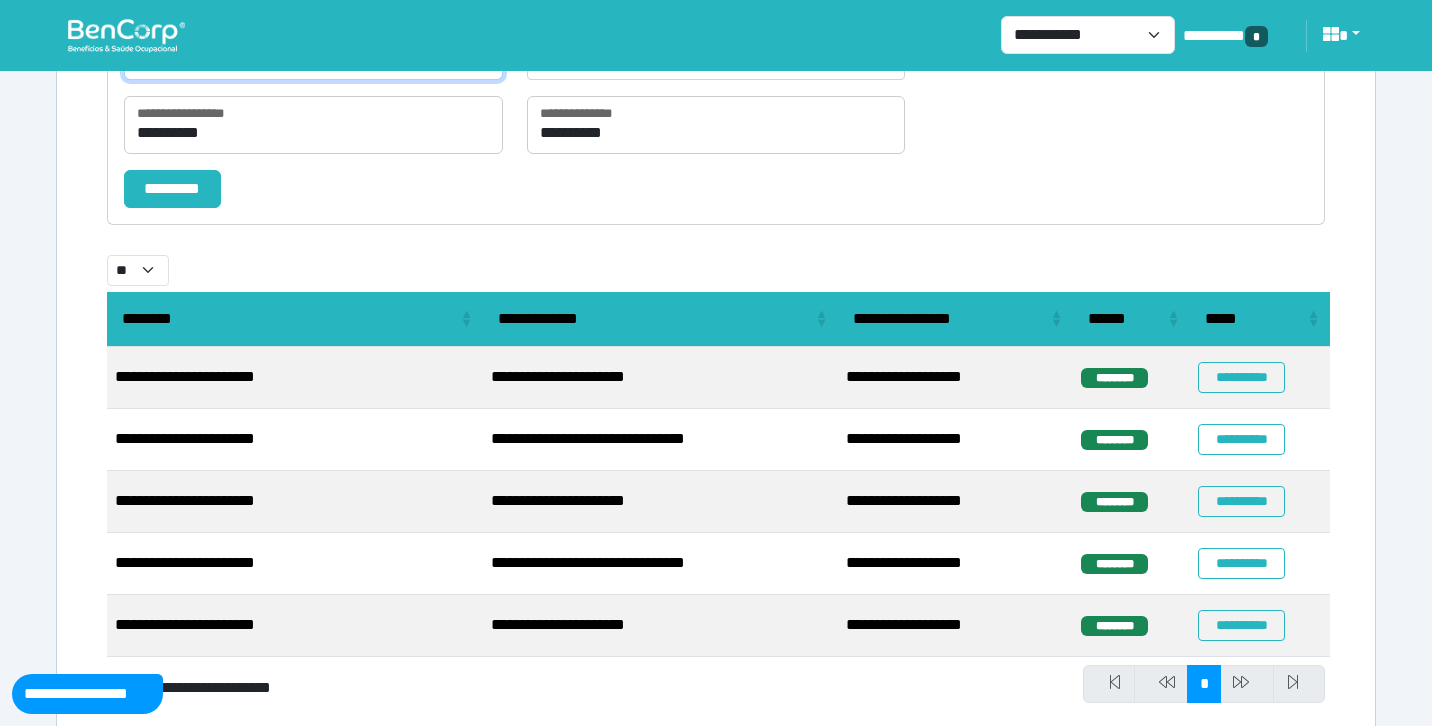 scroll, scrollTop: 364, scrollLeft: 0, axis: vertical 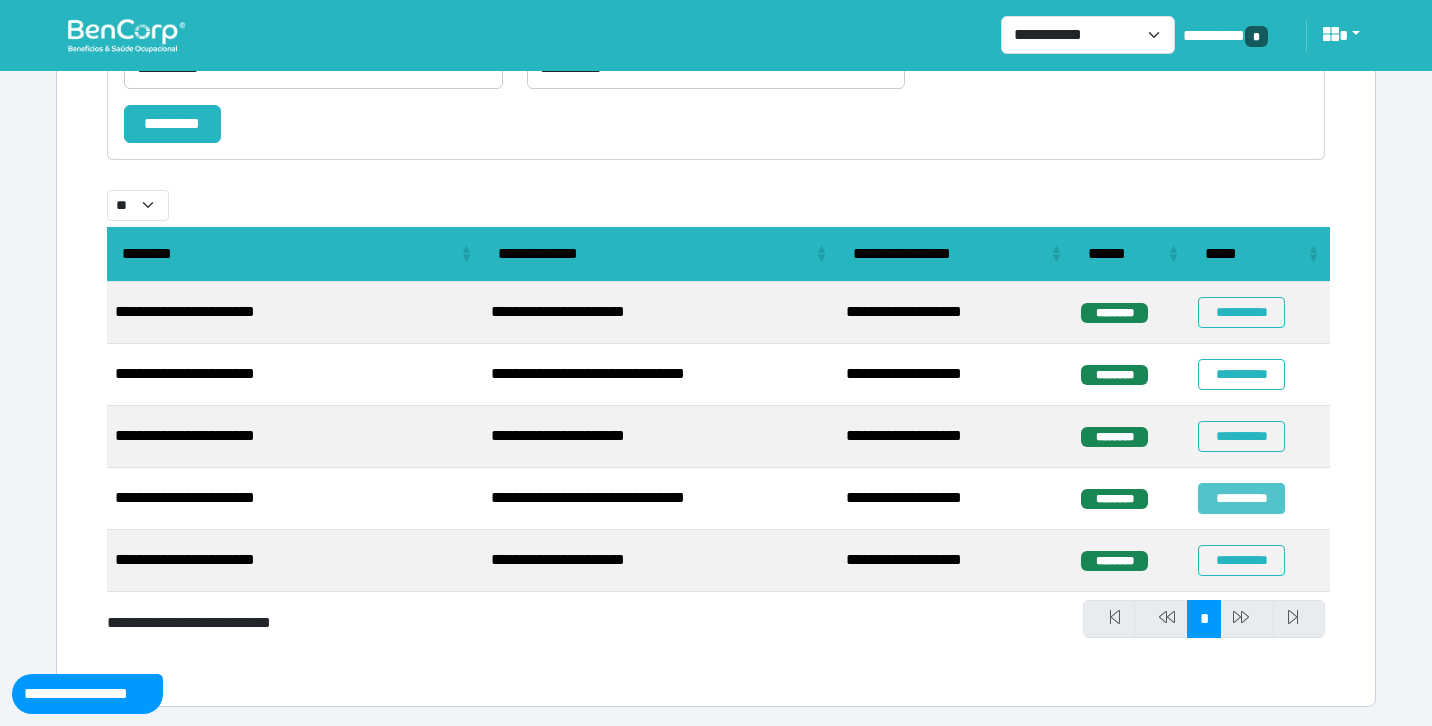 click on "**********" at bounding box center (1241, 498) 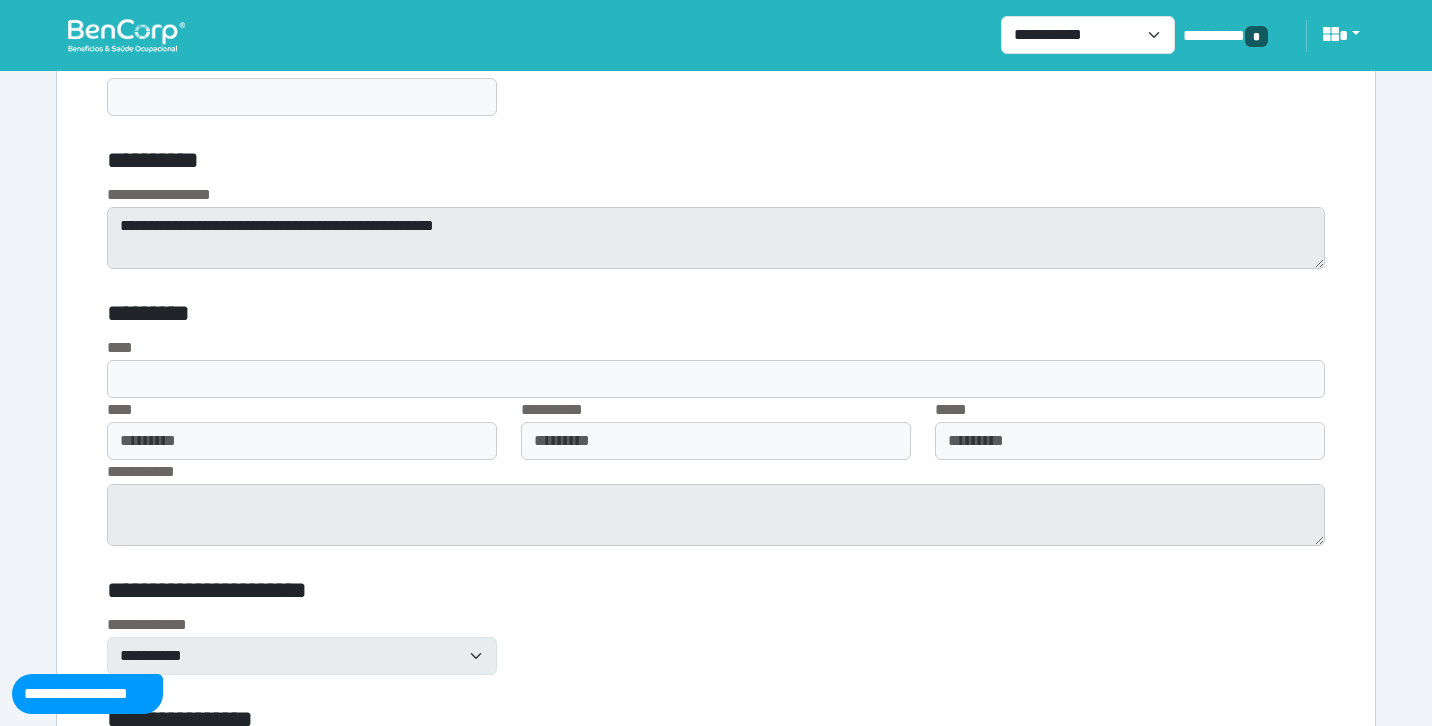 scroll, scrollTop: 8893, scrollLeft: 0, axis: vertical 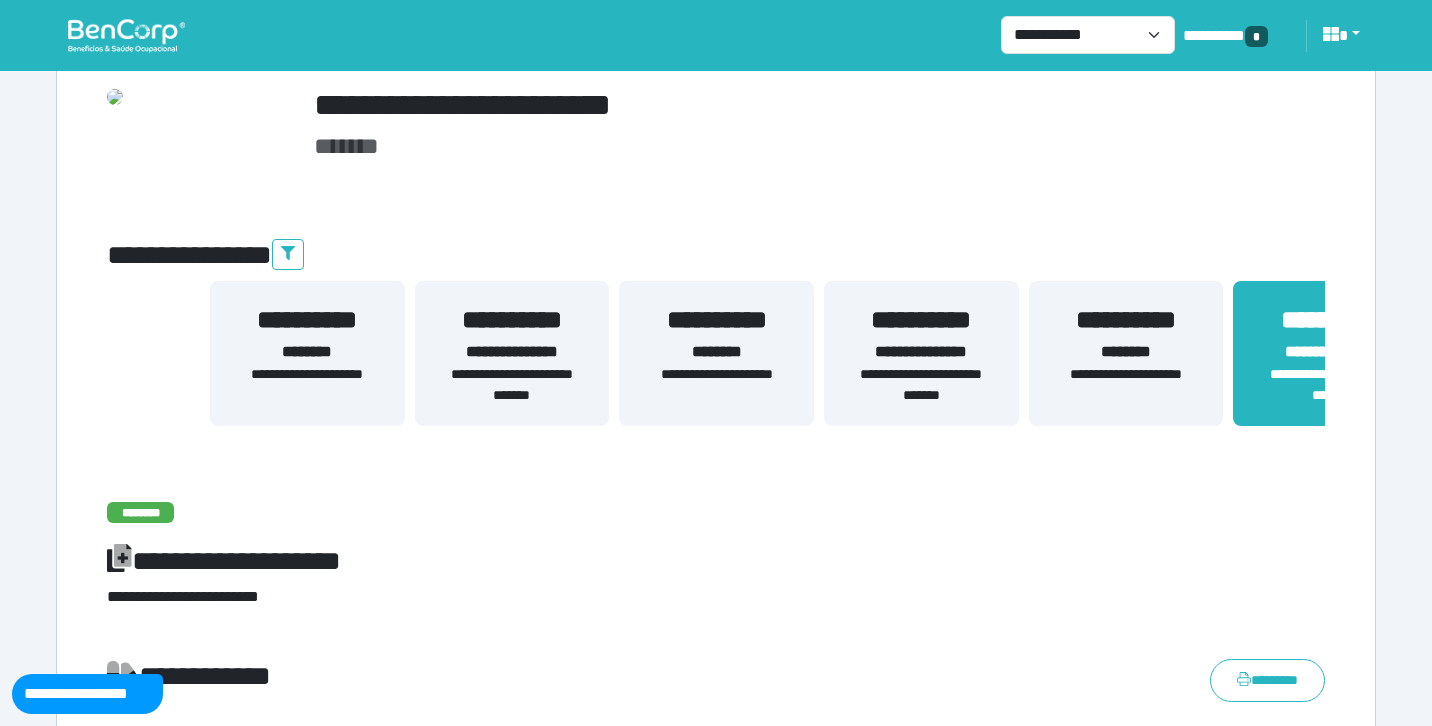 drag, startPoint x: 492, startPoint y: 379, endPoint x: 1124, endPoint y: 347, distance: 632.80963 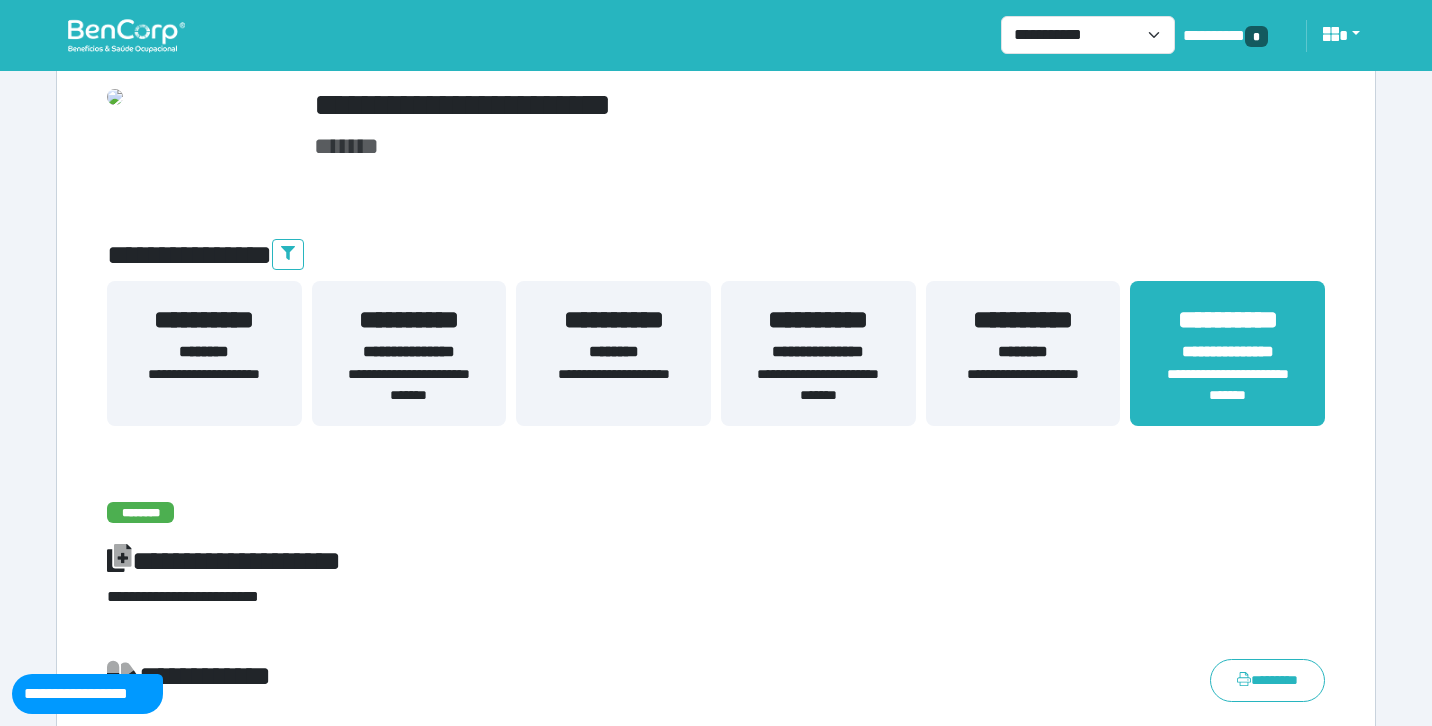 click on "**********" at bounding box center [409, 385] 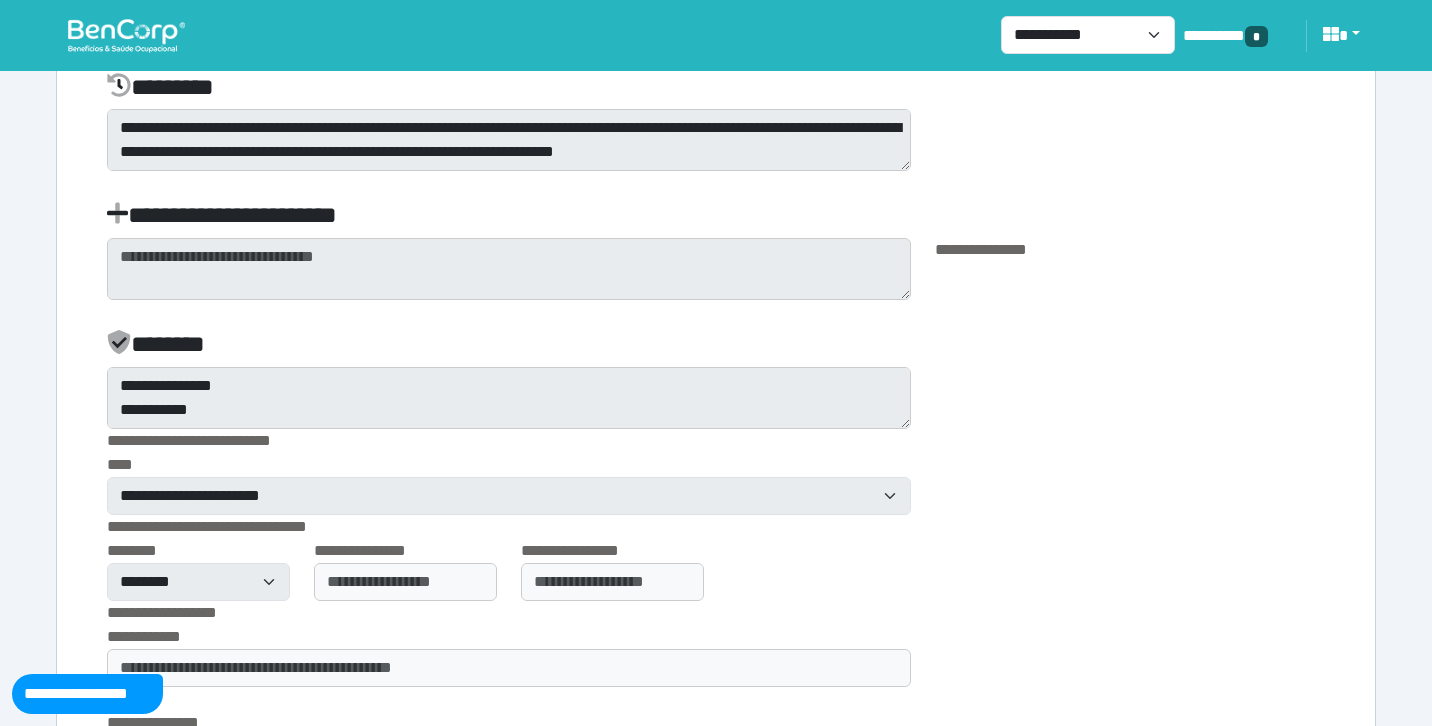 scroll, scrollTop: 4474, scrollLeft: 0, axis: vertical 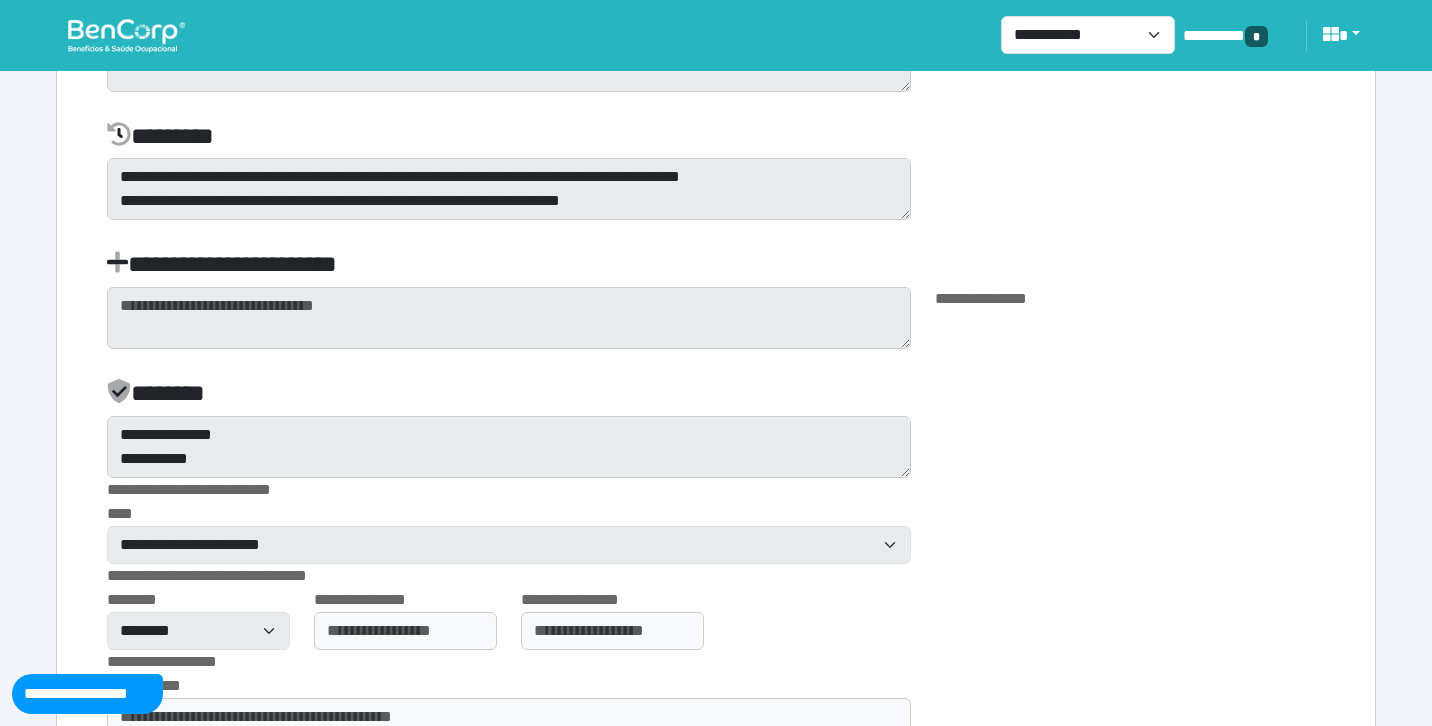 click on "**********" at bounding box center (716, -793) 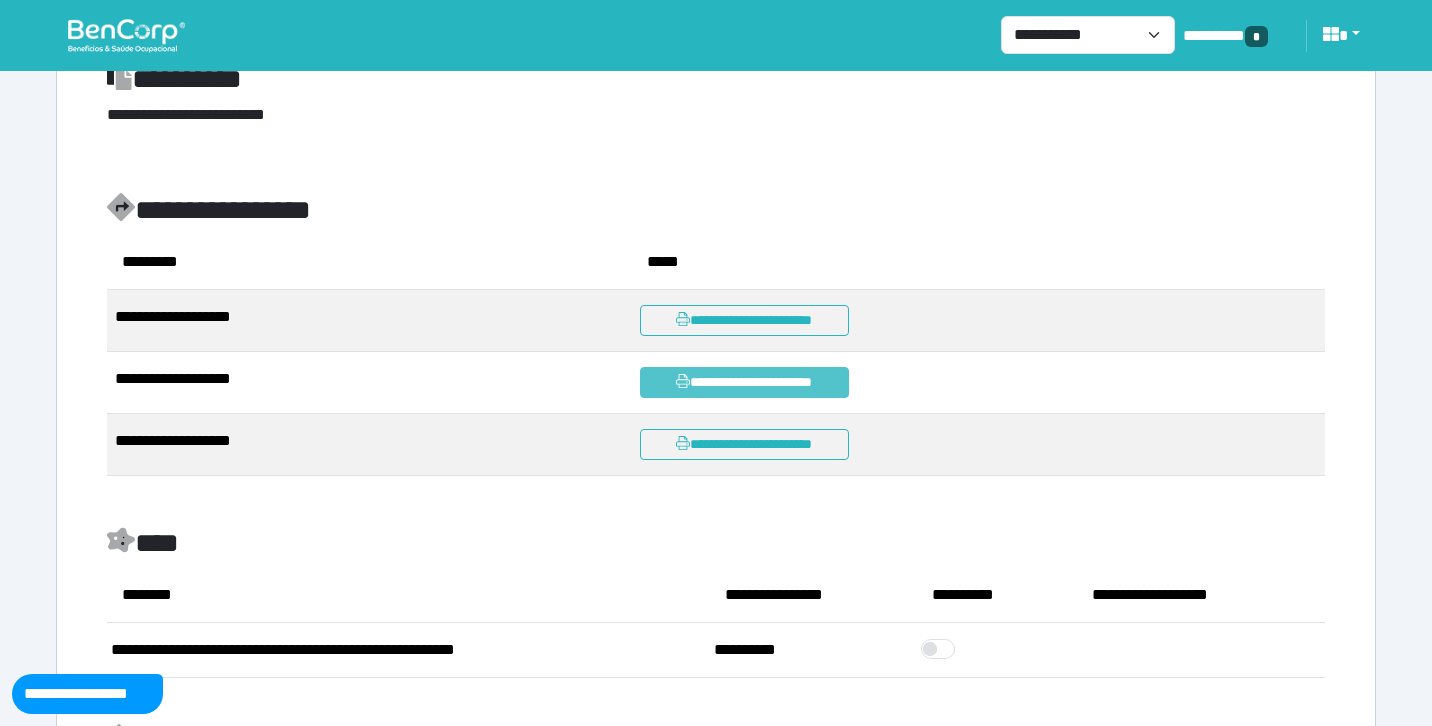 scroll, scrollTop: 1370, scrollLeft: 0, axis: vertical 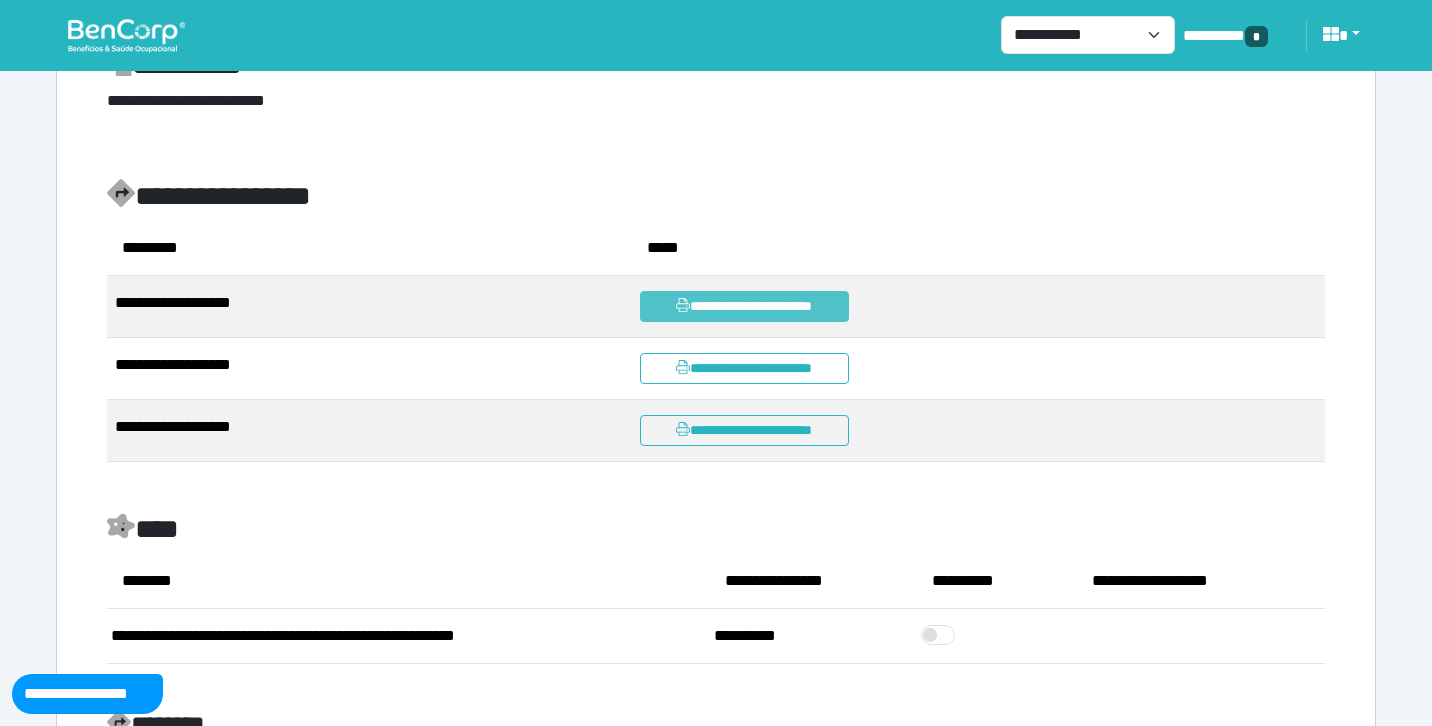 click on "**********" at bounding box center (744, 306) 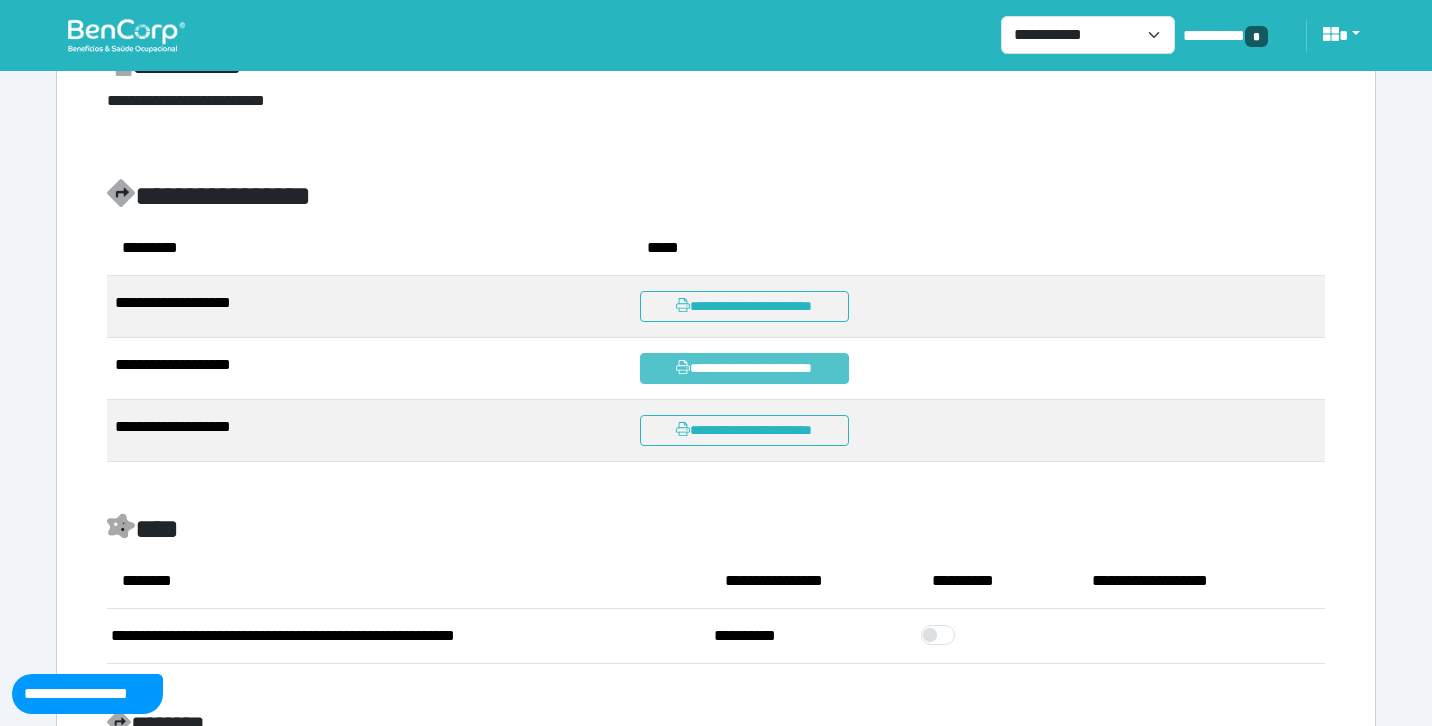 click on "**********" at bounding box center (744, 368) 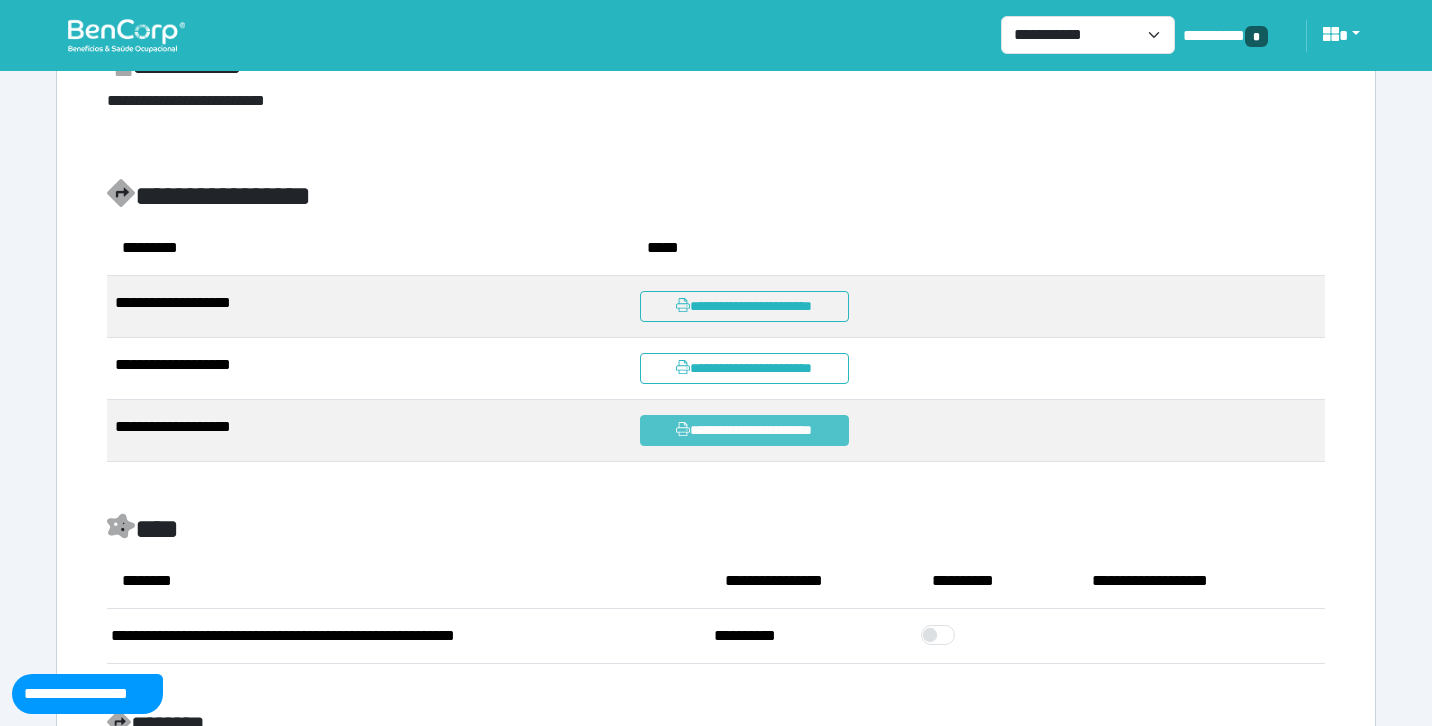 click on "**********" at bounding box center [744, 430] 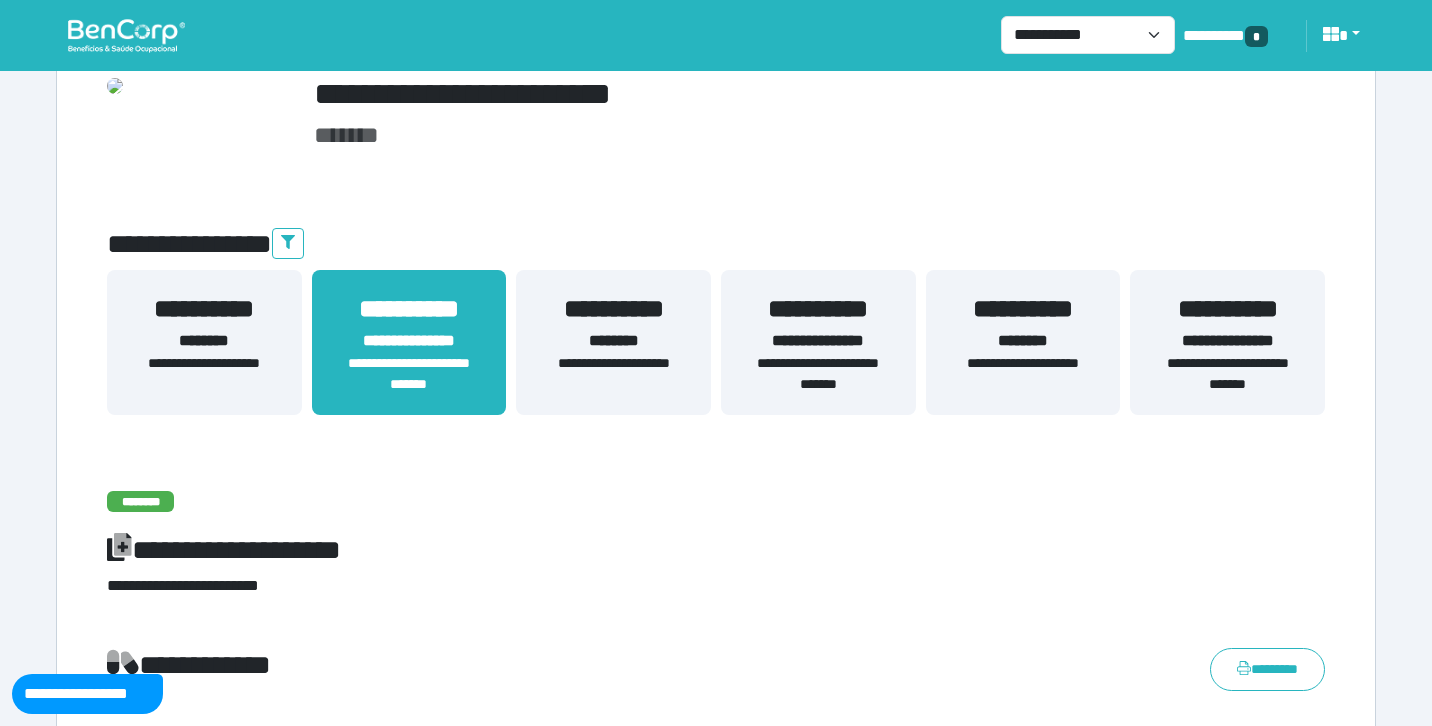 scroll, scrollTop: 216, scrollLeft: 0, axis: vertical 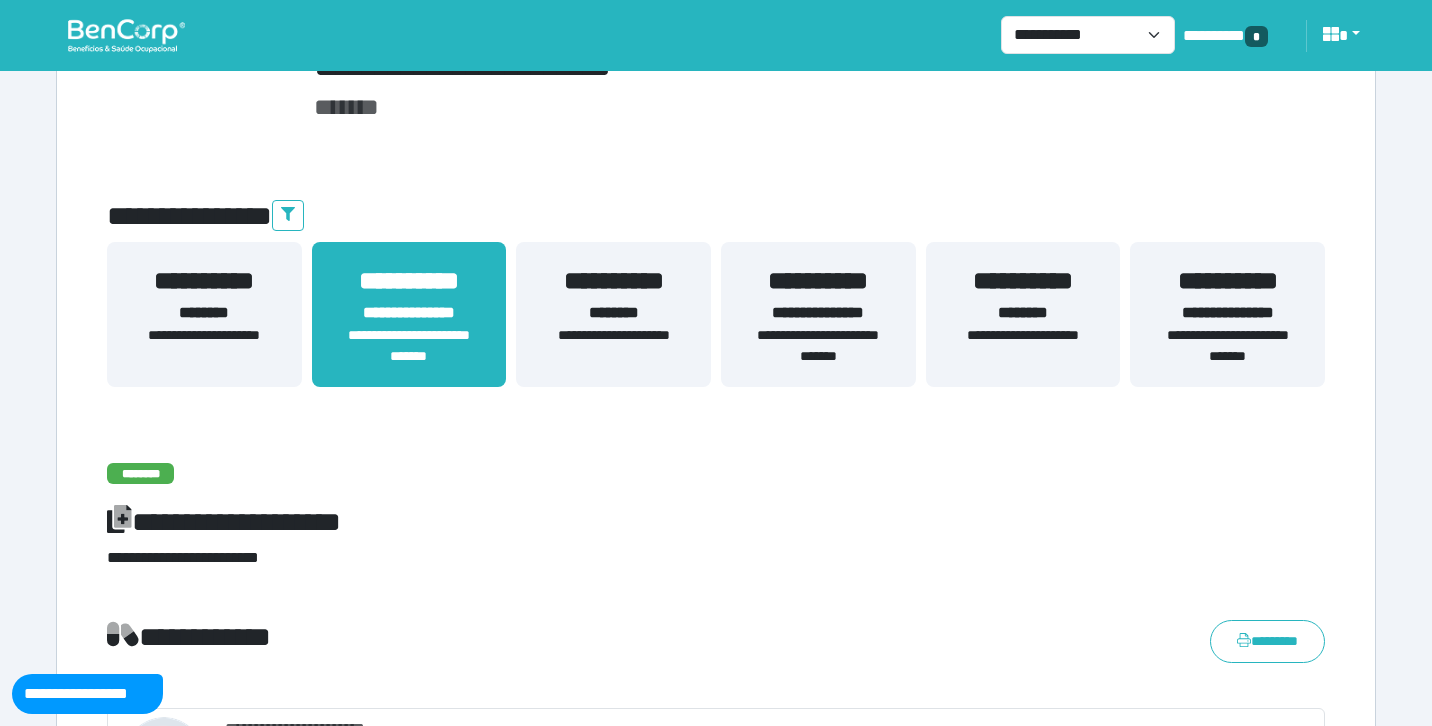 click on "**********" at bounding box center [818, 314] 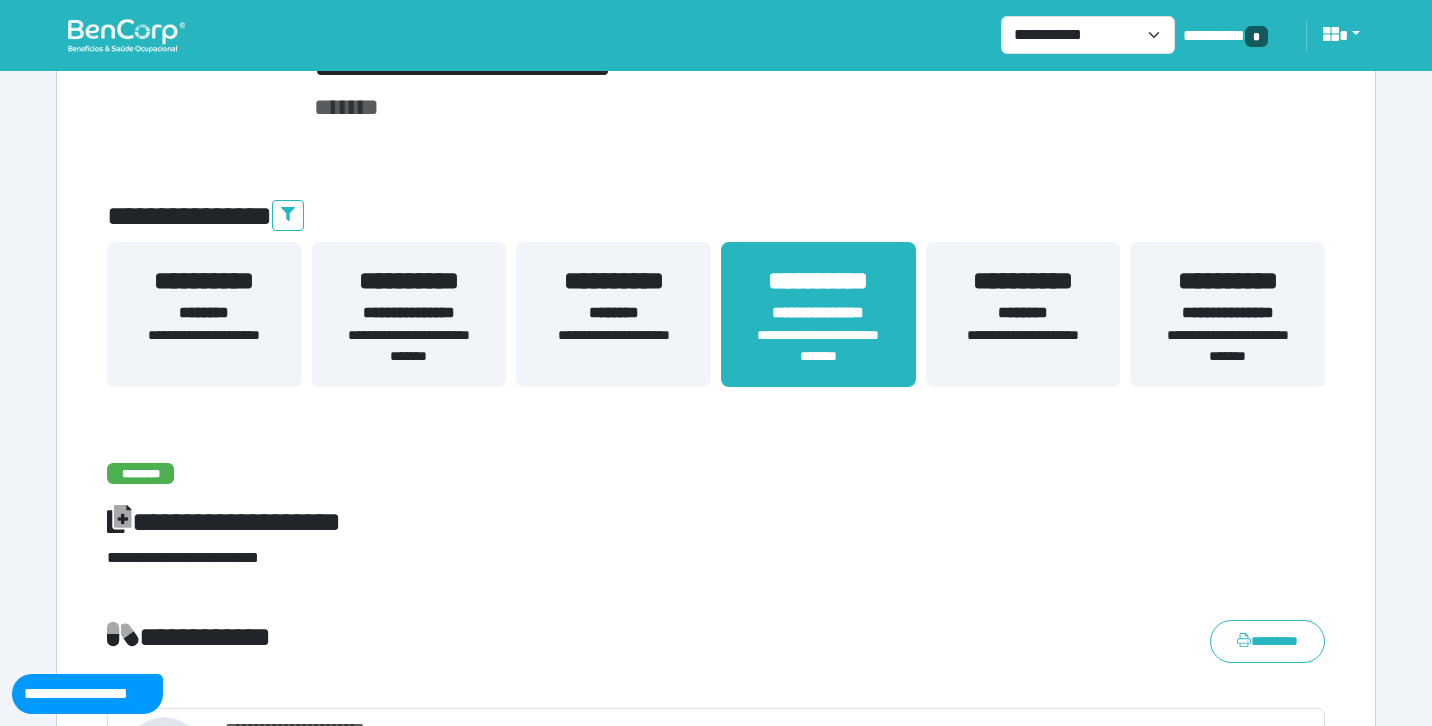 scroll, scrollTop: 85, scrollLeft: 0, axis: vertical 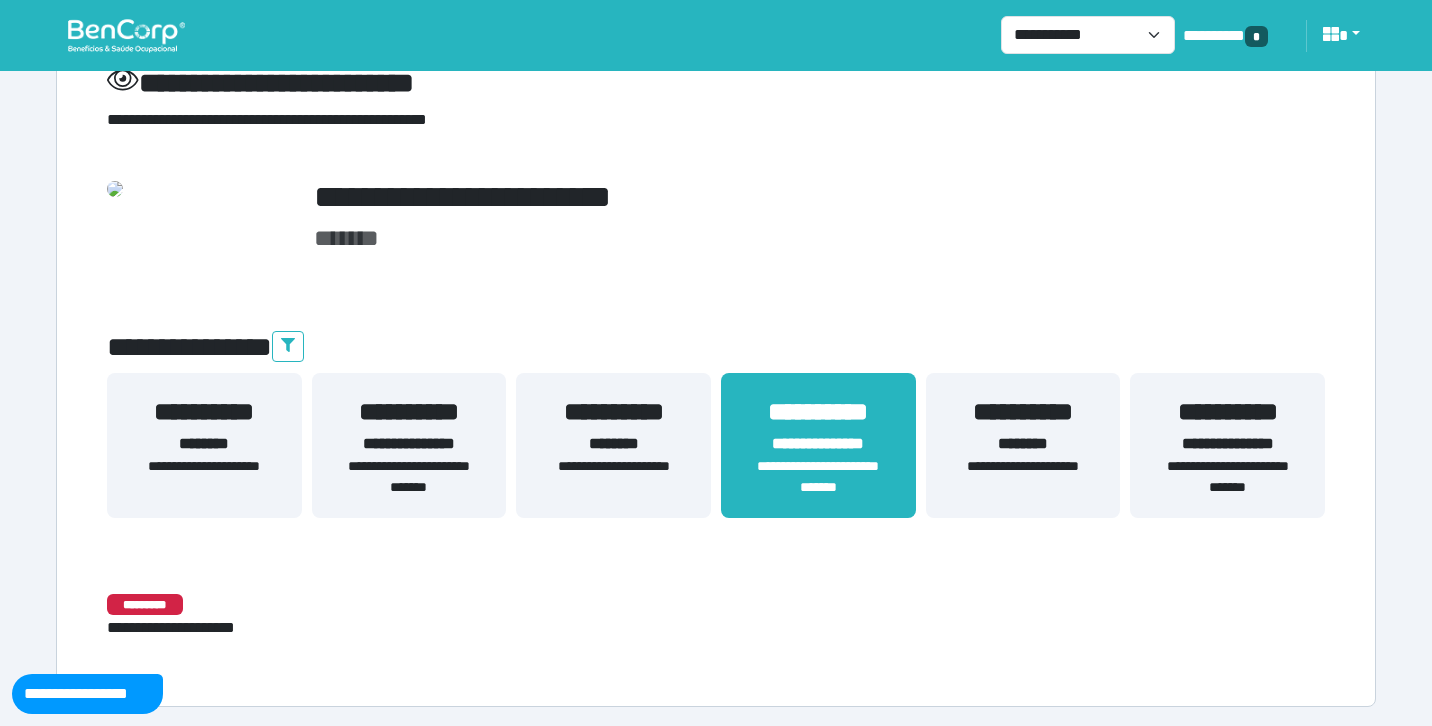 click on "**********" at bounding box center [1227, 477] 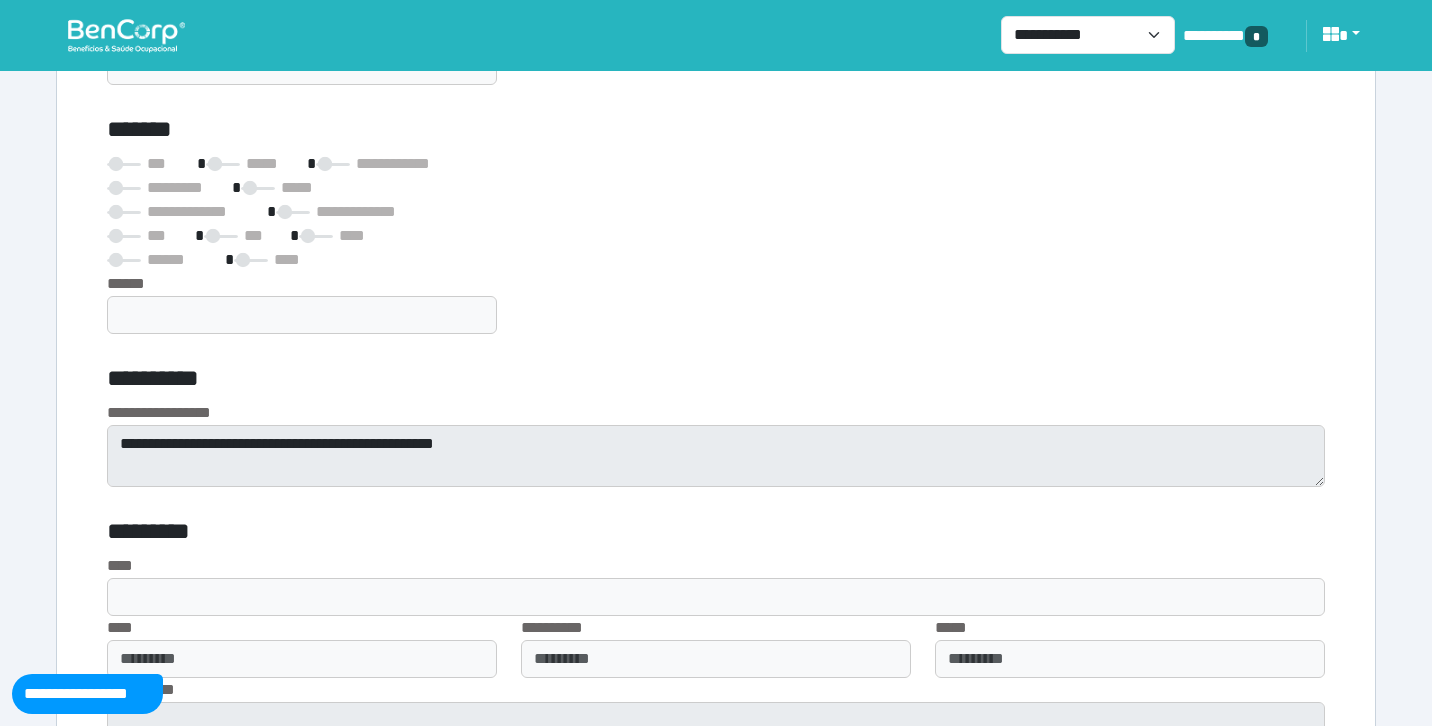 scroll, scrollTop: 8893, scrollLeft: 0, axis: vertical 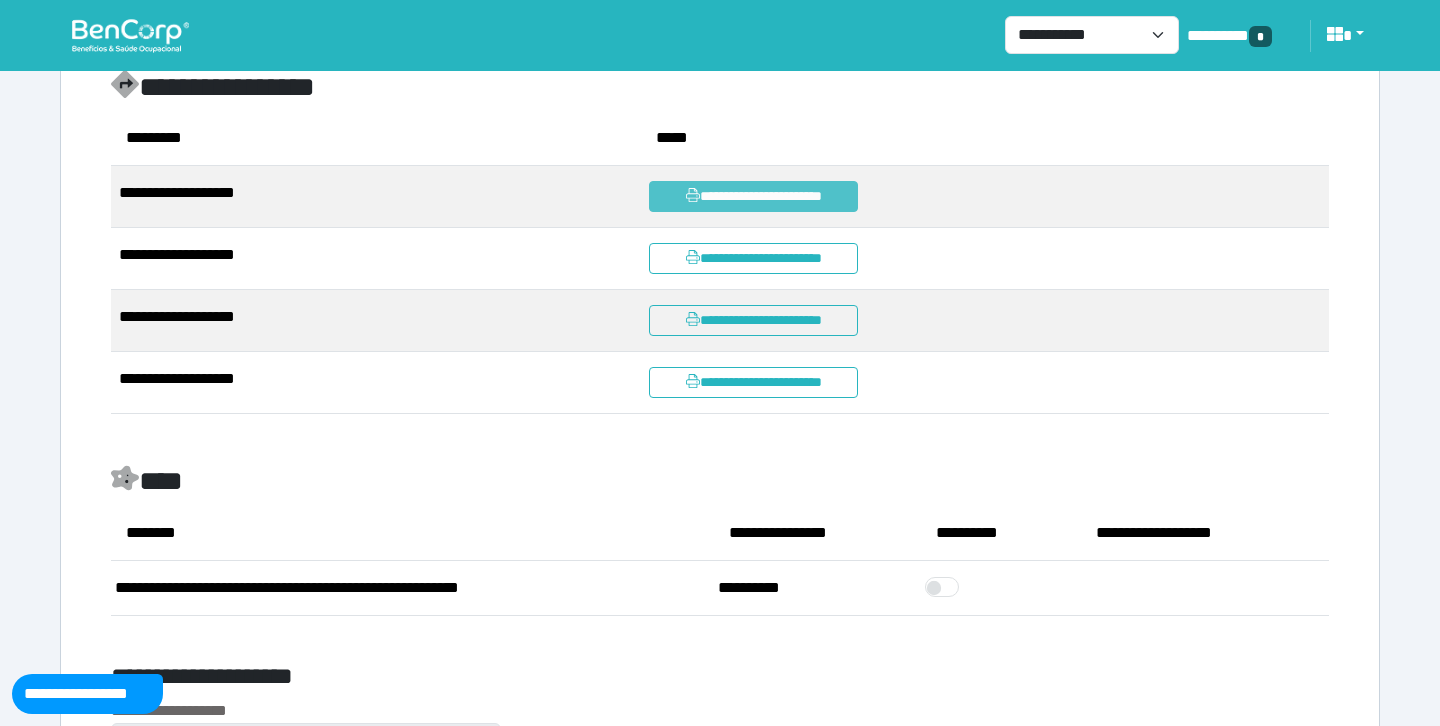 click on "**********" at bounding box center (753, 196) 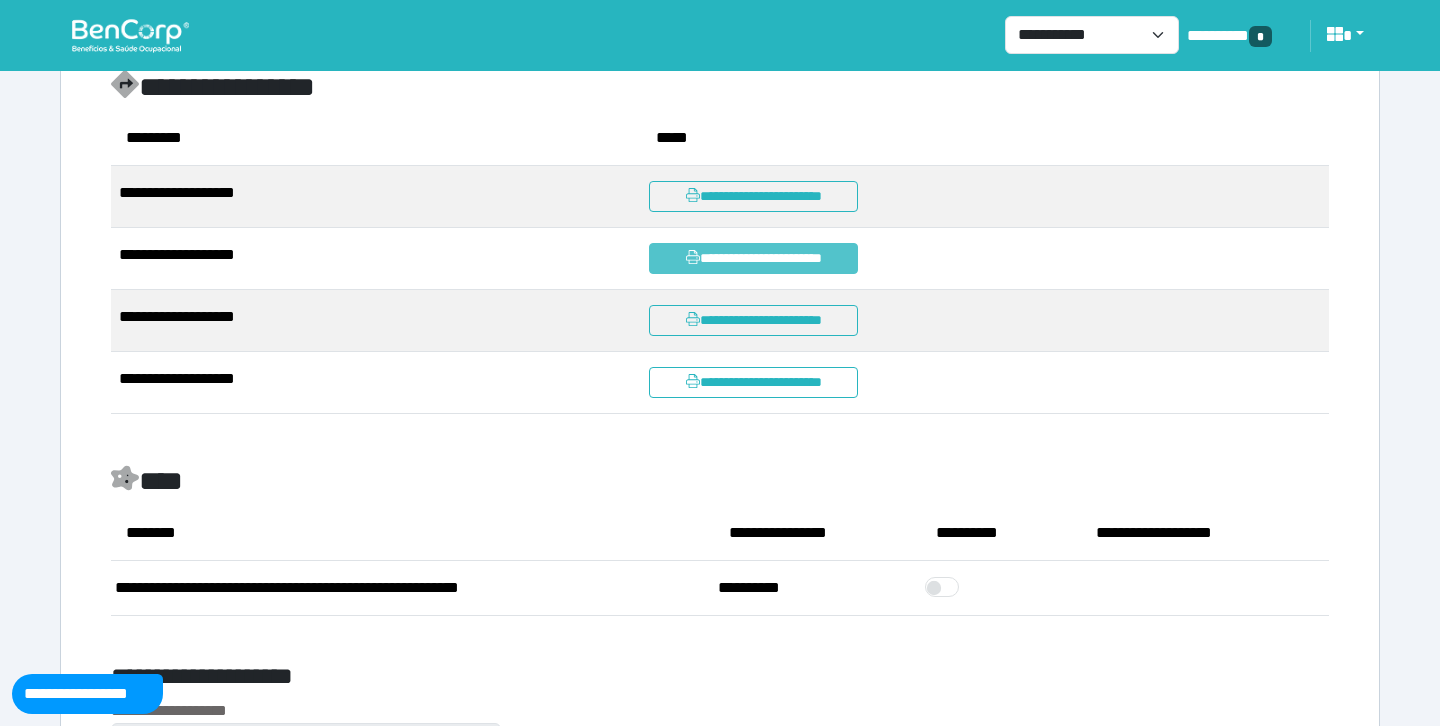 click on "**********" at bounding box center [753, 258] 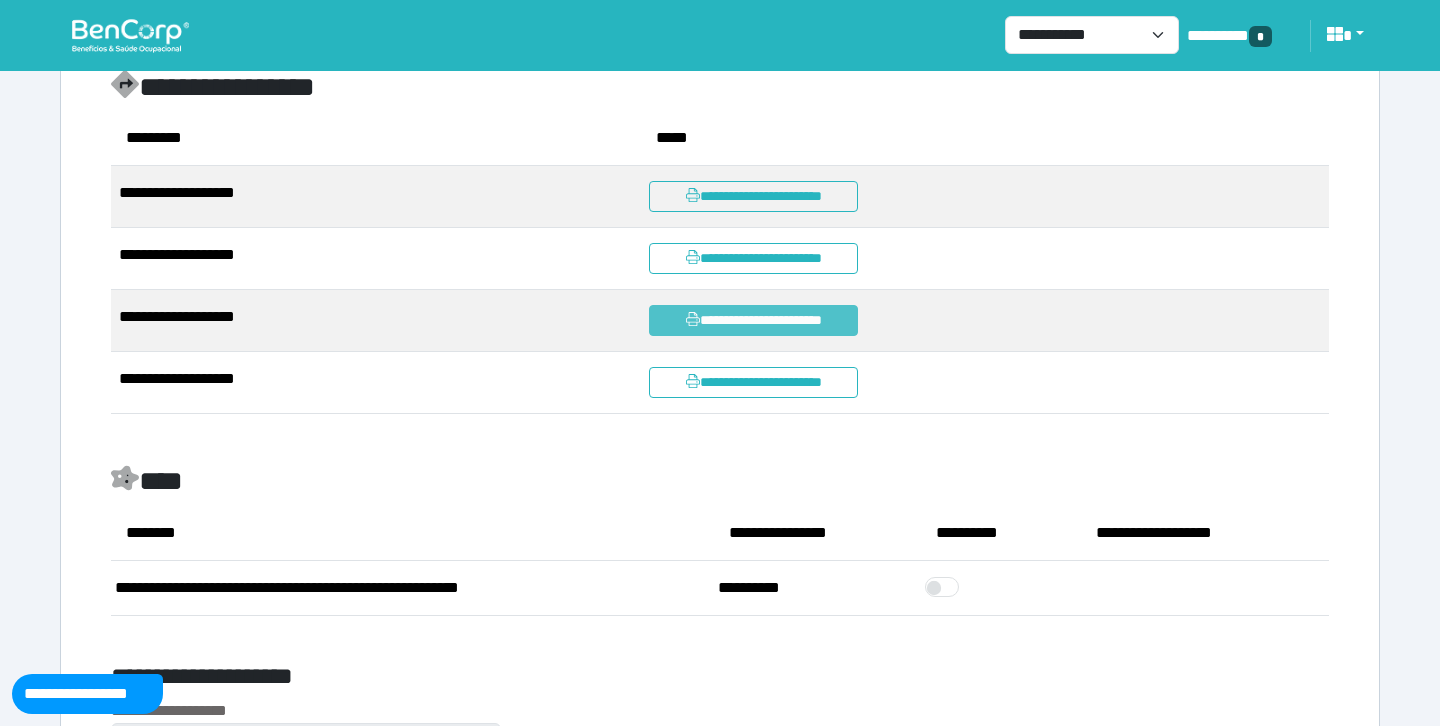 click on "**********" at bounding box center [753, 320] 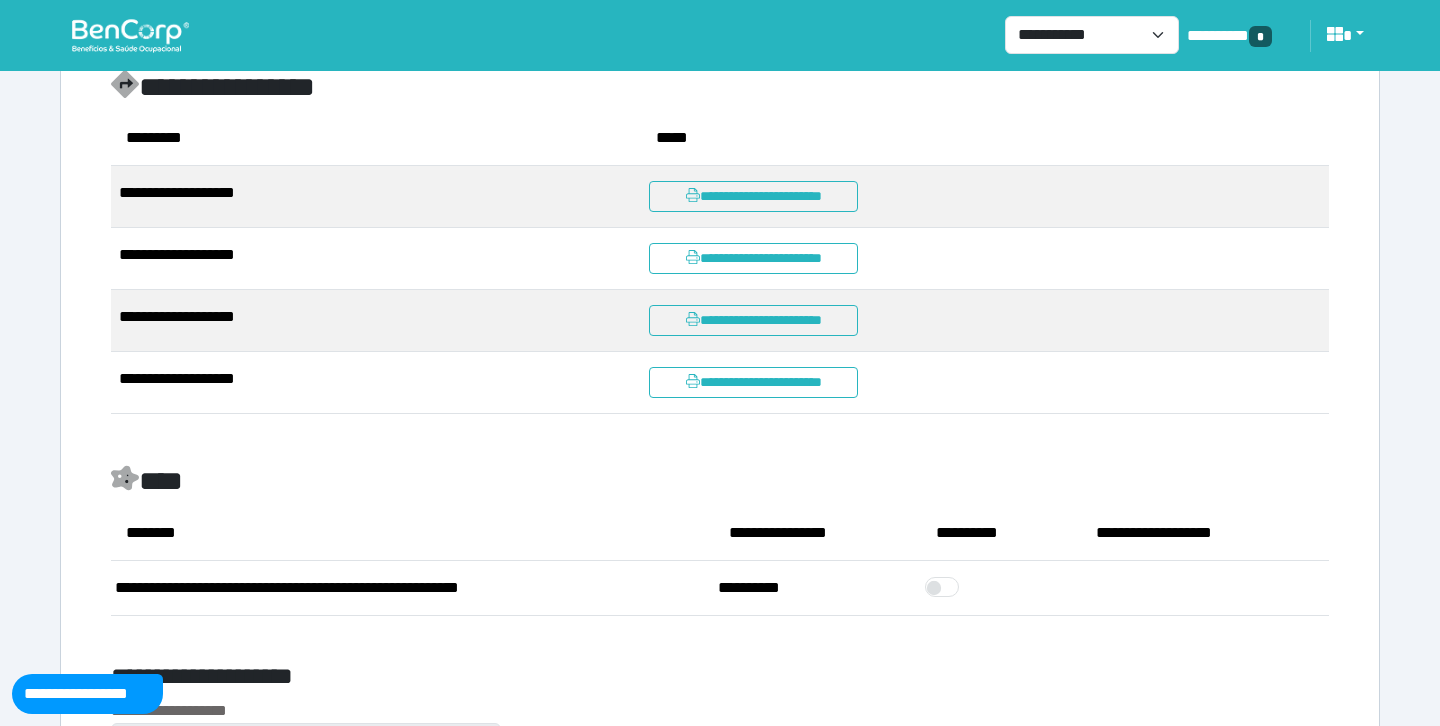 click on "*********" at bounding box center [376, 138] 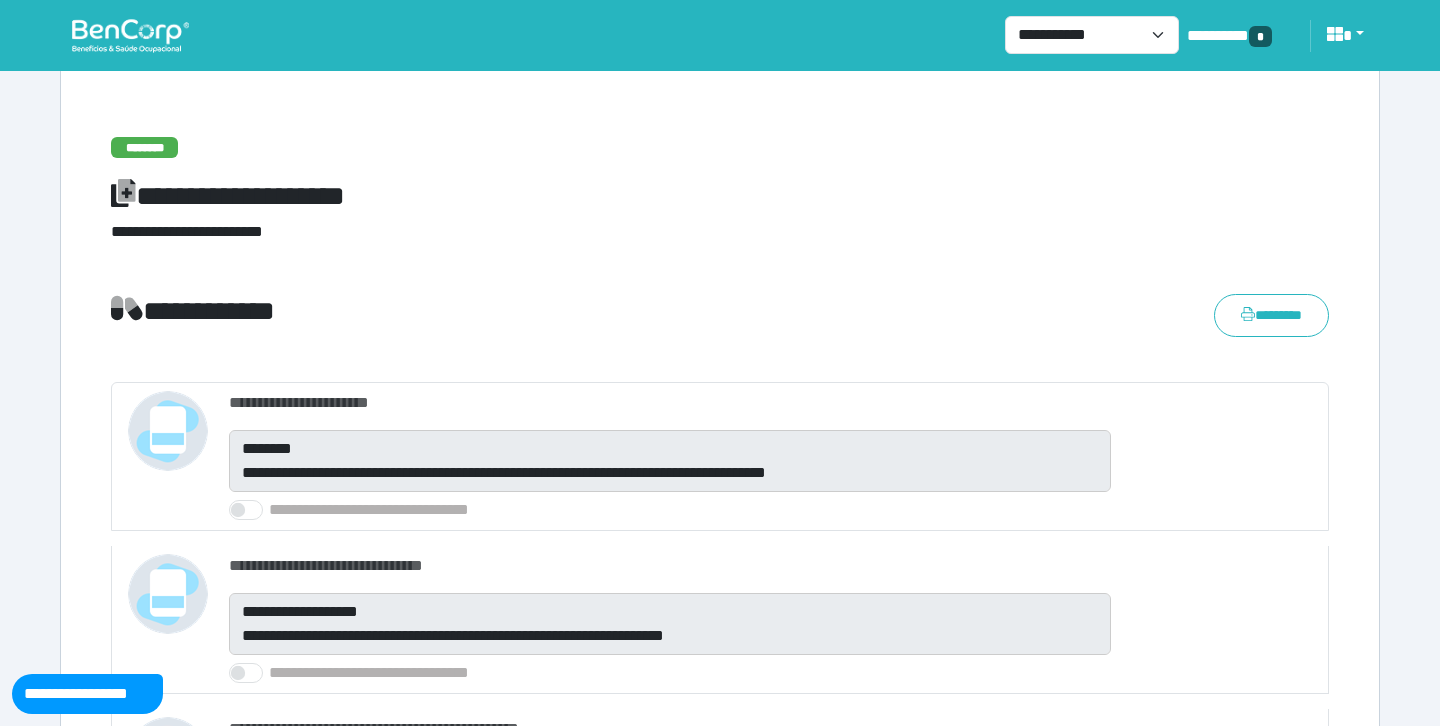 scroll, scrollTop: 0, scrollLeft: 0, axis: both 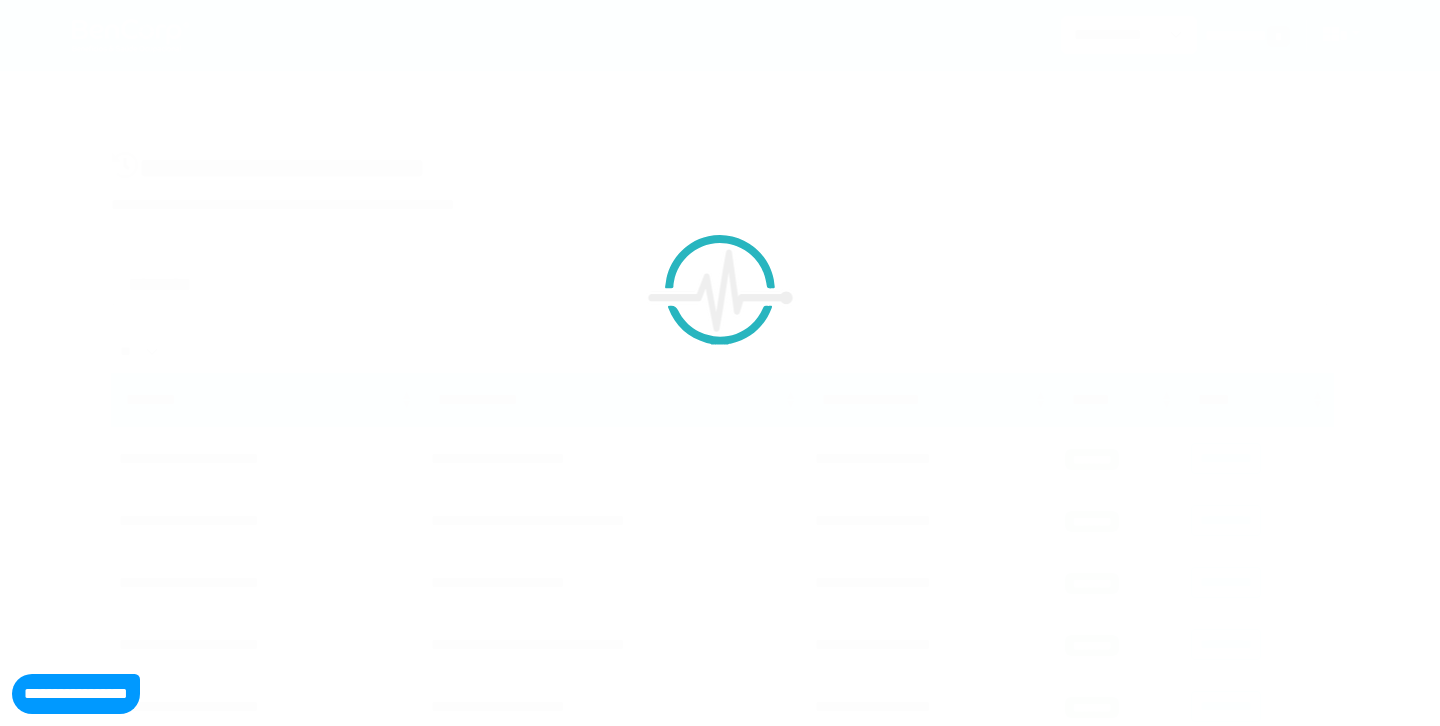 select on "**" 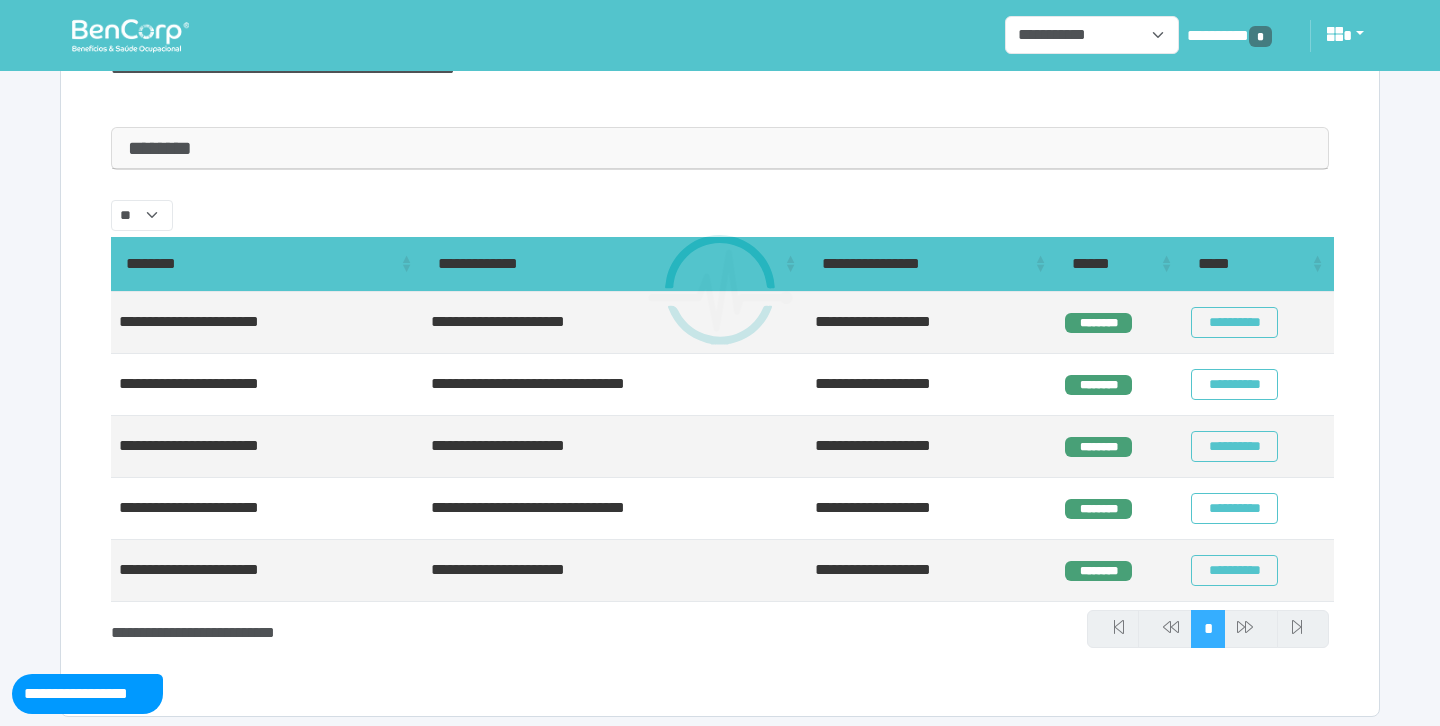 scroll, scrollTop: 146, scrollLeft: 0, axis: vertical 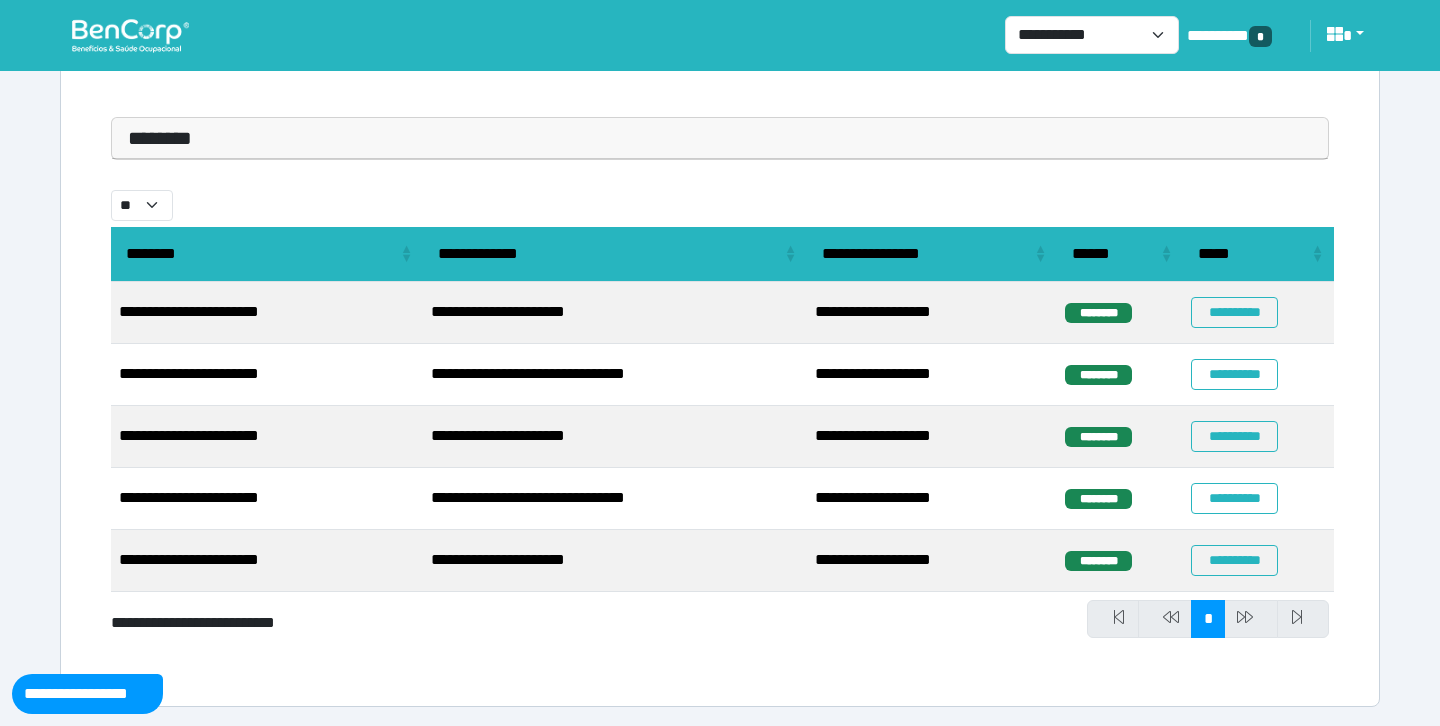 click on "********" at bounding box center [720, 138] 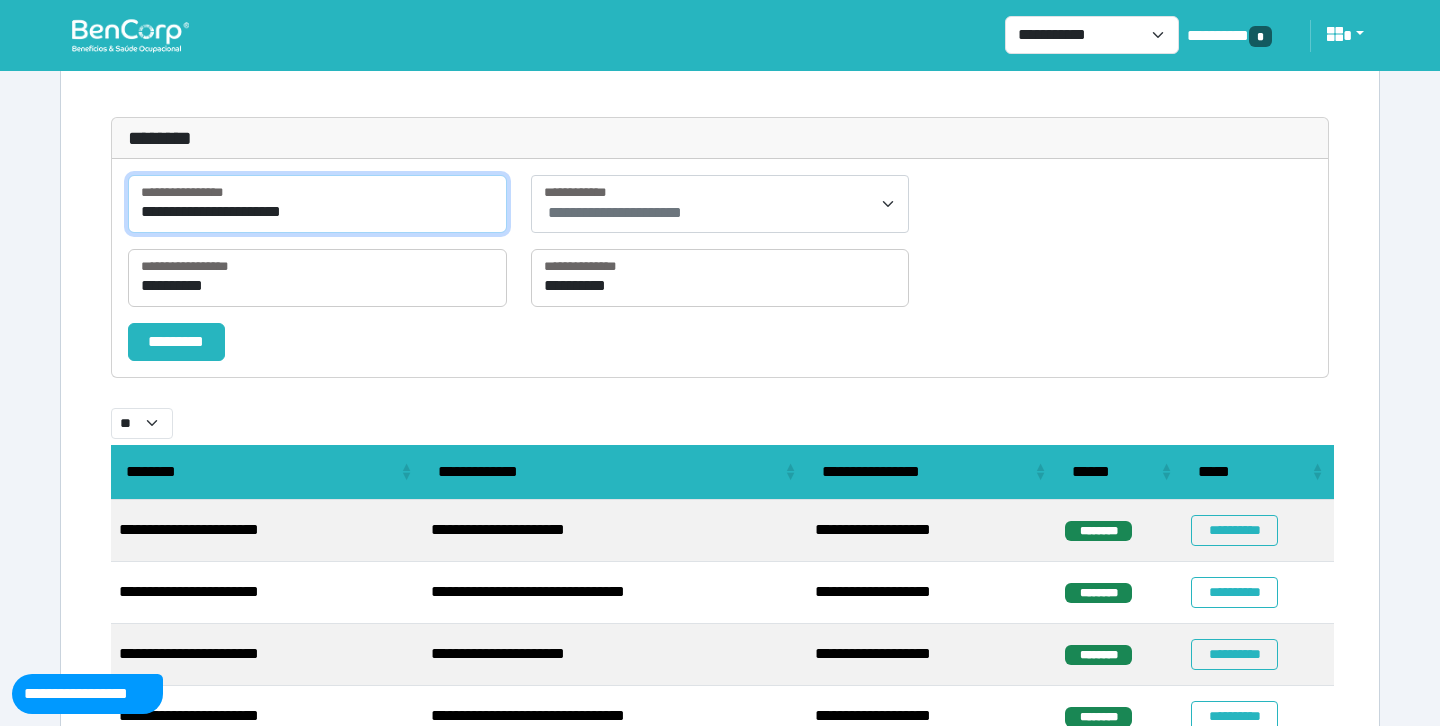 click on "**********" at bounding box center (317, 204) 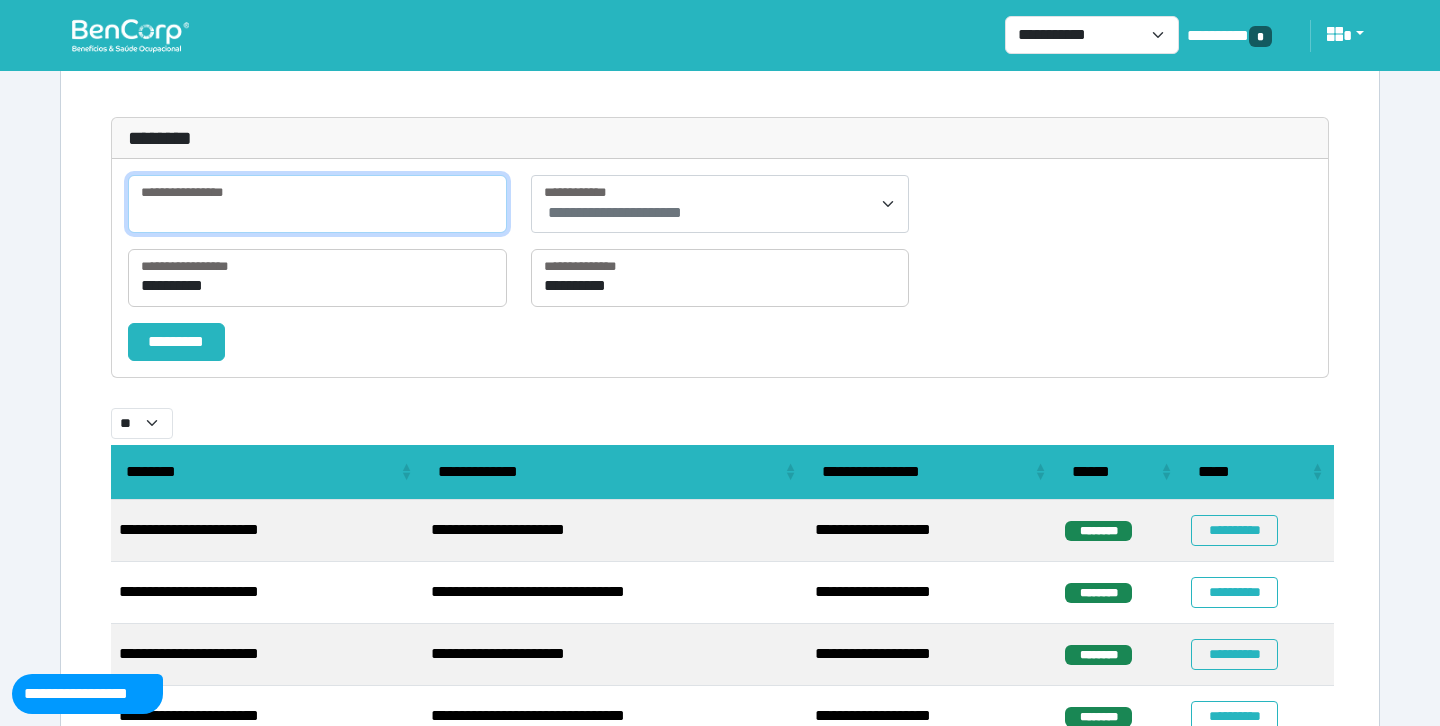 paste on "**********" 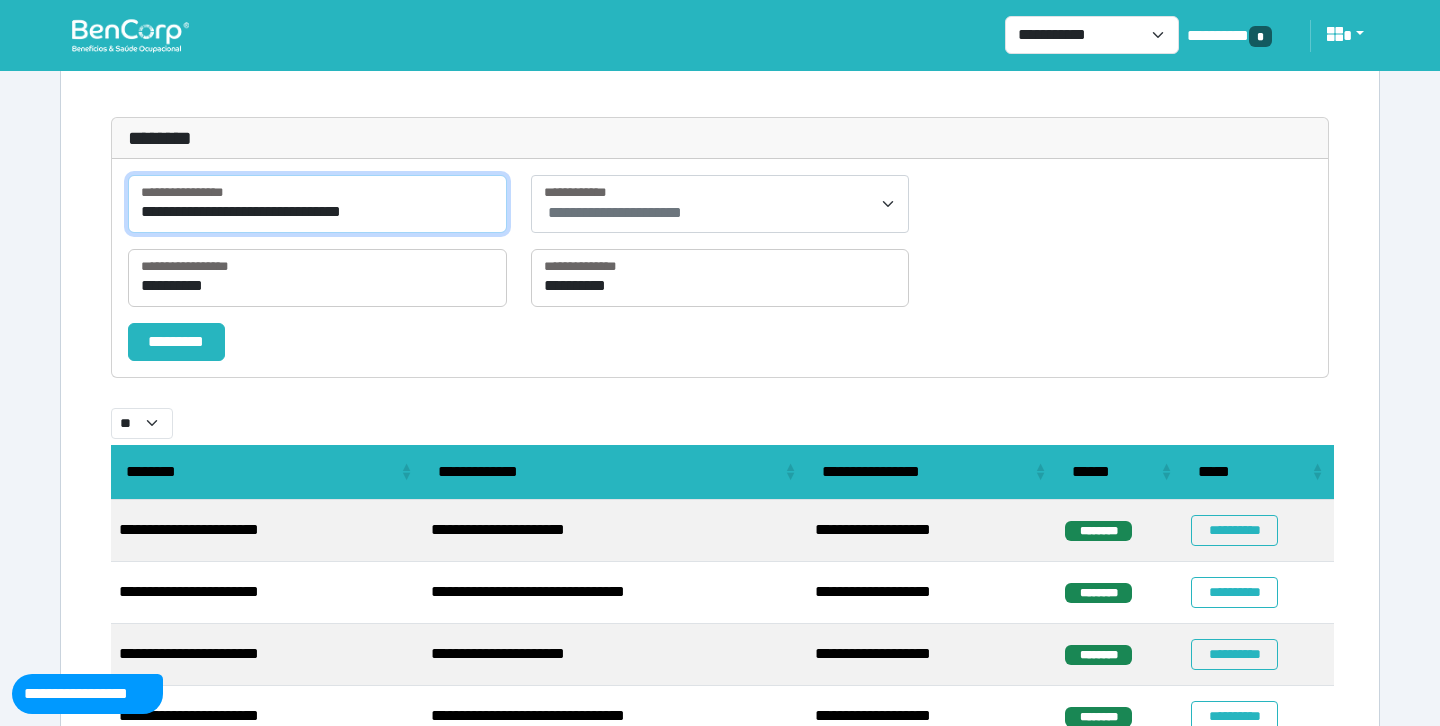 type on "**********" 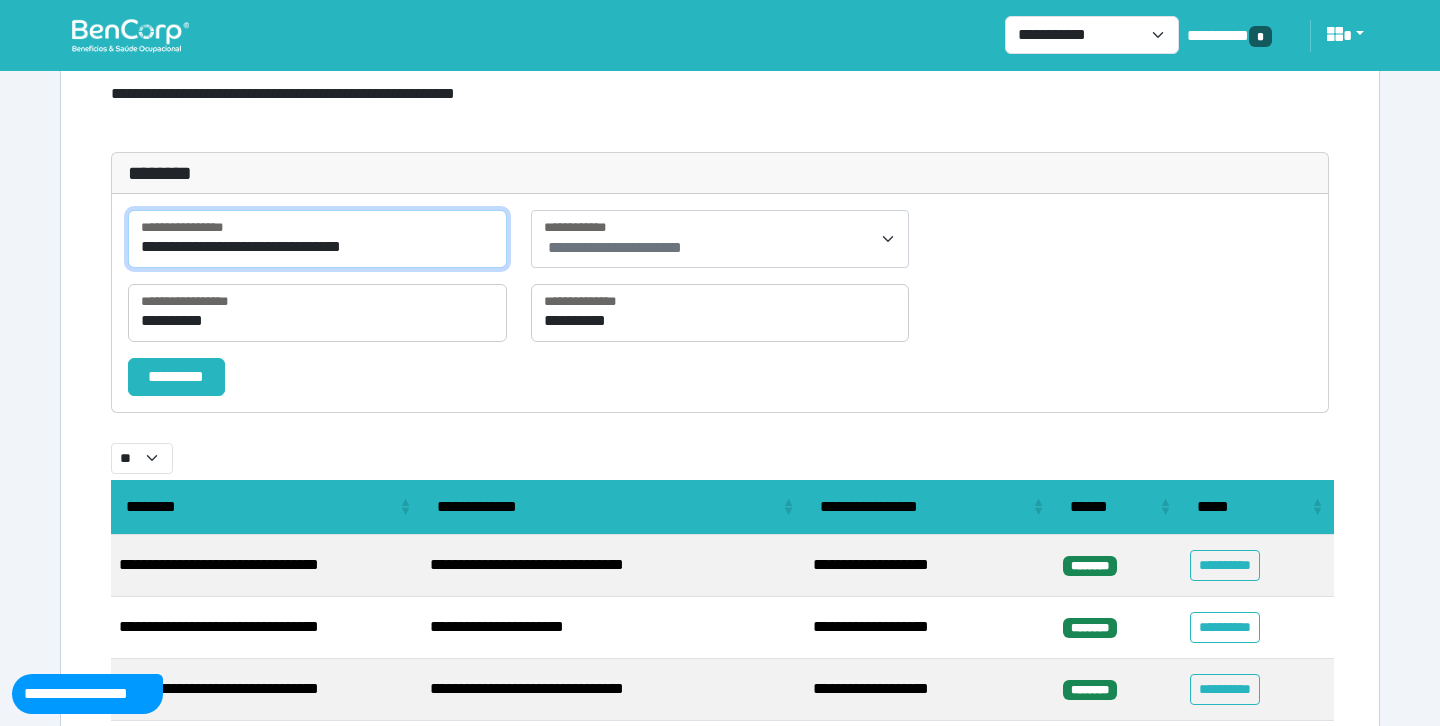 scroll, scrollTop: 146, scrollLeft: 0, axis: vertical 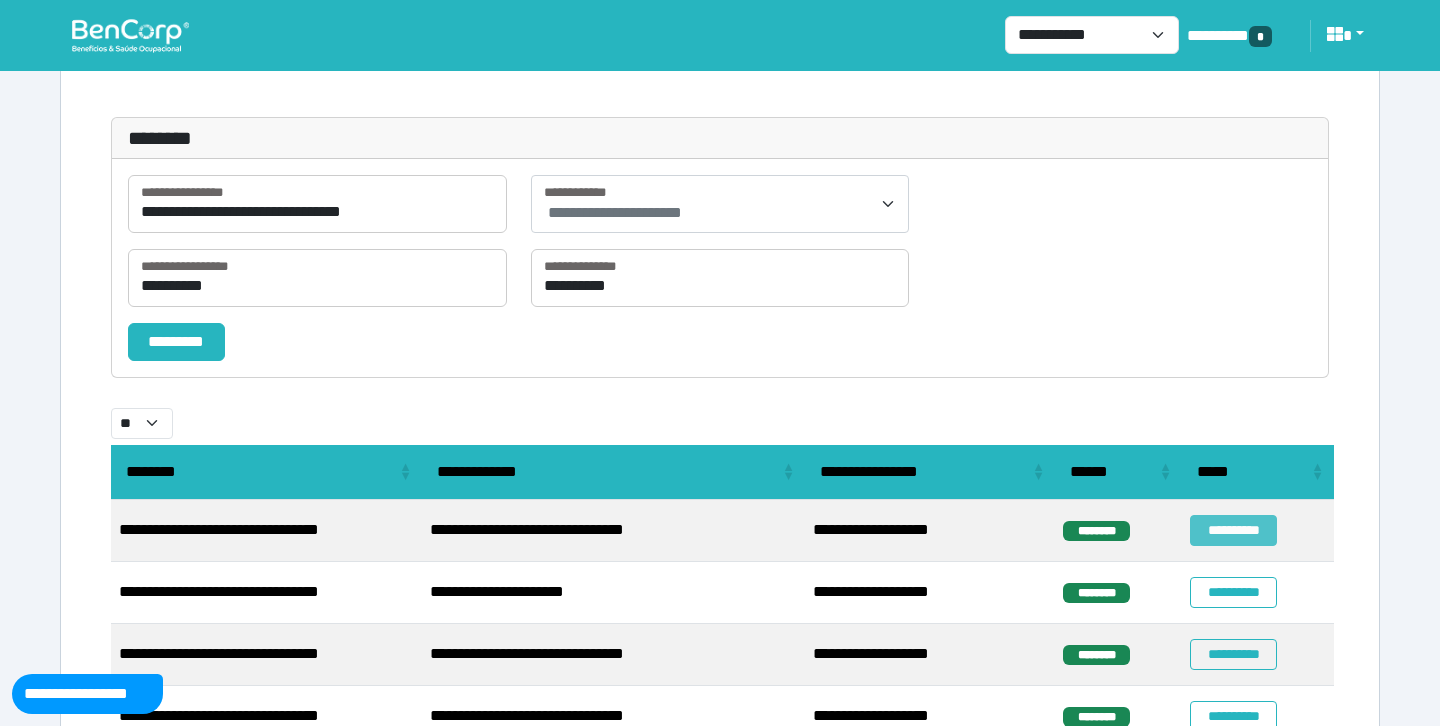 click on "**********" at bounding box center [1233, 530] 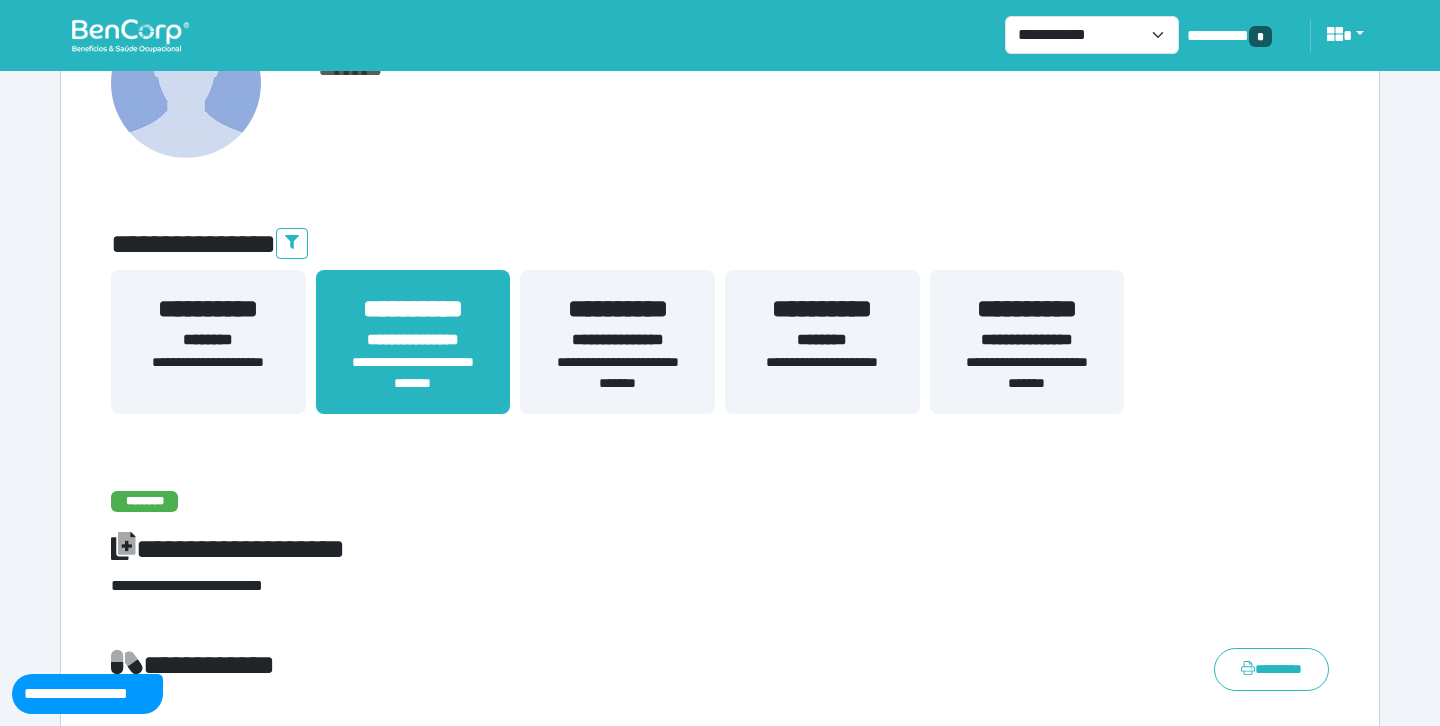 scroll, scrollTop: 316, scrollLeft: 0, axis: vertical 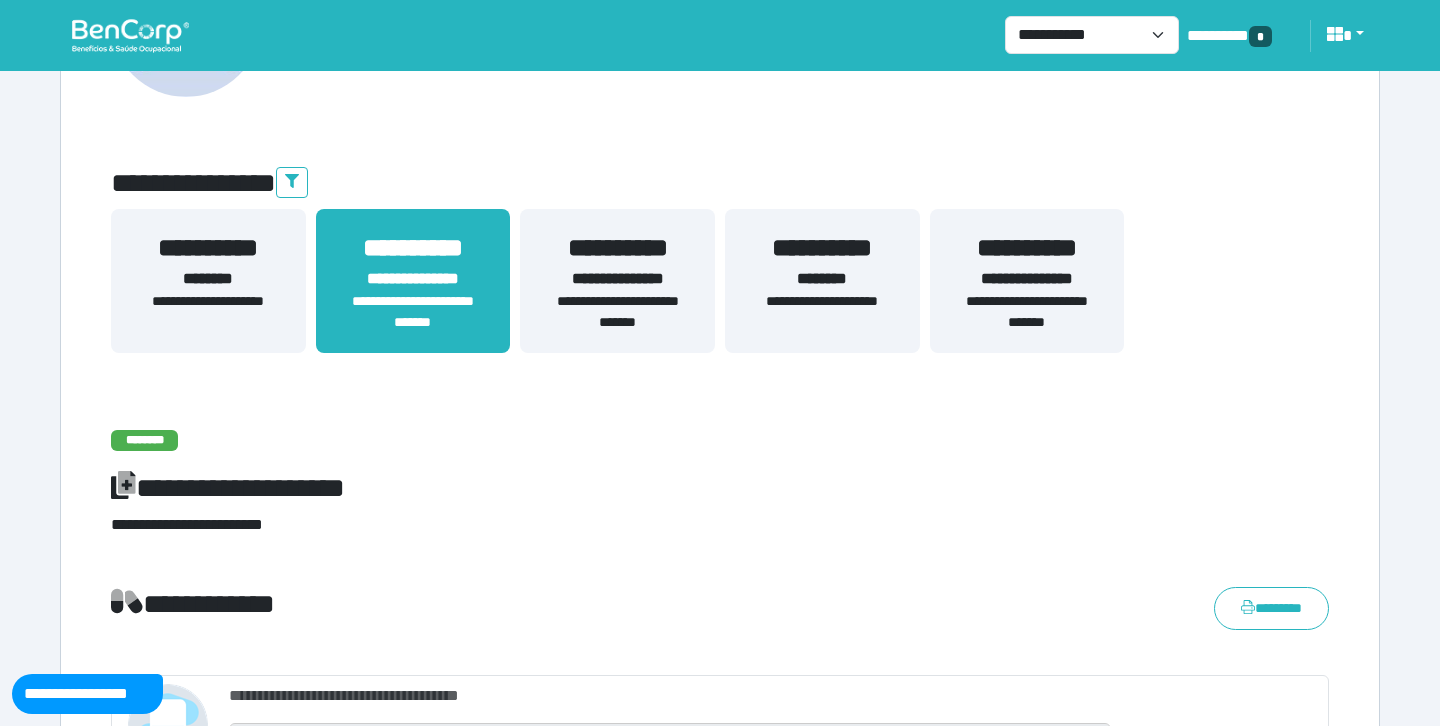 click on "**********" at bounding box center [1027, 312] 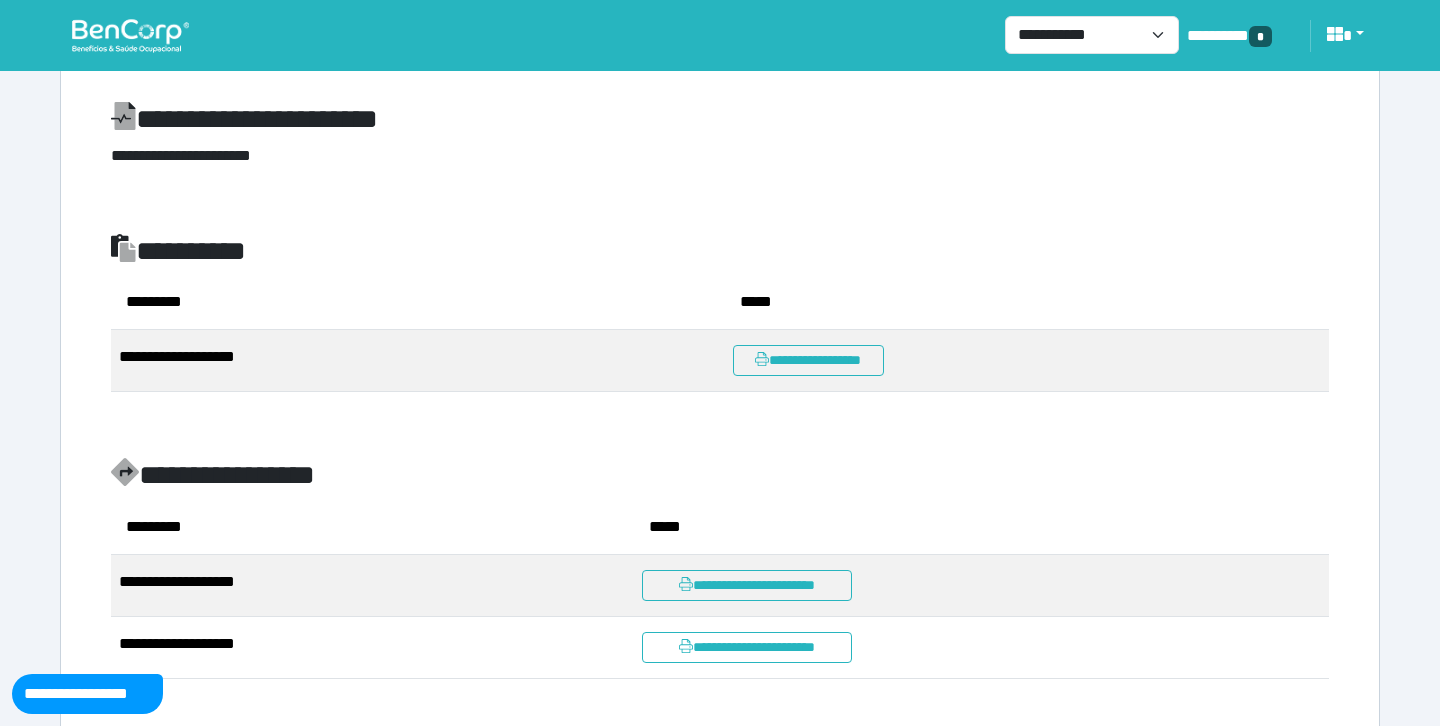 scroll, scrollTop: 1469, scrollLeft: 0, axis: vertical 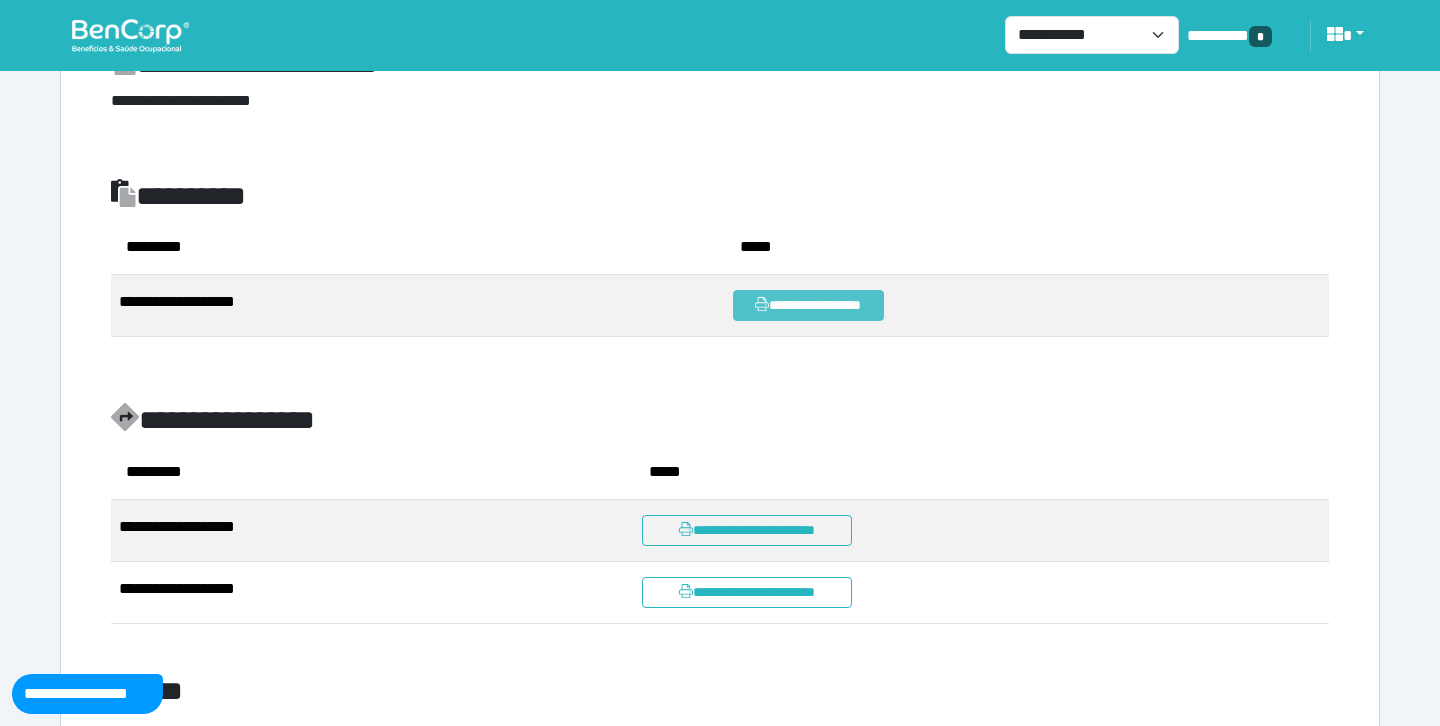 click on "**********" at bounding box center [808, 305] 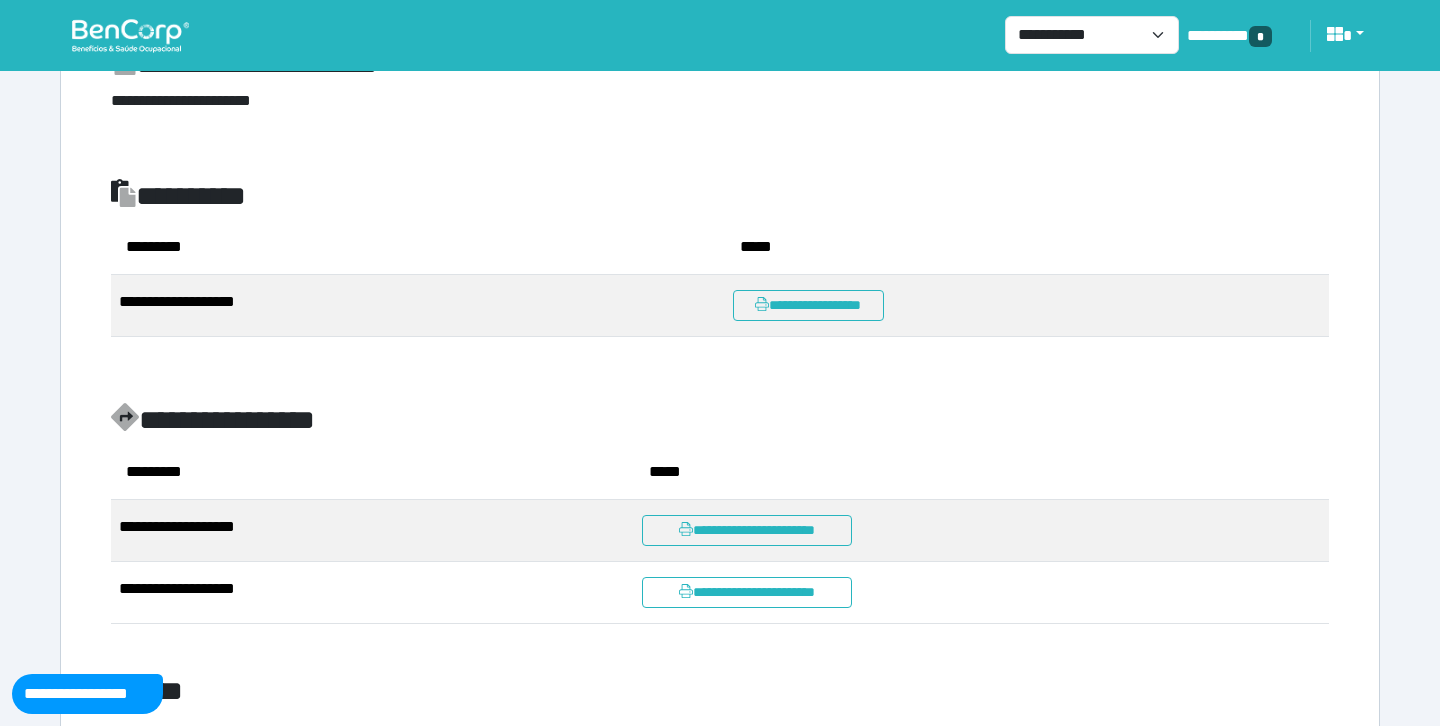 click on "**********" at bounding box center [981, 530] 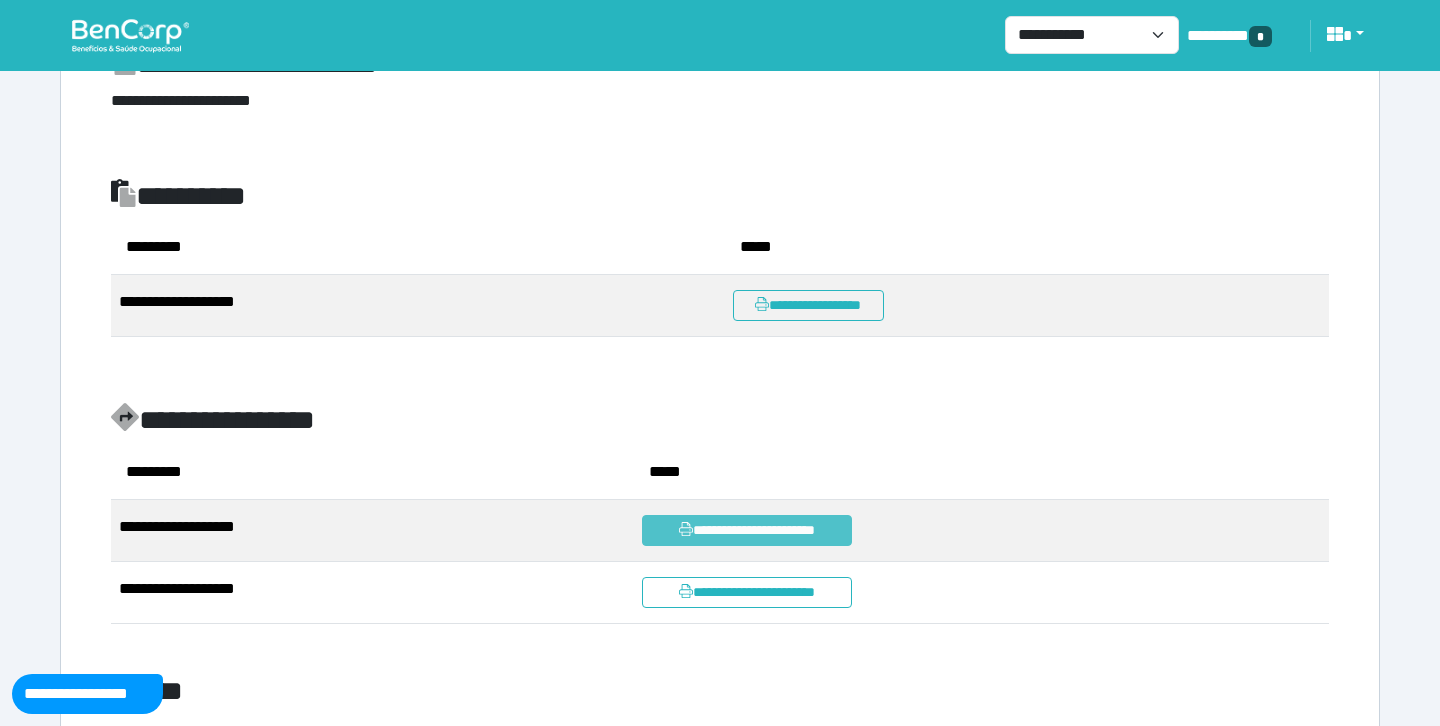 click on "**********" at bounding box center [746, 530] 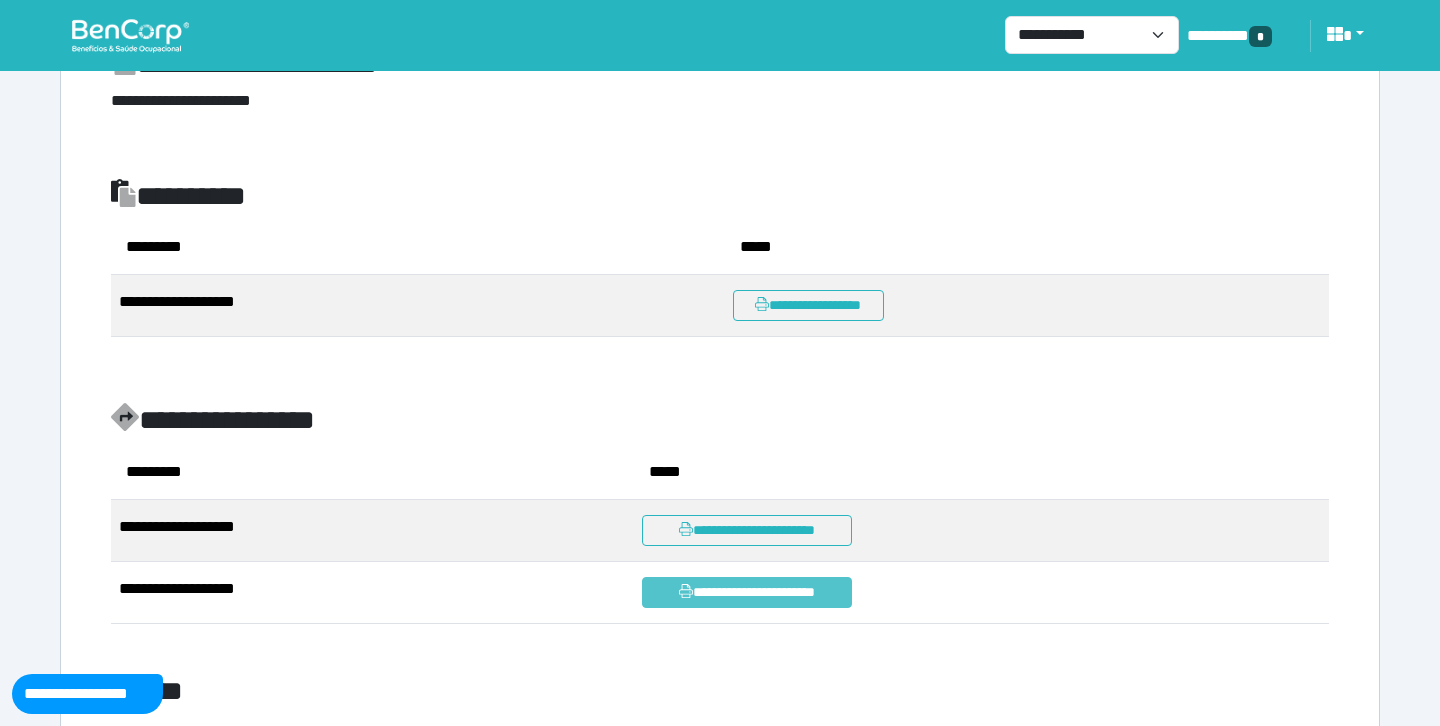 click on "**********" at bounding box center [746, 592] 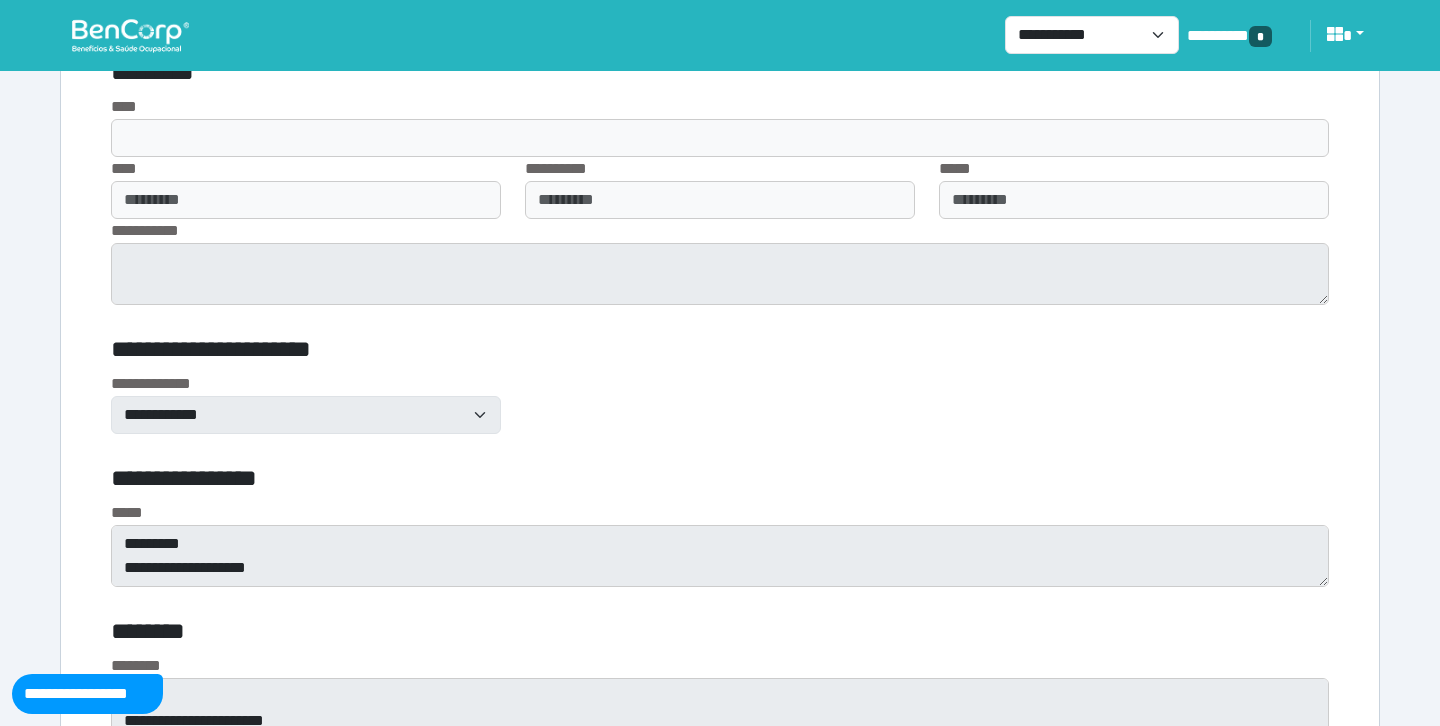 scroll, scrollTop: 6216, scrollLeft: 0, axis: vertical 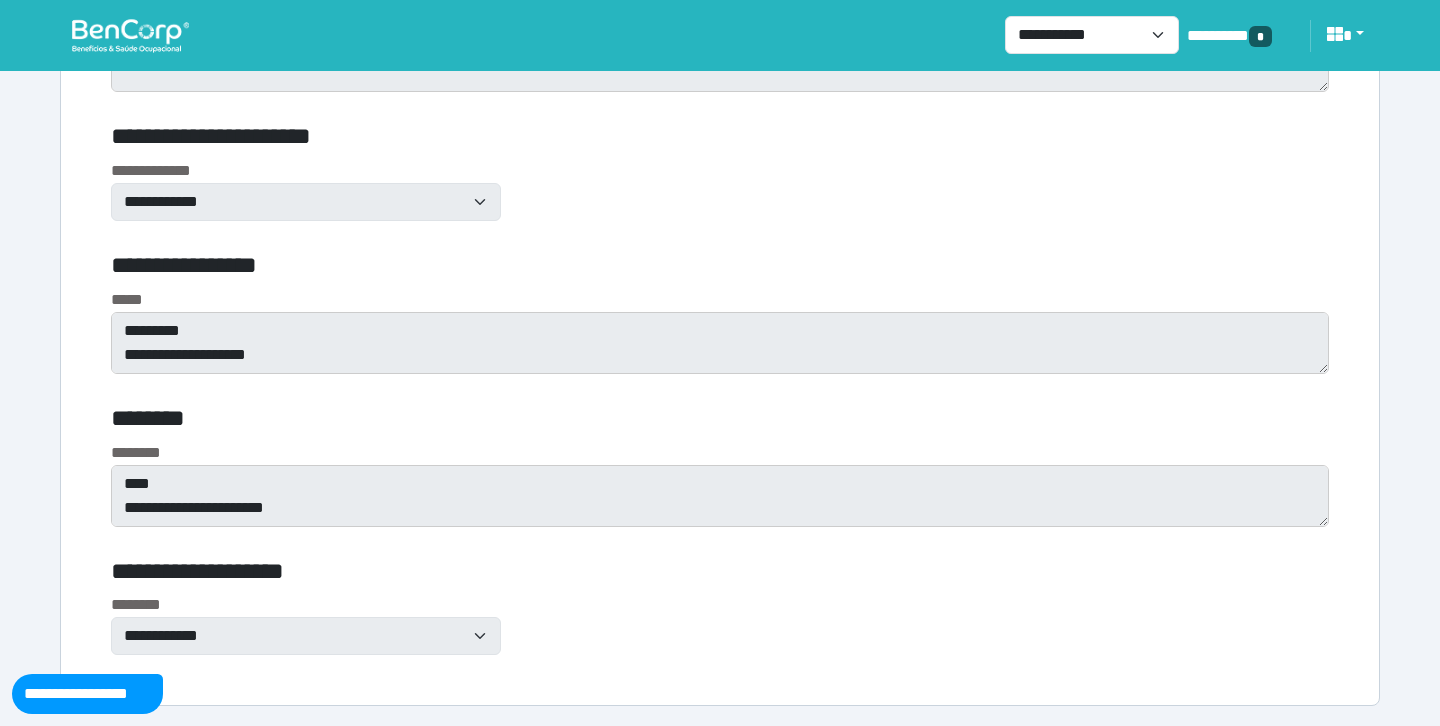 click on "********
********" at bounding box center [720, 465] 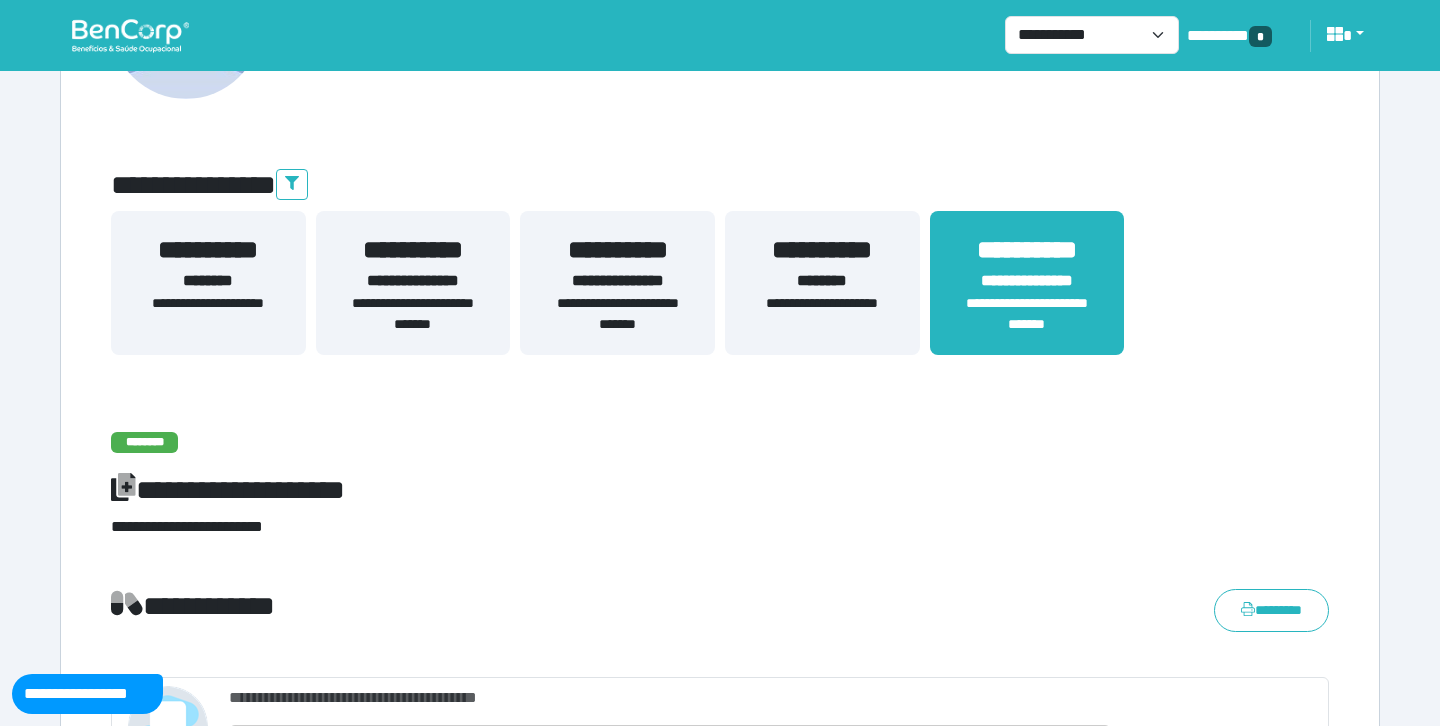 scroll, scrollTop: 317, scrollLeft: 0, axis: vertical 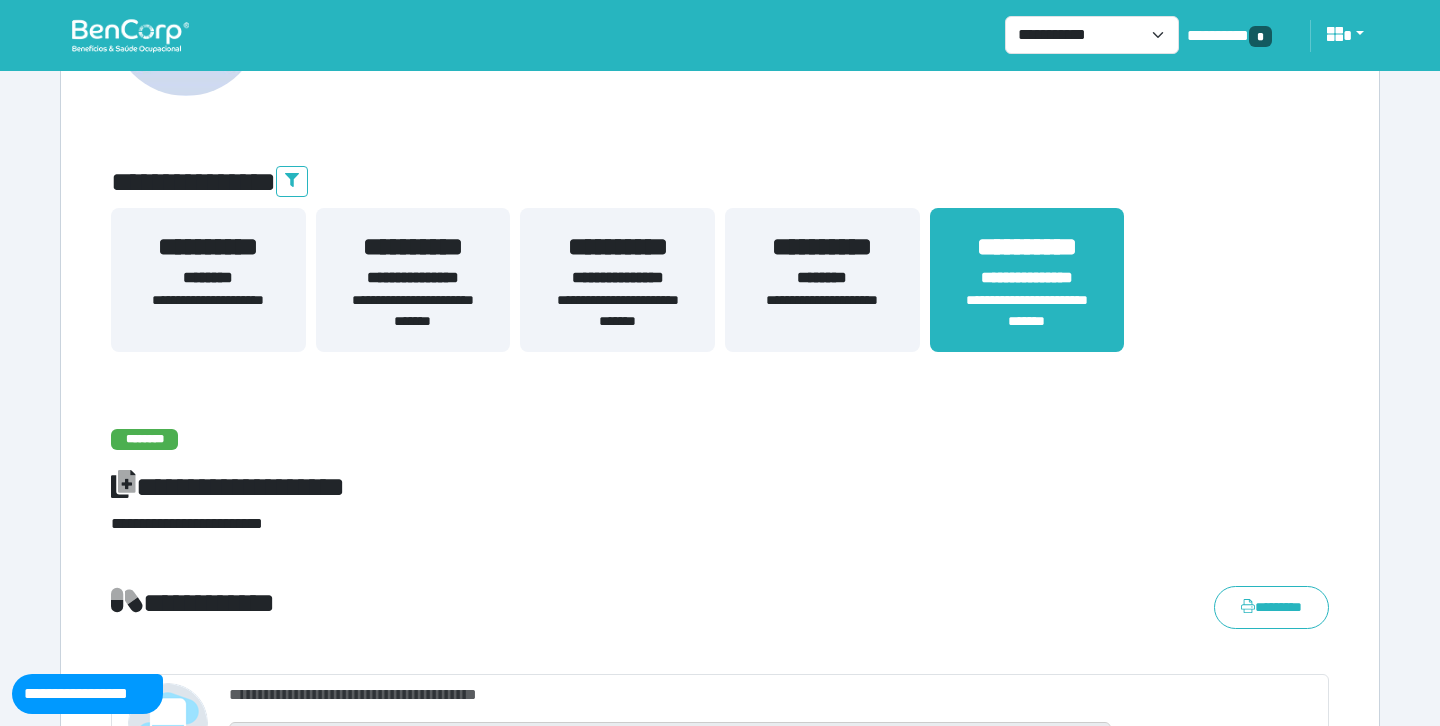 click on "**********" at bounding box center (413, 311) 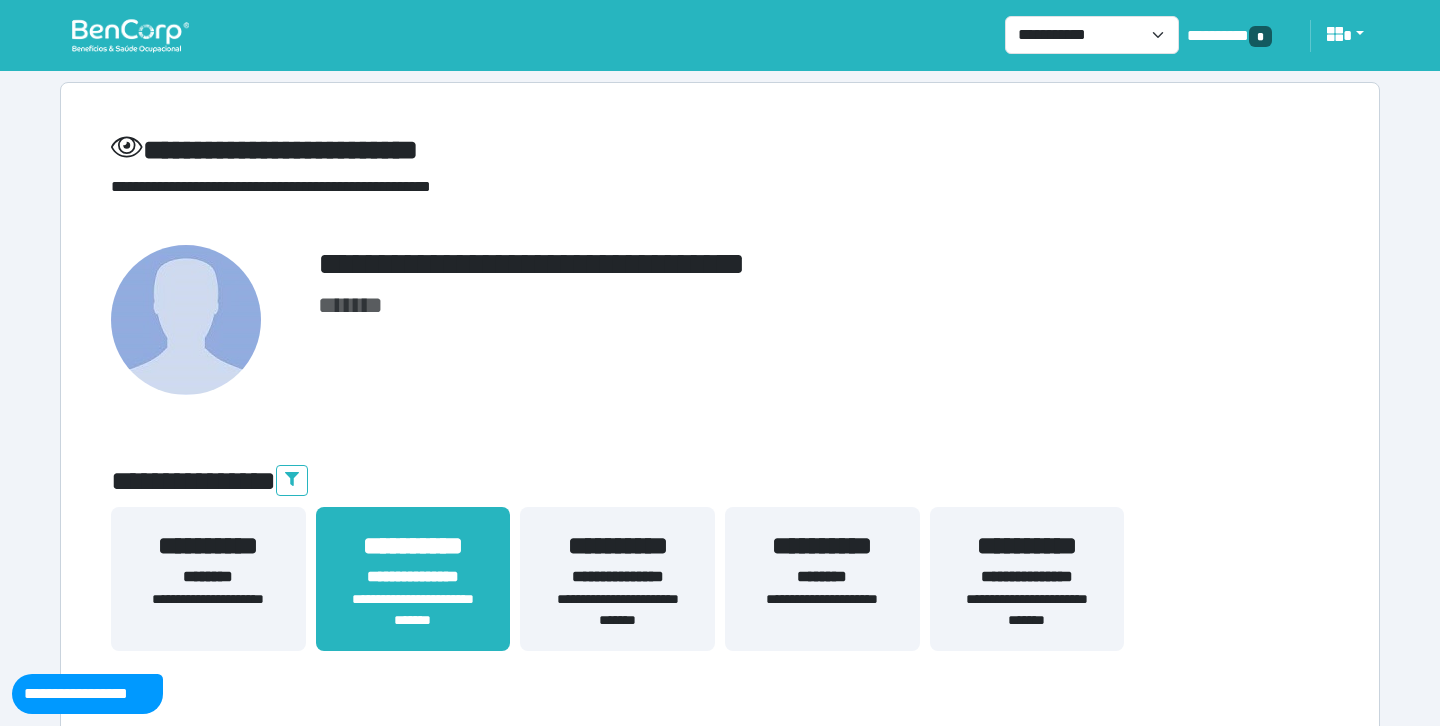 scroll, scrollTop: 0, scrollLeft: 0, axis: both 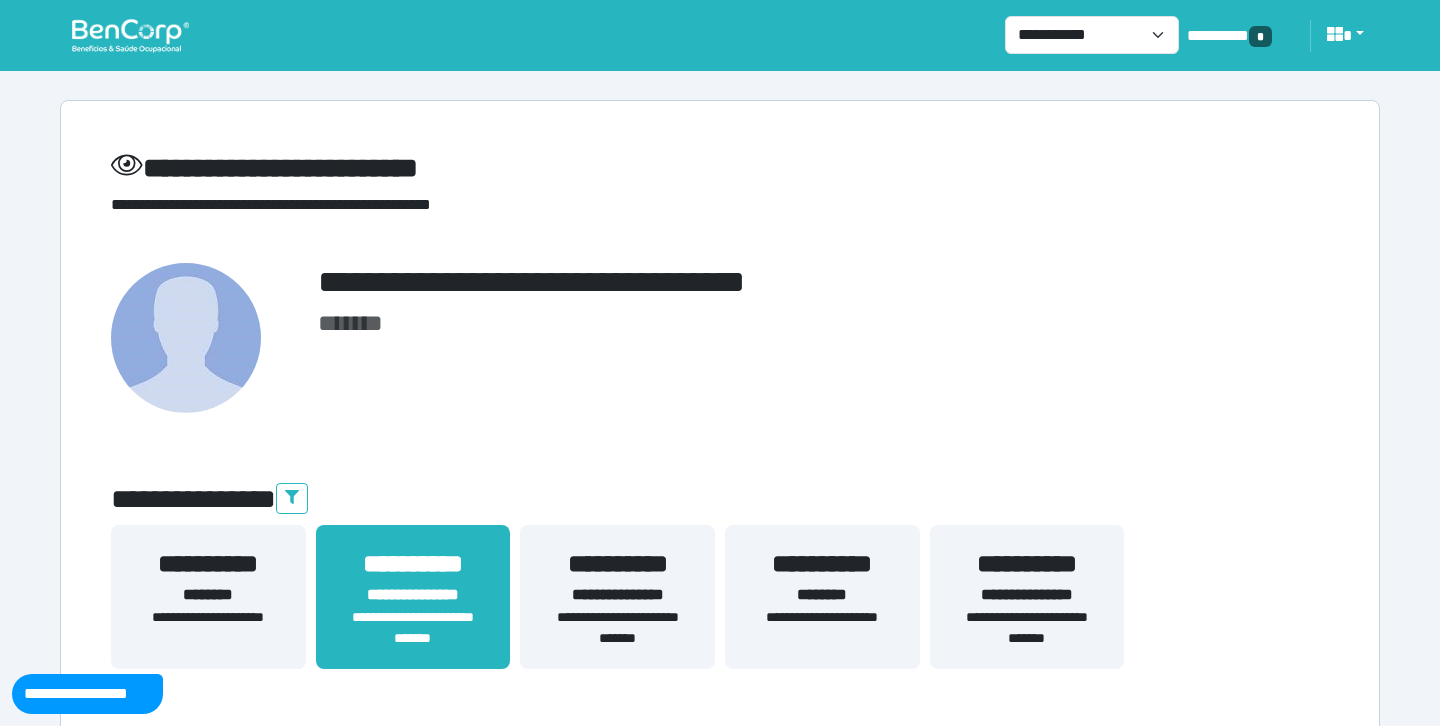 click on "**********" at bounding box center (1027, 564) 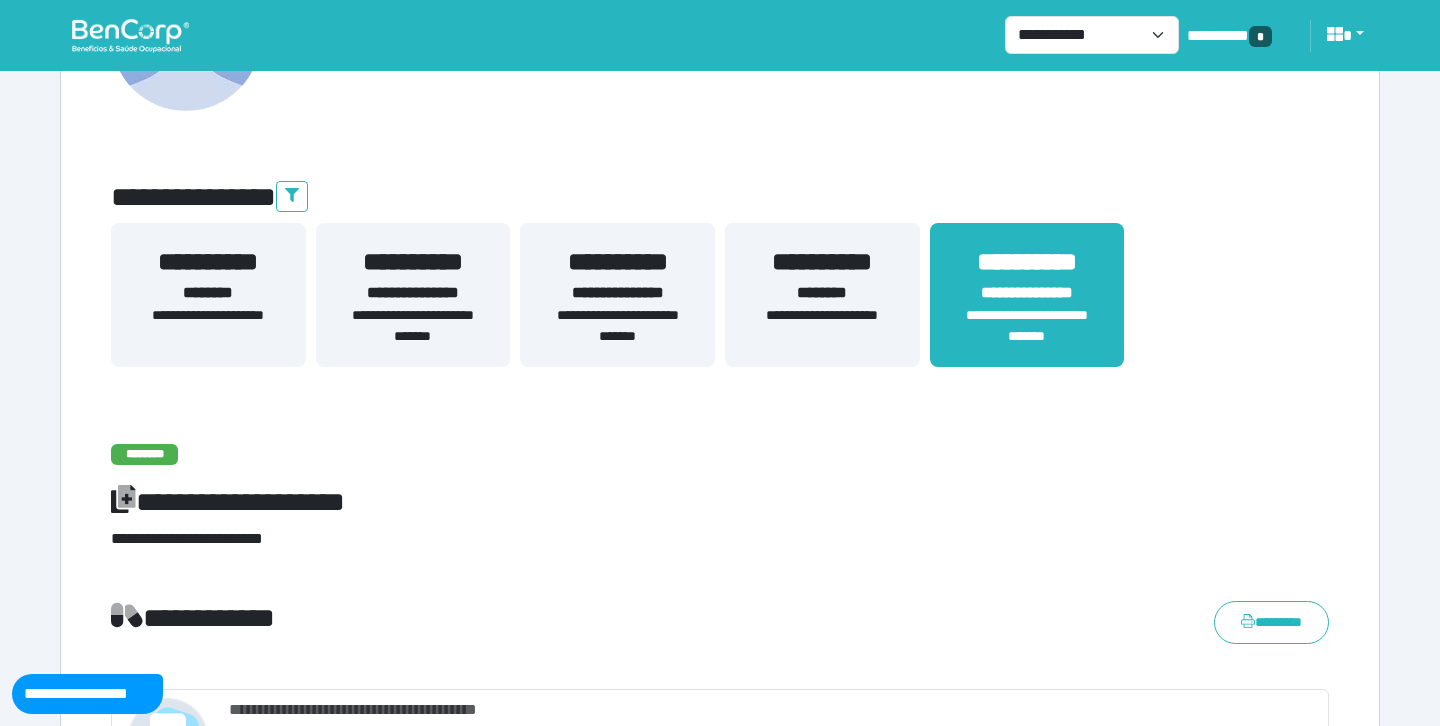 scroll, scrollTop: 413, scrollLeft: 0, axis: vertical 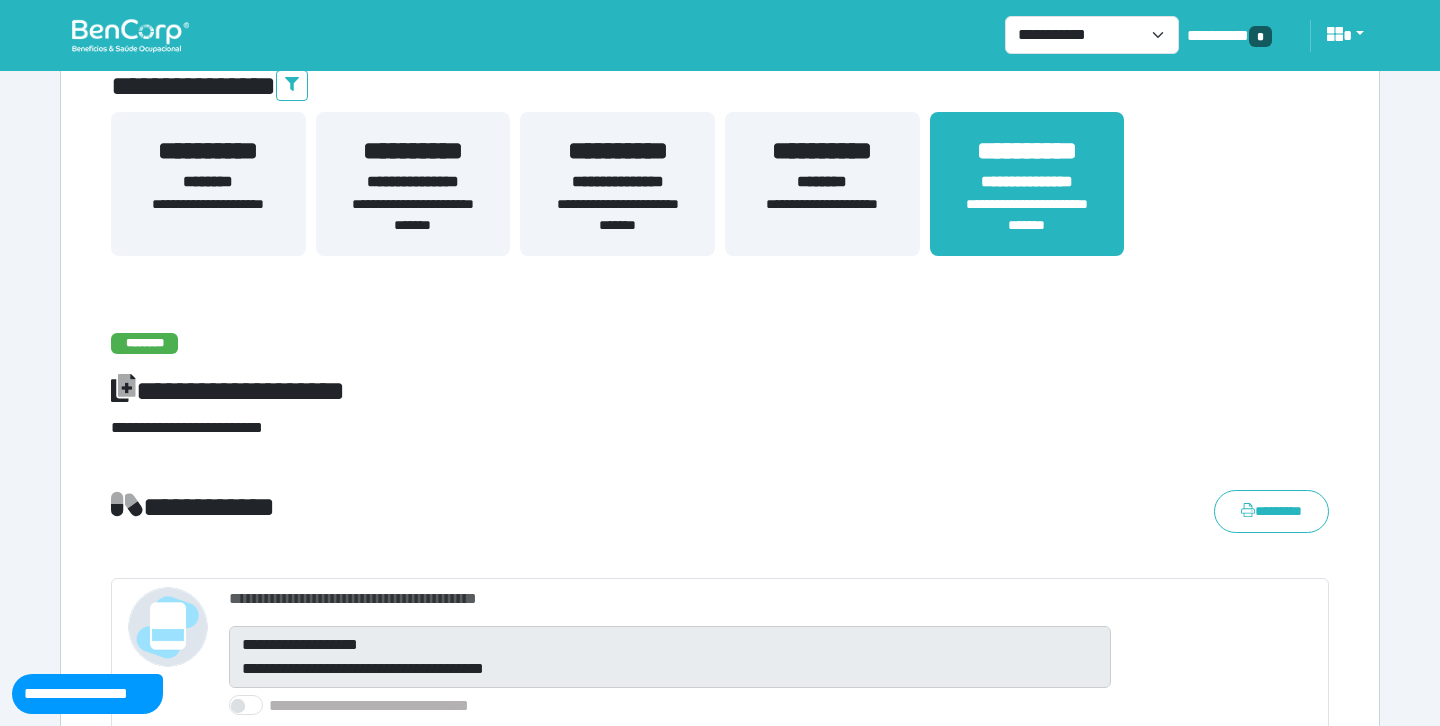 click on "**********" at bounding box center (413, 182) 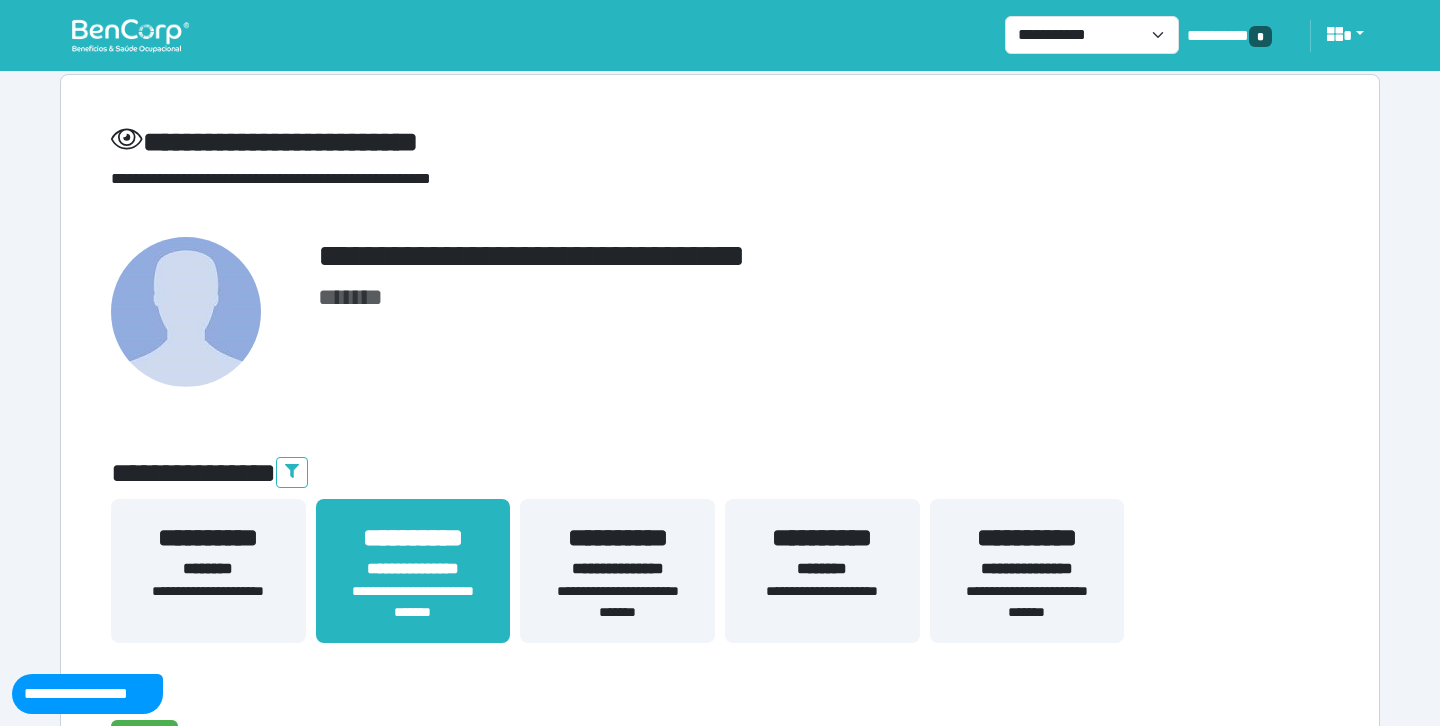 scroll, scrollTop: 0, scrollLeft: 0, axis: both 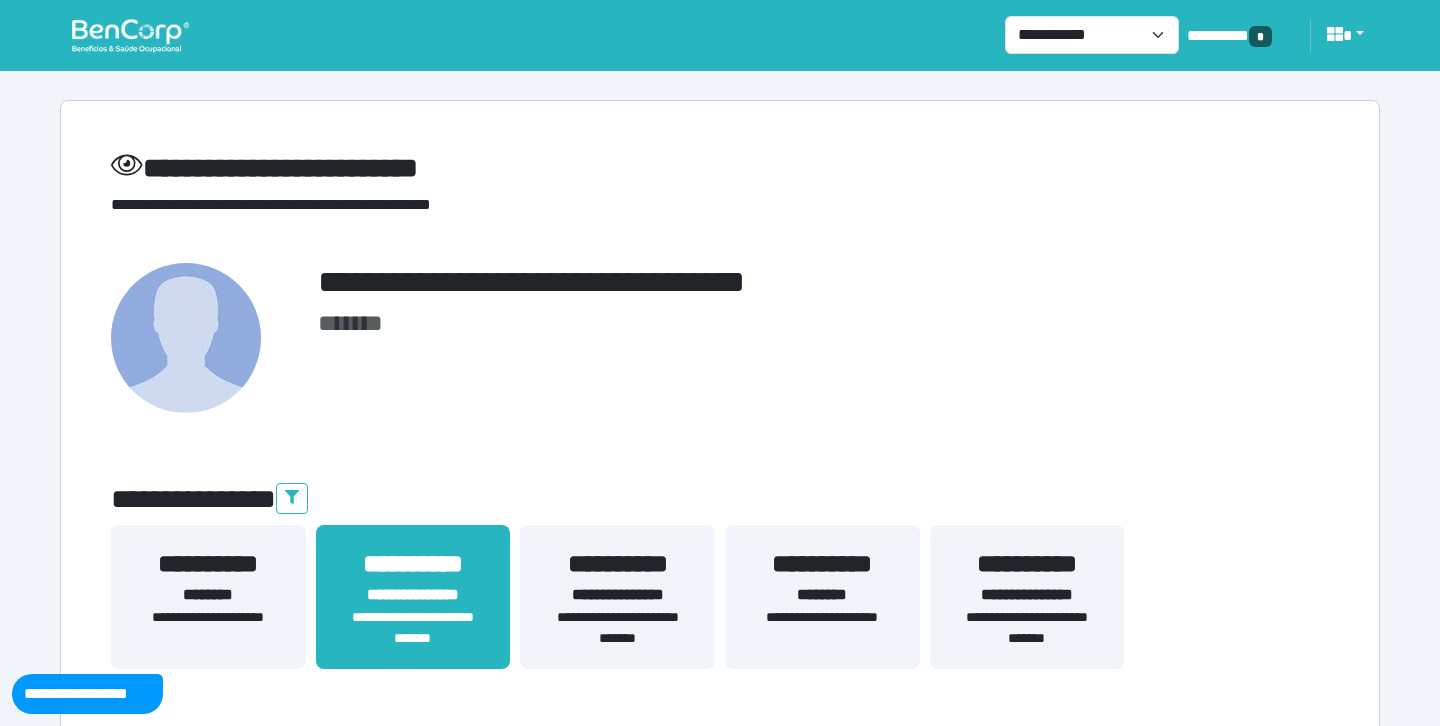 click on "**********" at bounding box center [1027, 564] 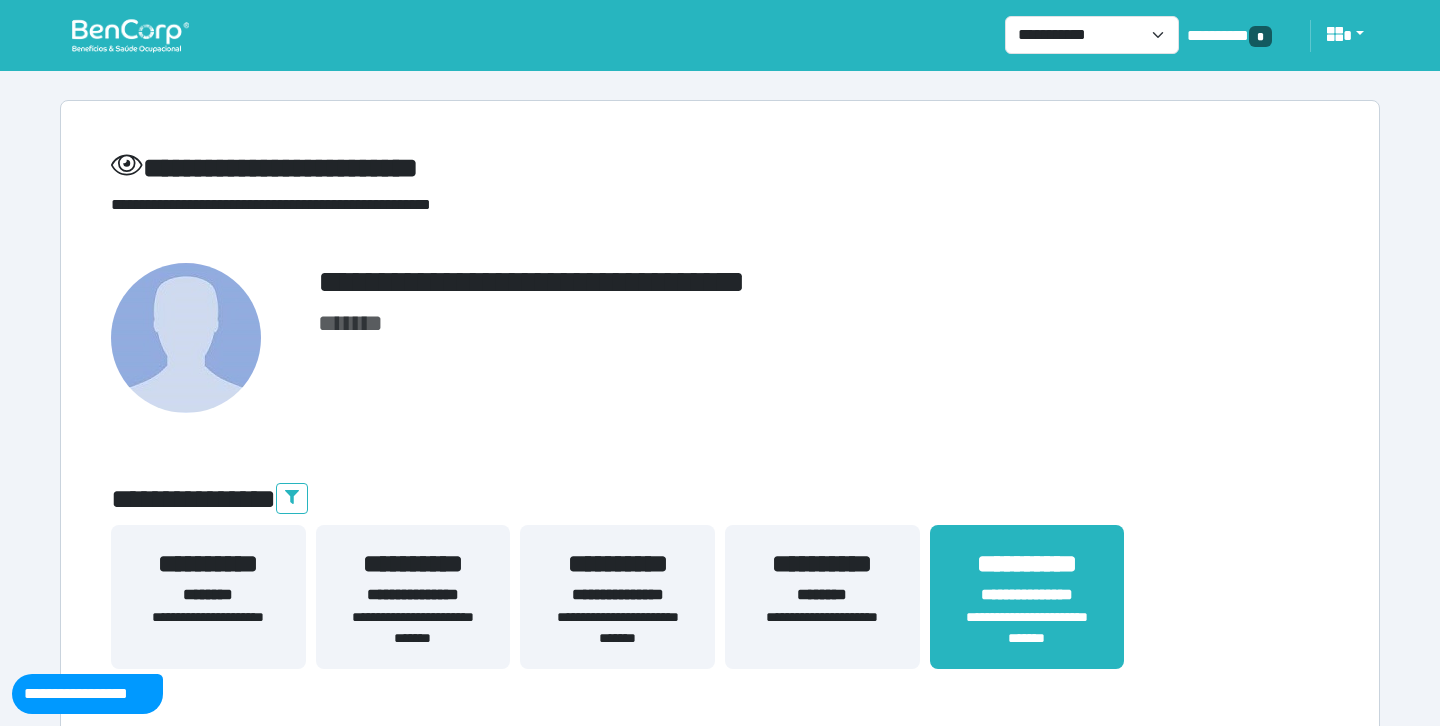 click on "**********" at bounding box center [720, 3471] 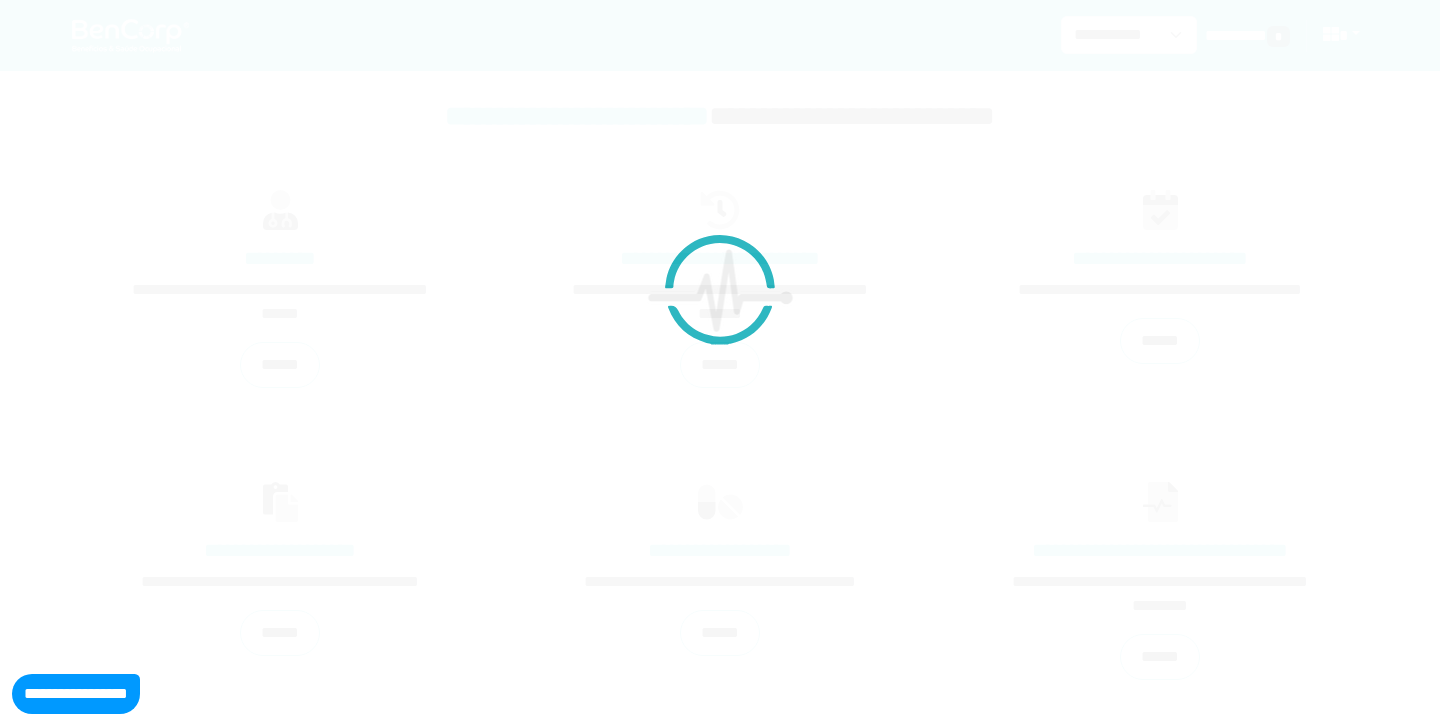 scroll, scrollTop: 0, scrollLeft: 0, axis: both 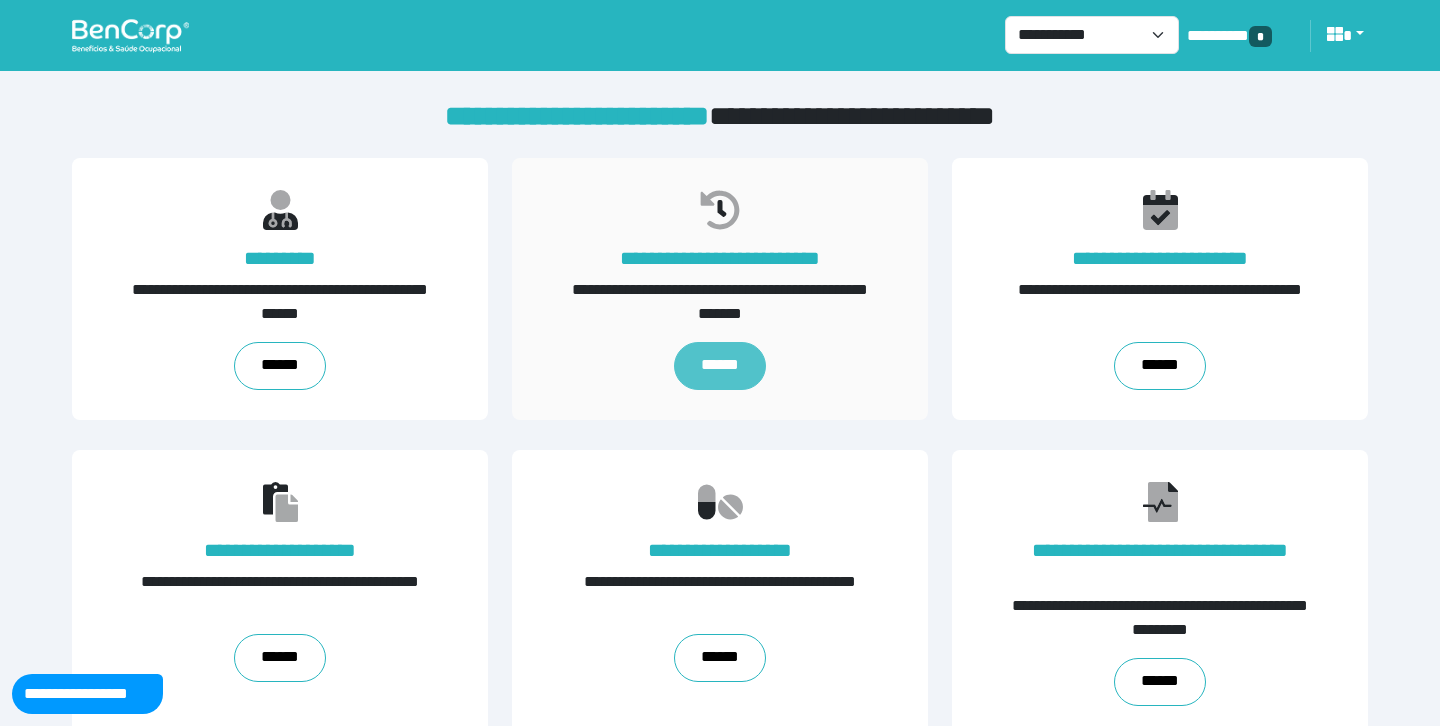 click on "******" at bounding box center [719, 366] 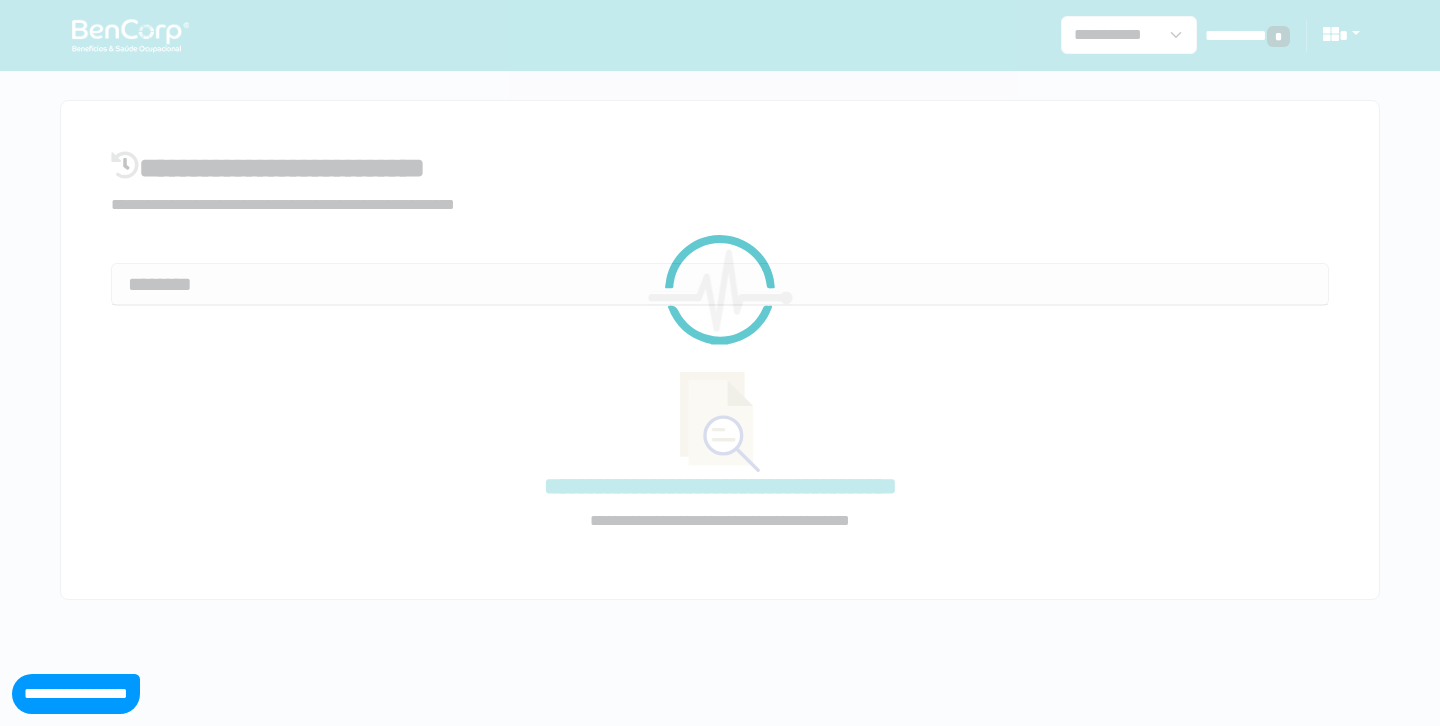select on "**" 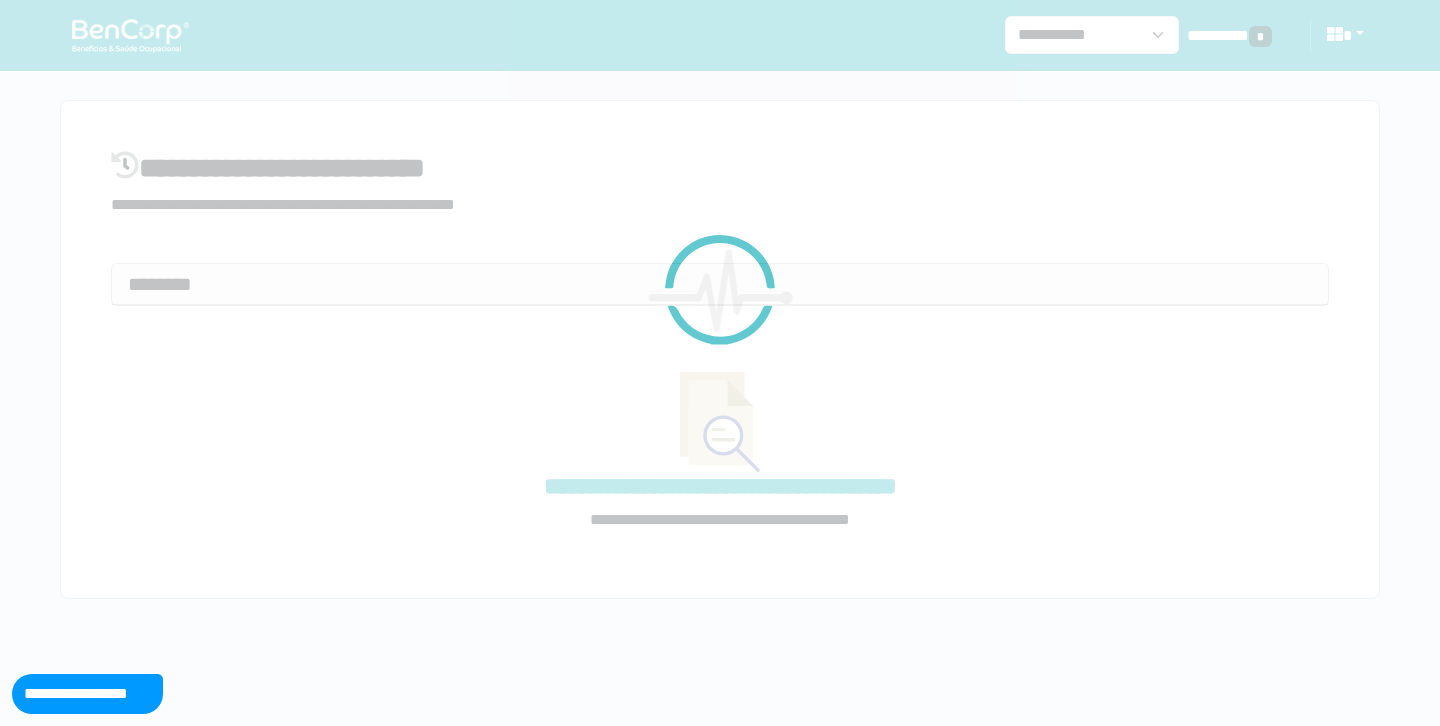scroll, scrollTop: 0, scrollLeft: 0, axis: both 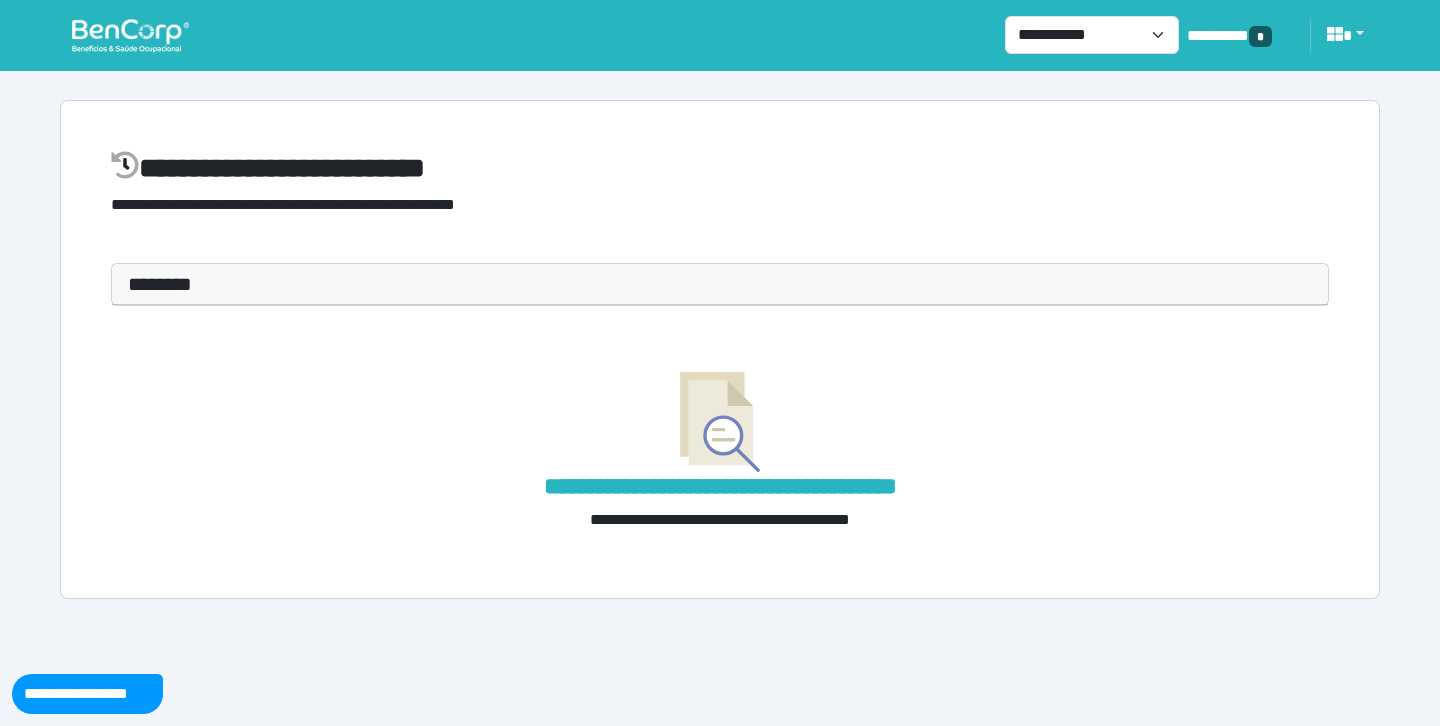 click on "********" at bounding box center [720, 284] 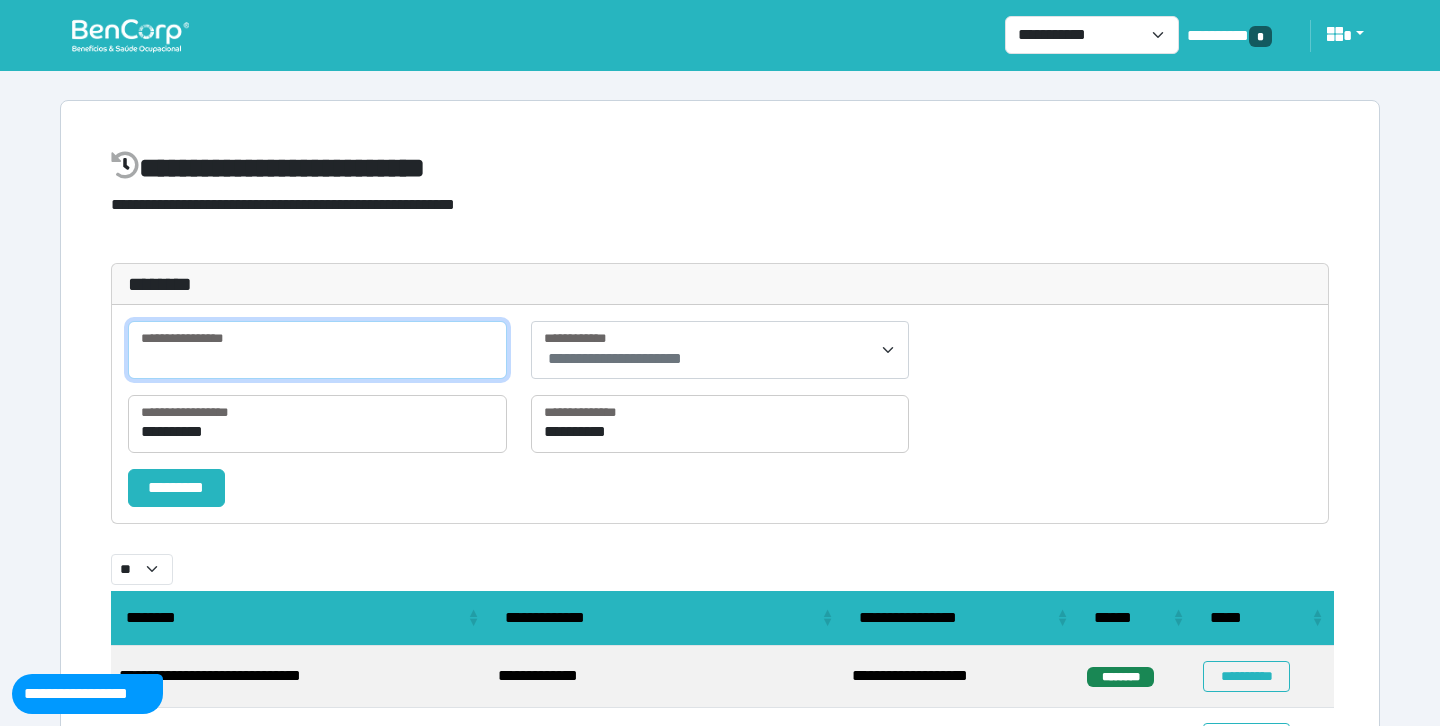 click at bounding box center [317, 350] 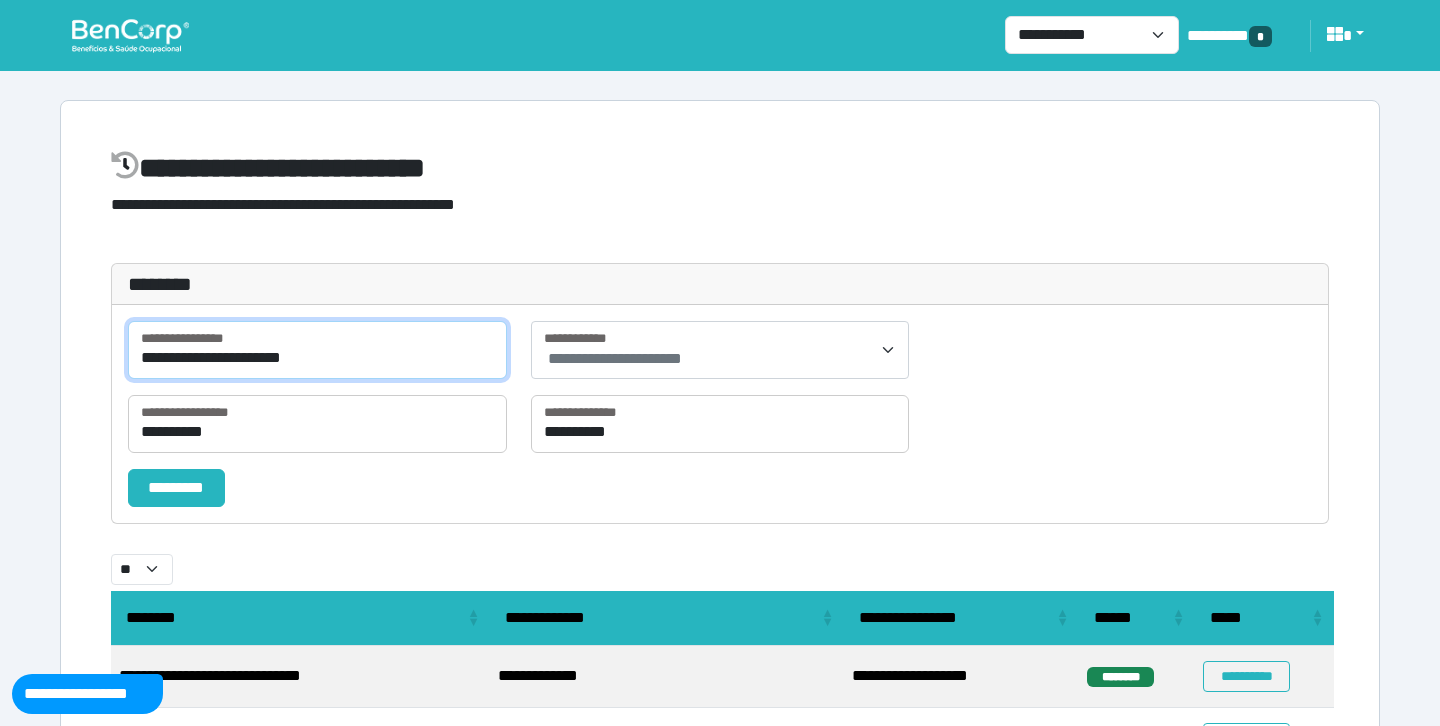 type on "**********" 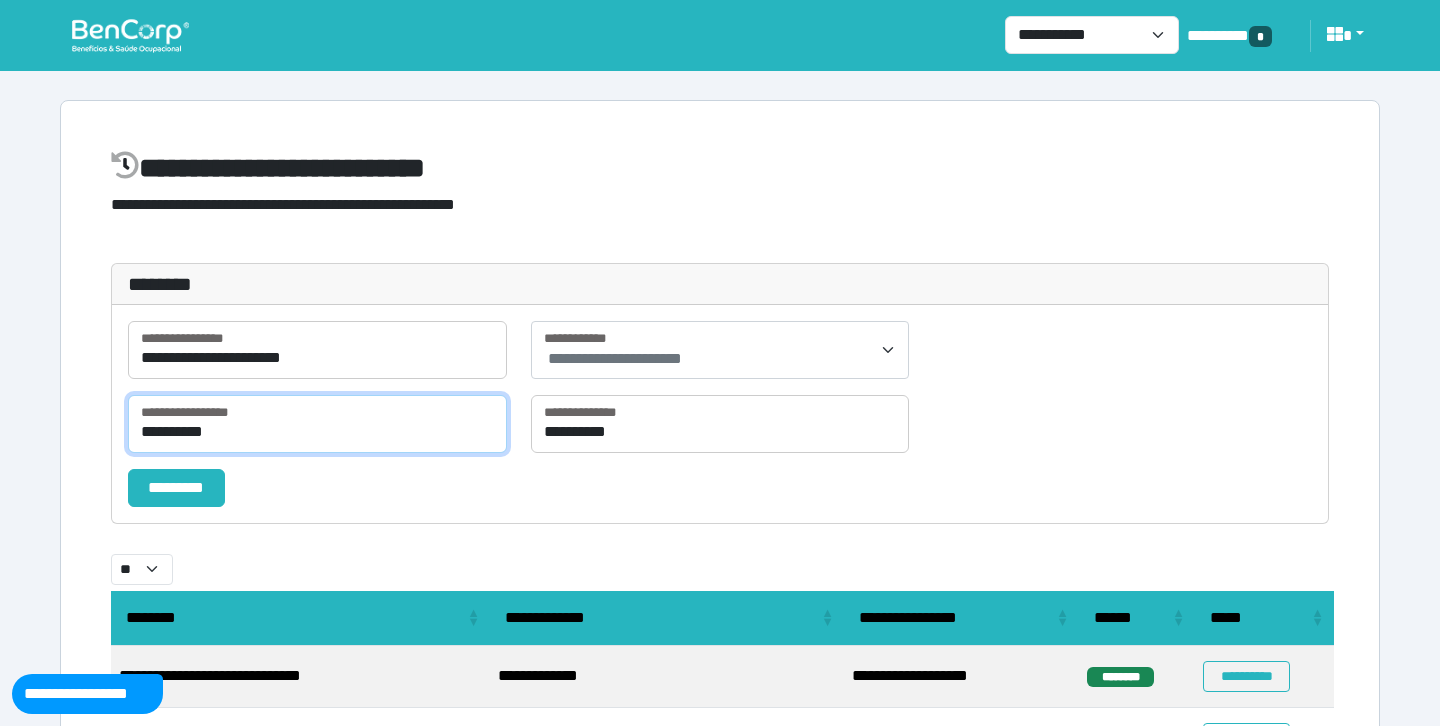 click on "**********" at bounding box center (317, 424) 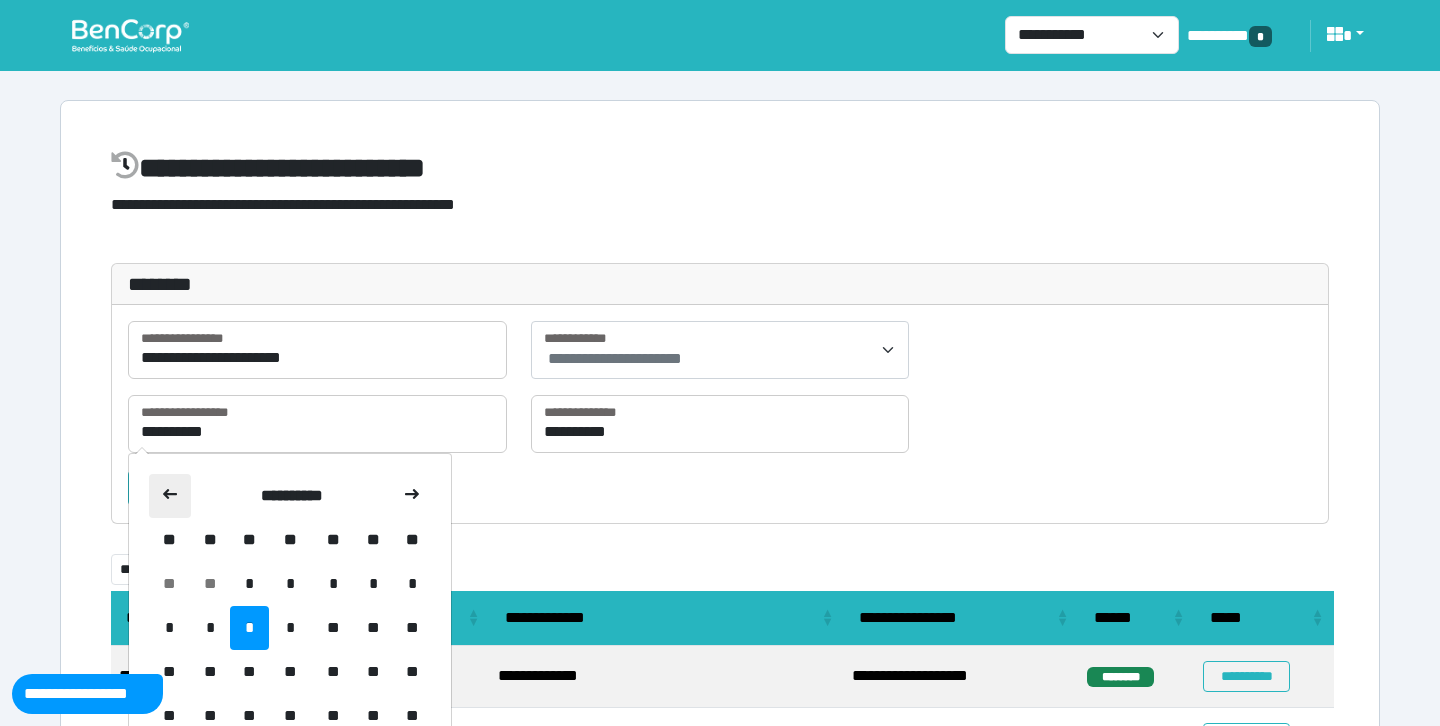 click 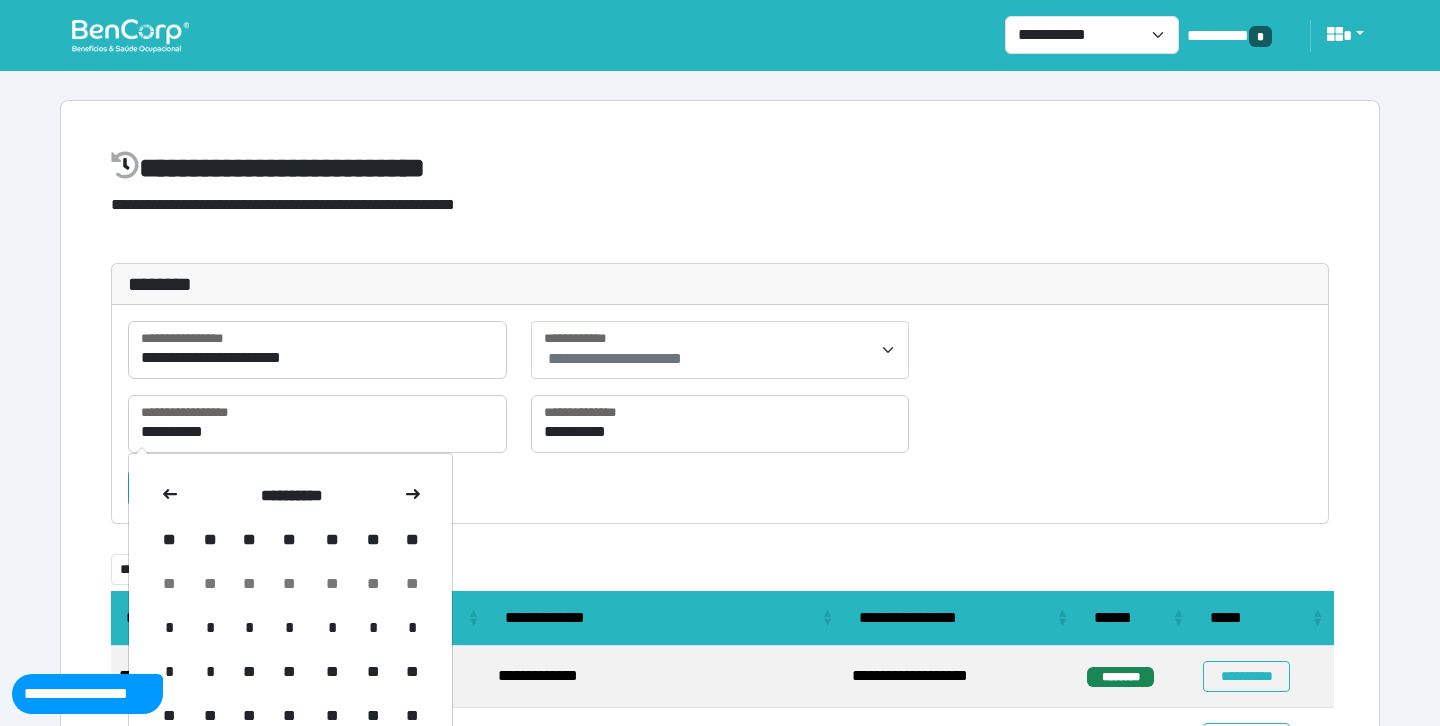 click 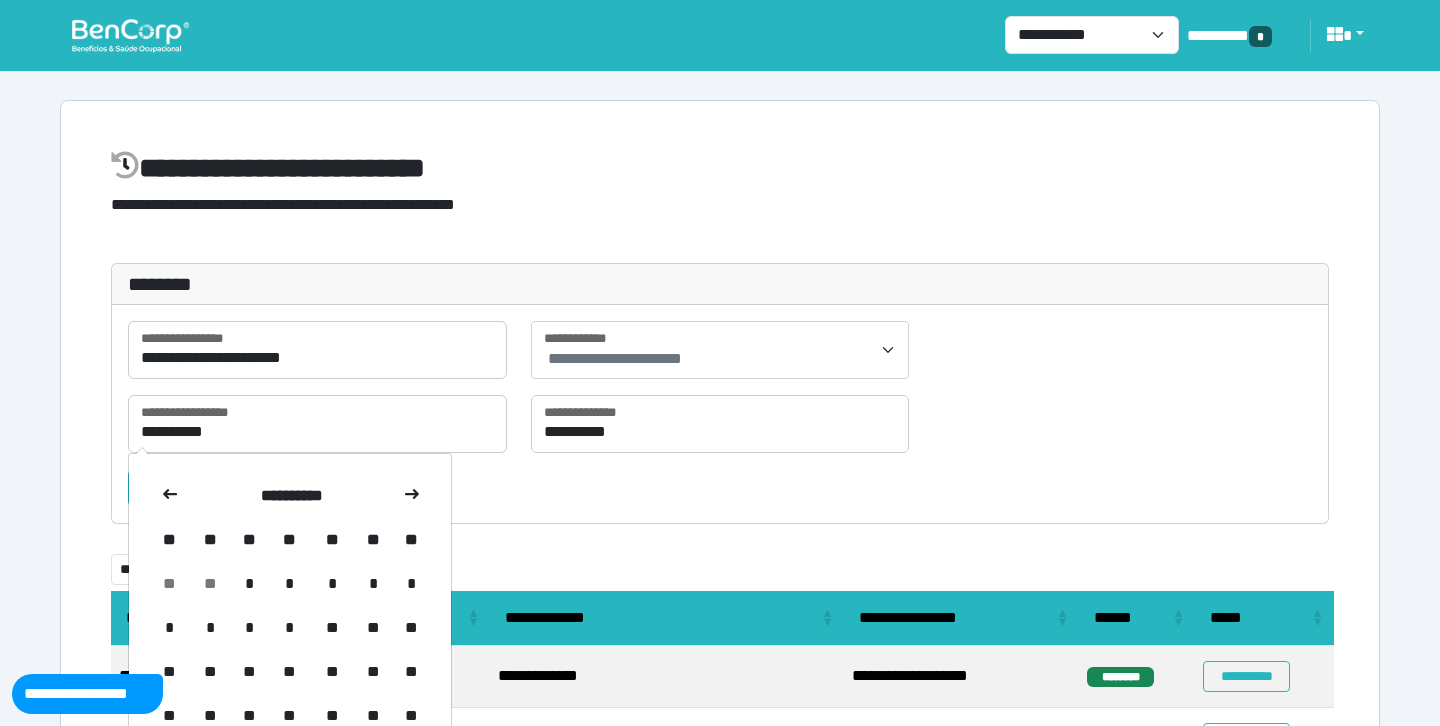 click 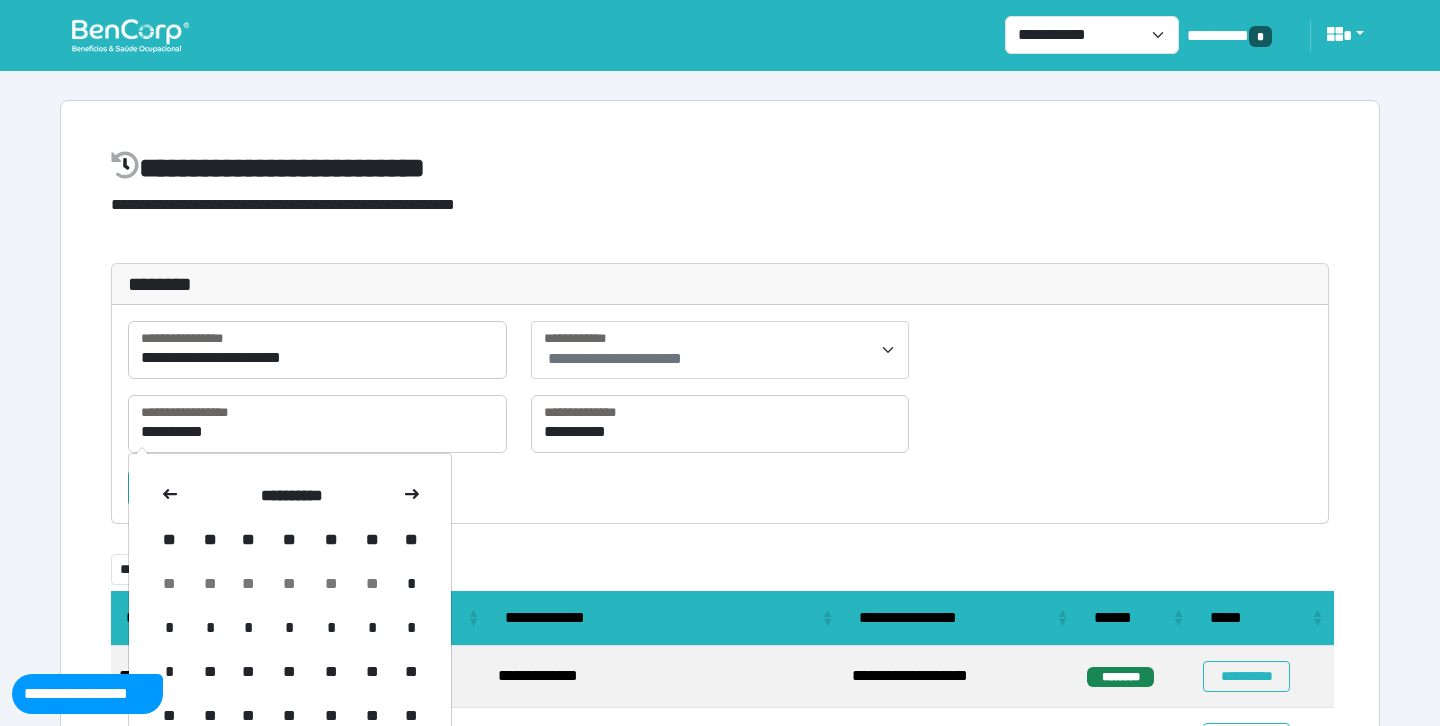 click 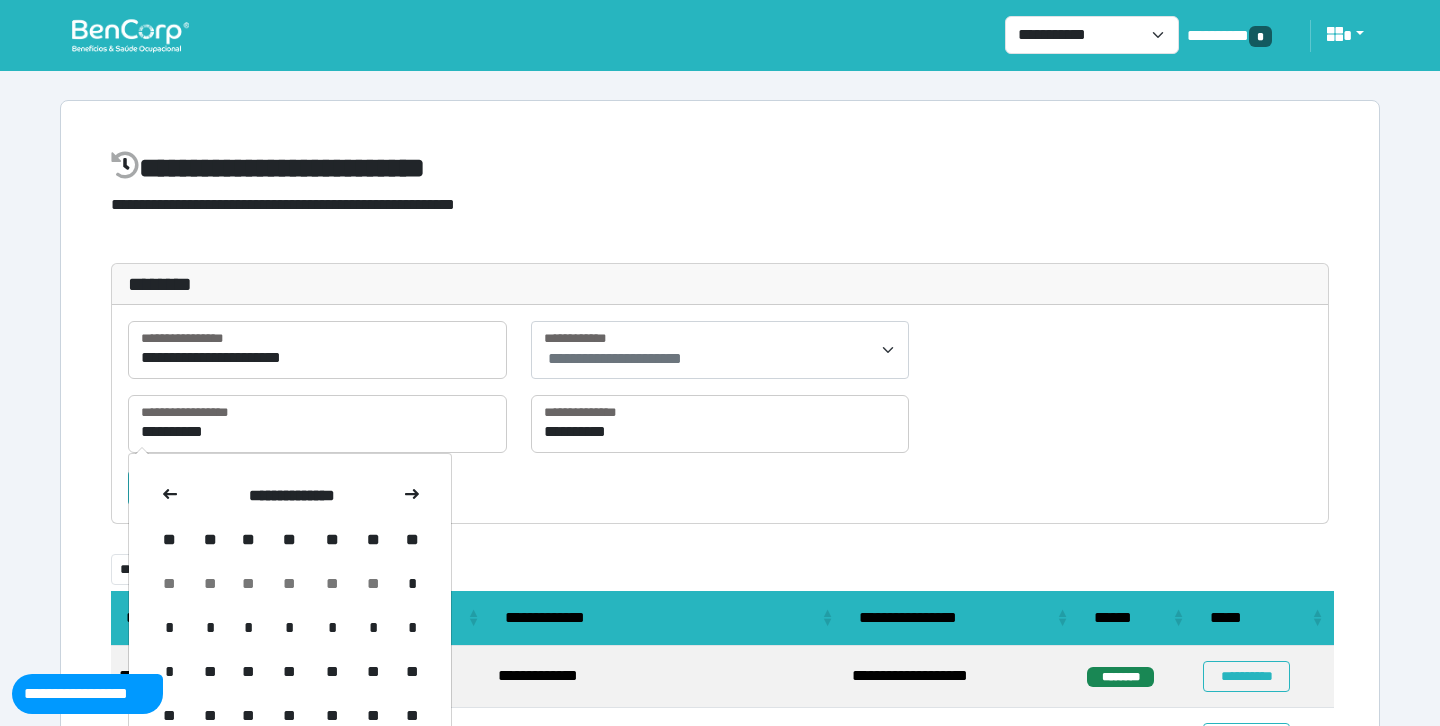 click 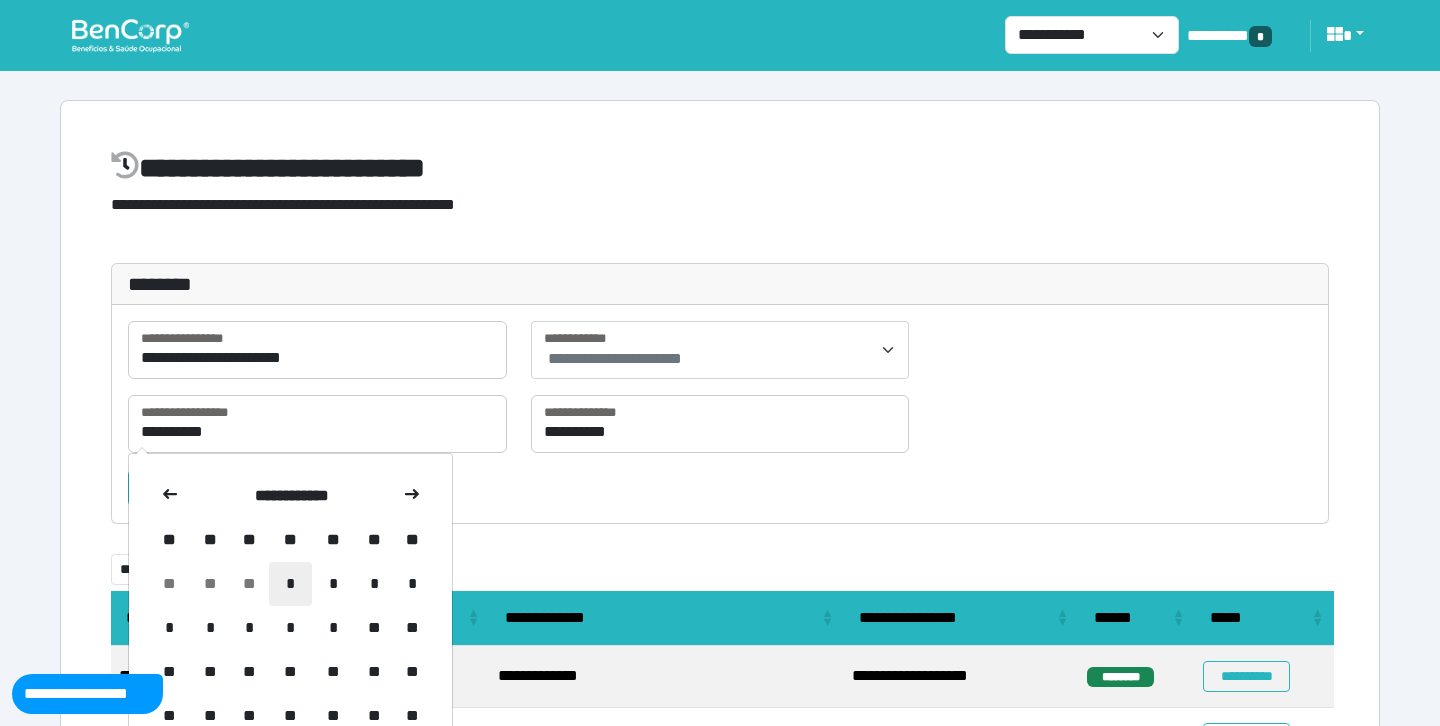click on "*" at bounding box center (290, 584) 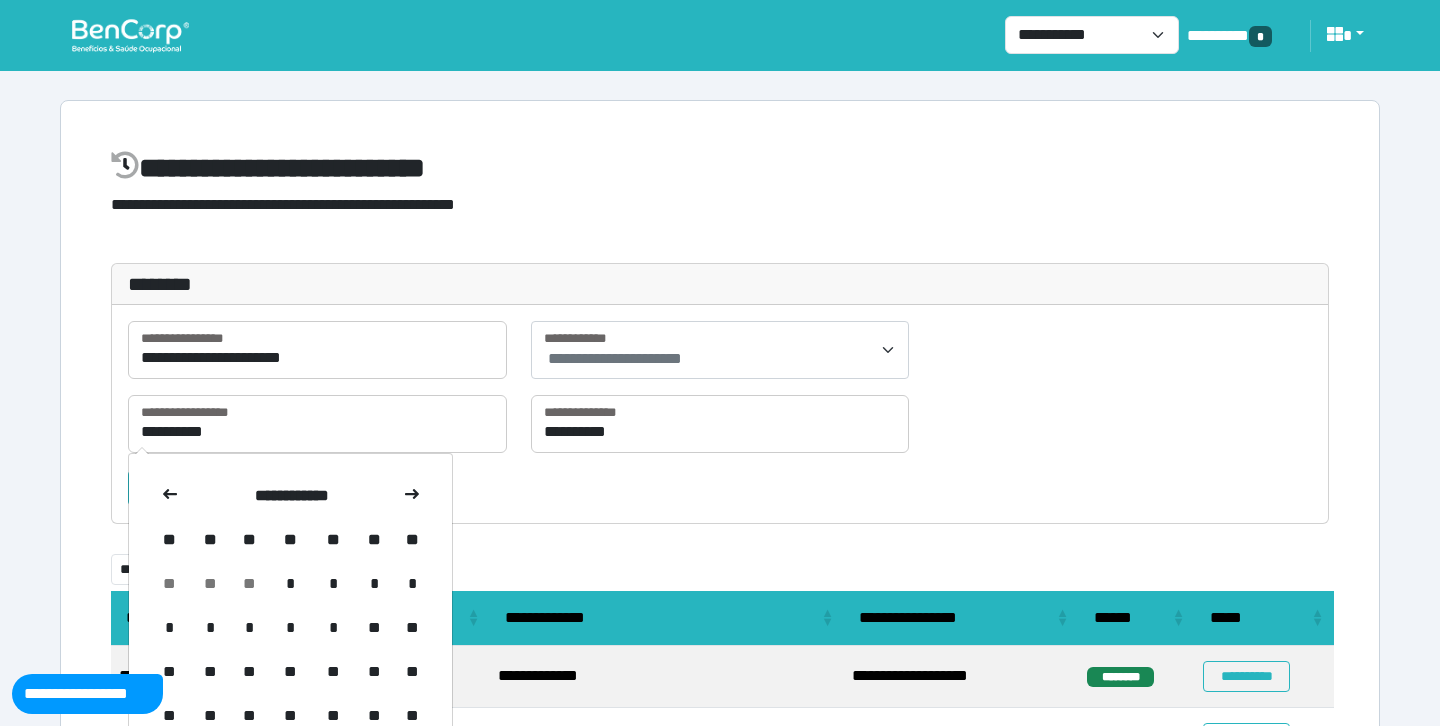type on "**********" 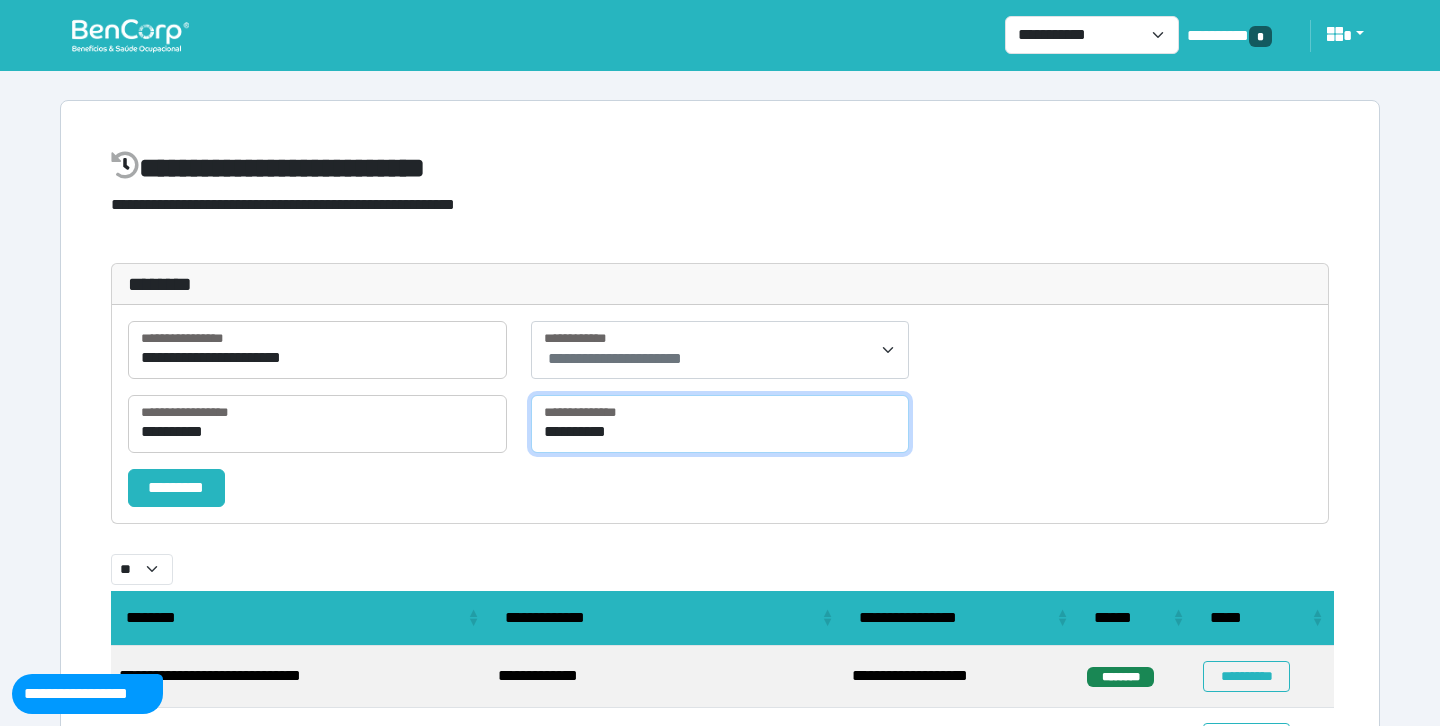 click on "**********" at bounding box center (720, 424) 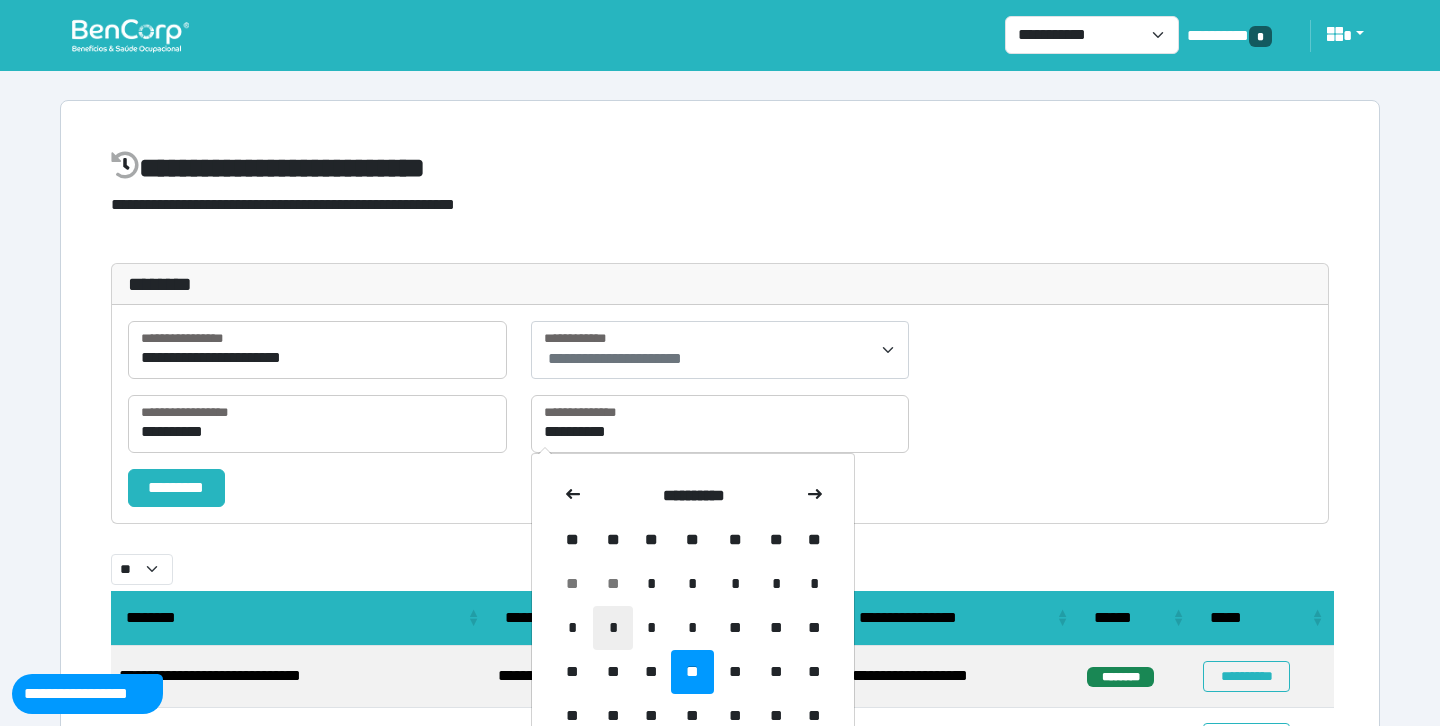 click on "*" at bounding box center (612, 628) 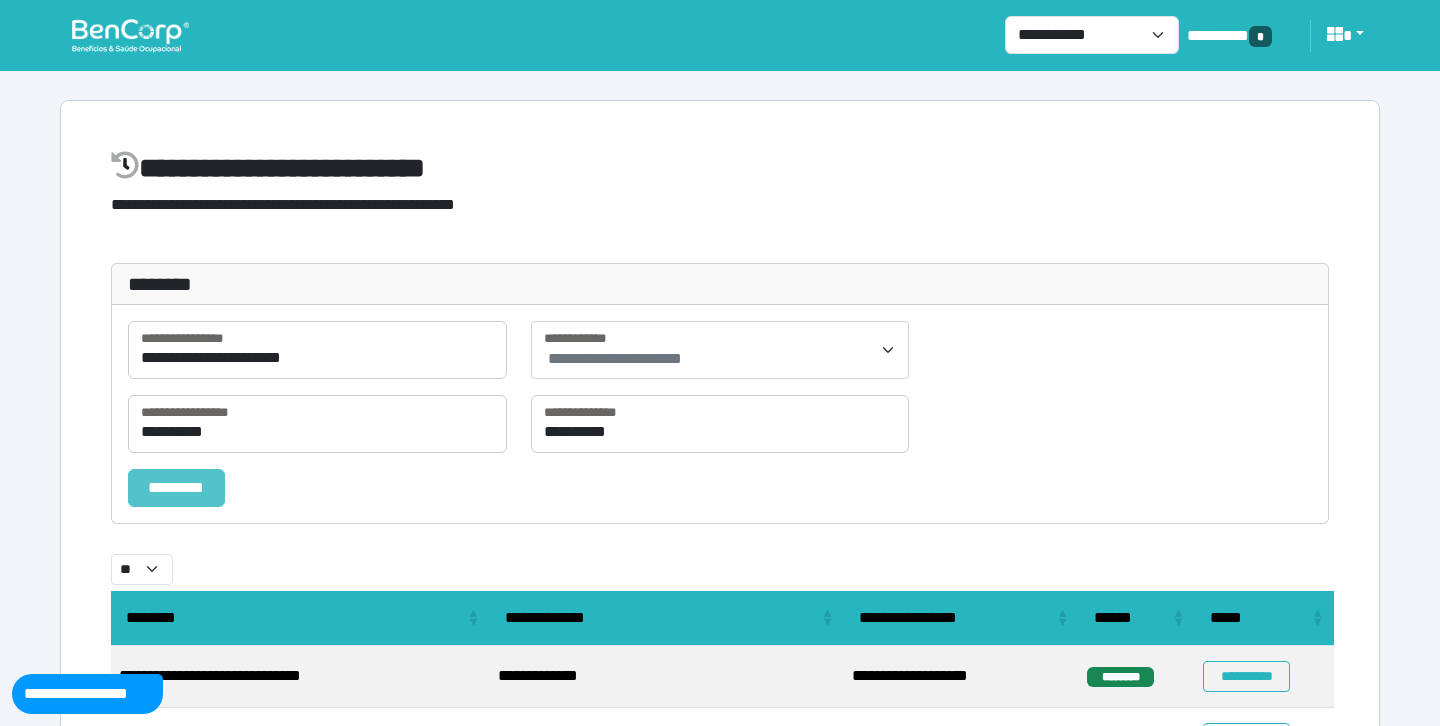 click on "*********" at bounding box center (176, 488) 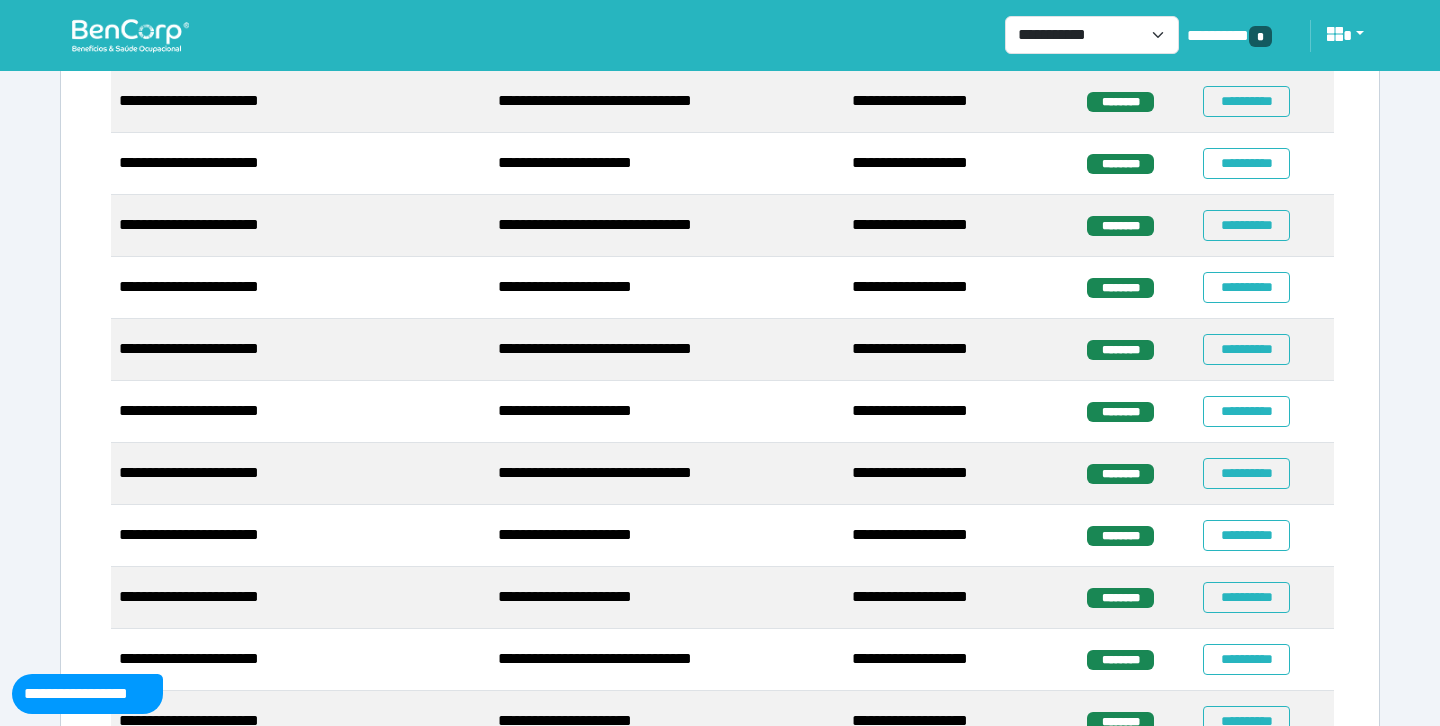 scroll, scrollTop: 736, scrollLeft: 0, axis: vertical 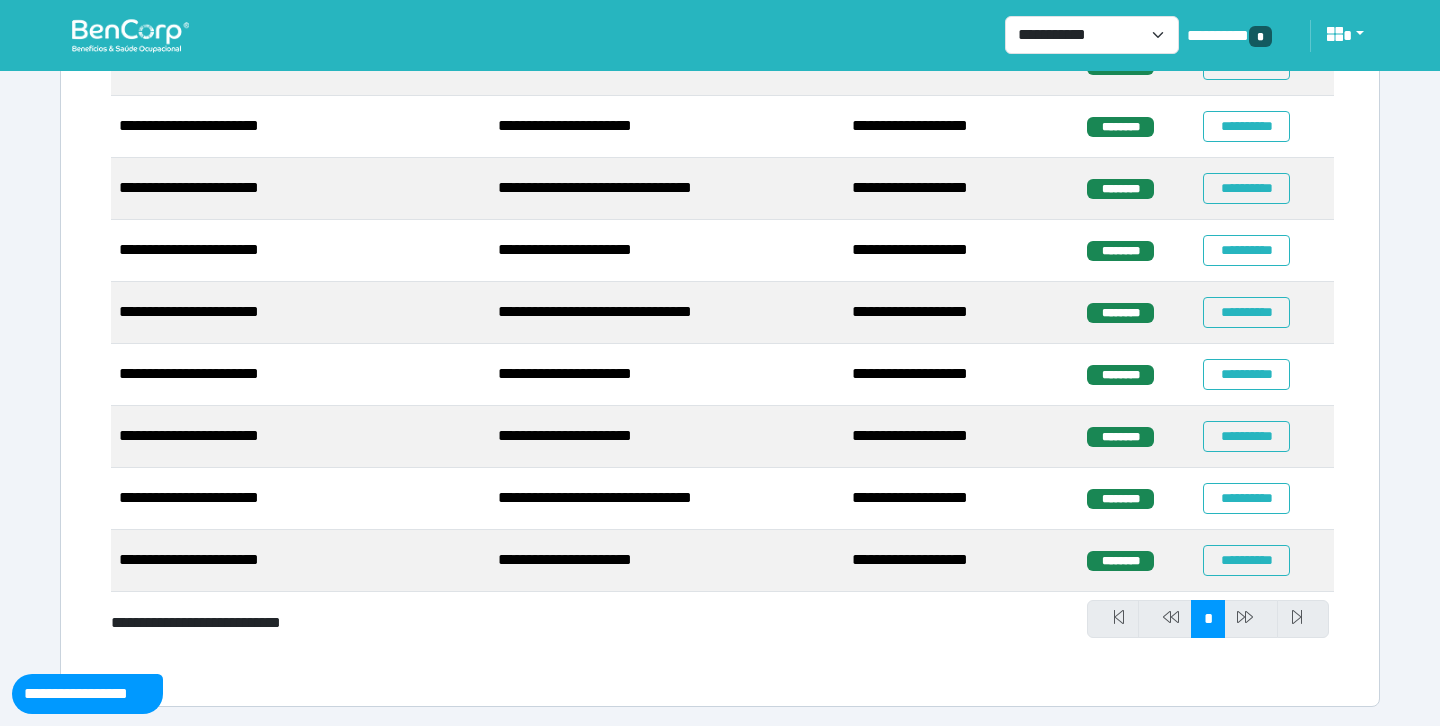 click at bounding box center (1251, 619) 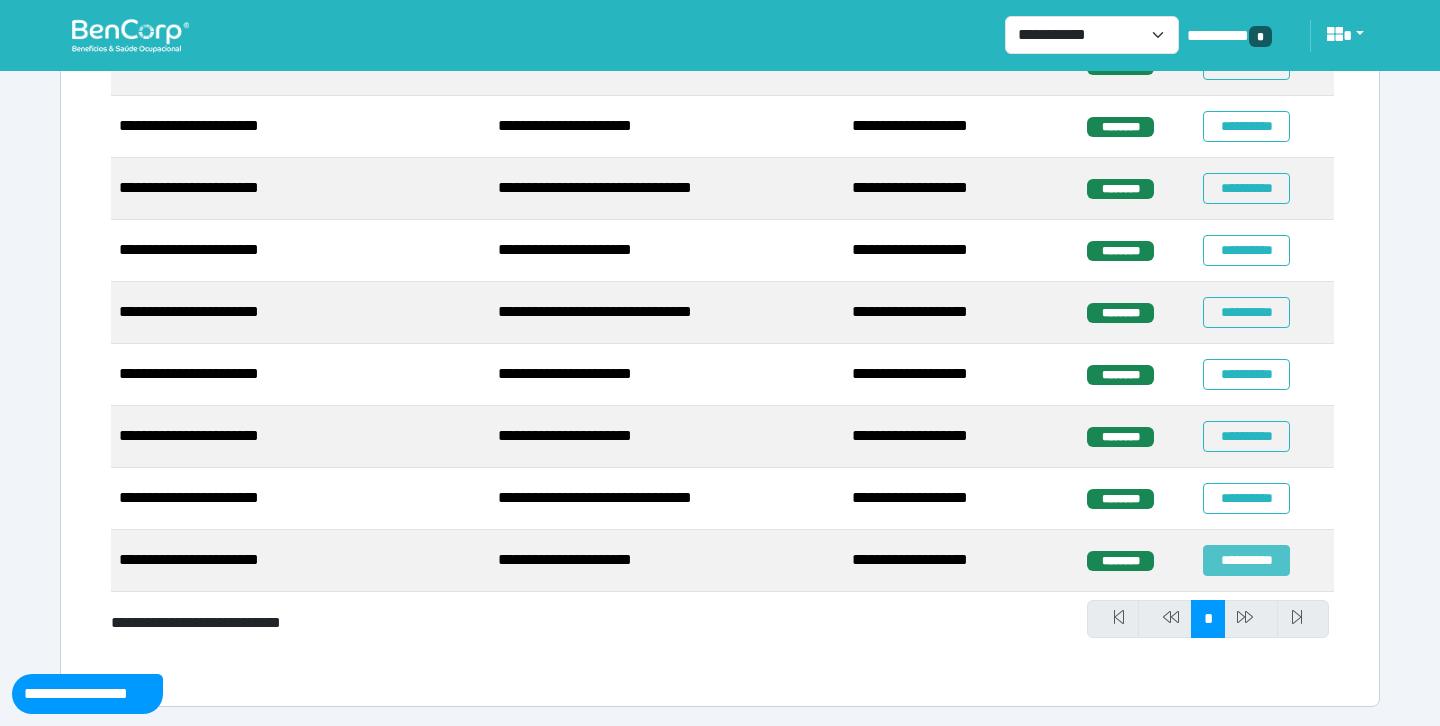 click on "**********" at bounding box center [1246, 560] 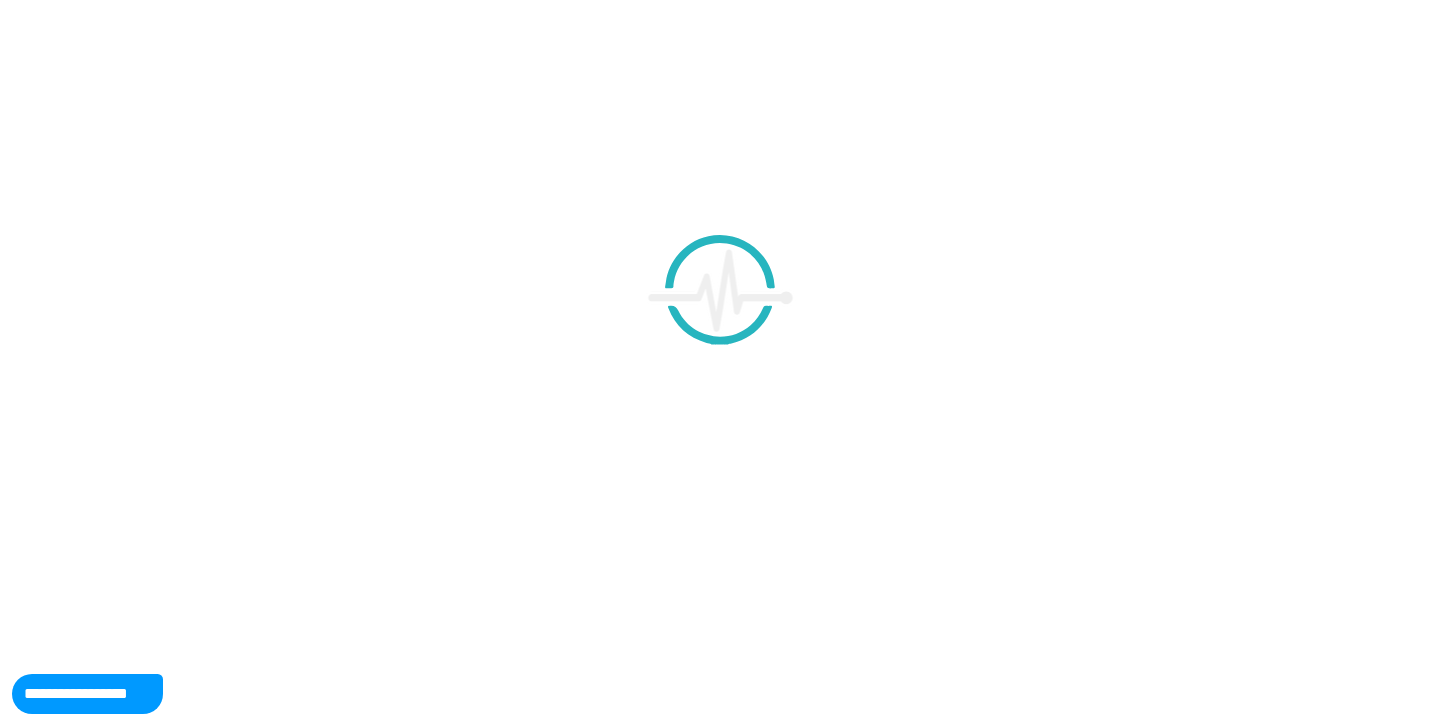 scroll, scrollTop: 0, scrollLeft: 0, axis: both 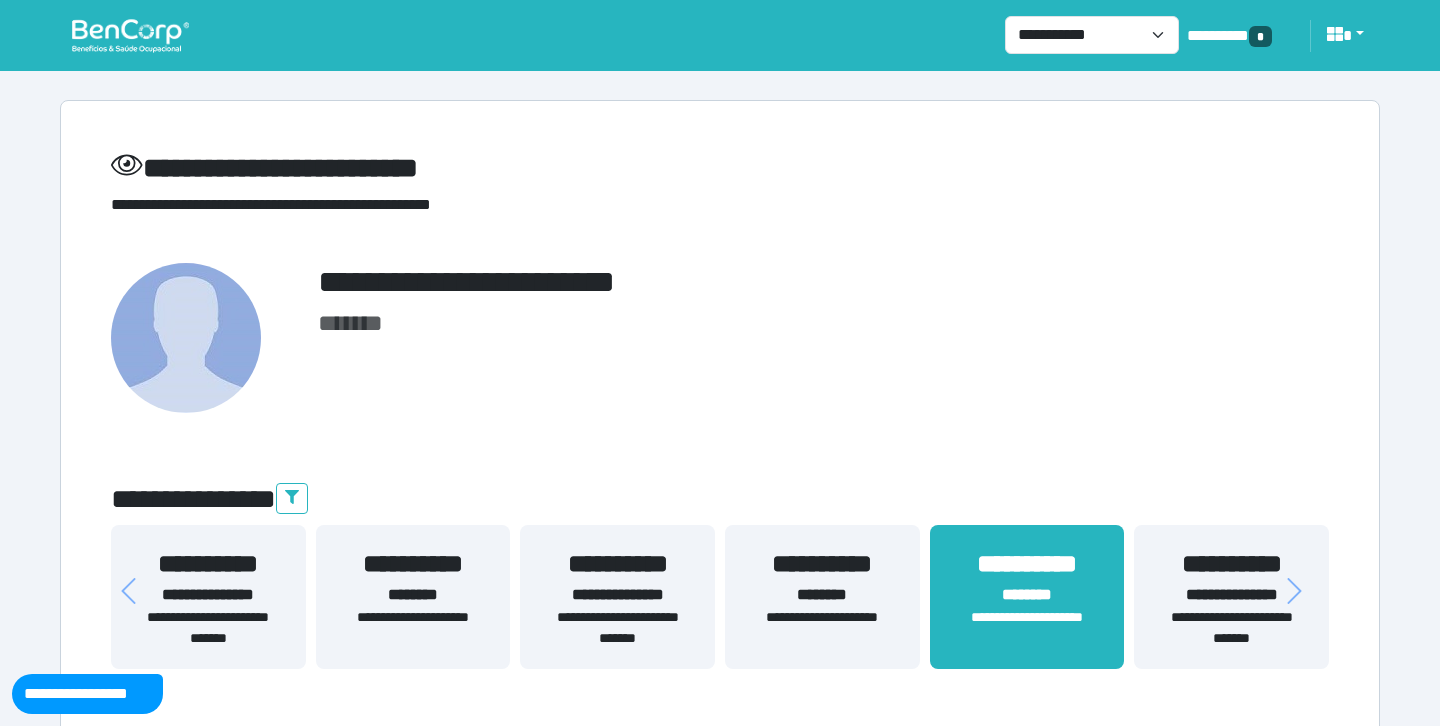click on "**********" at bounding box center (1231, 595) 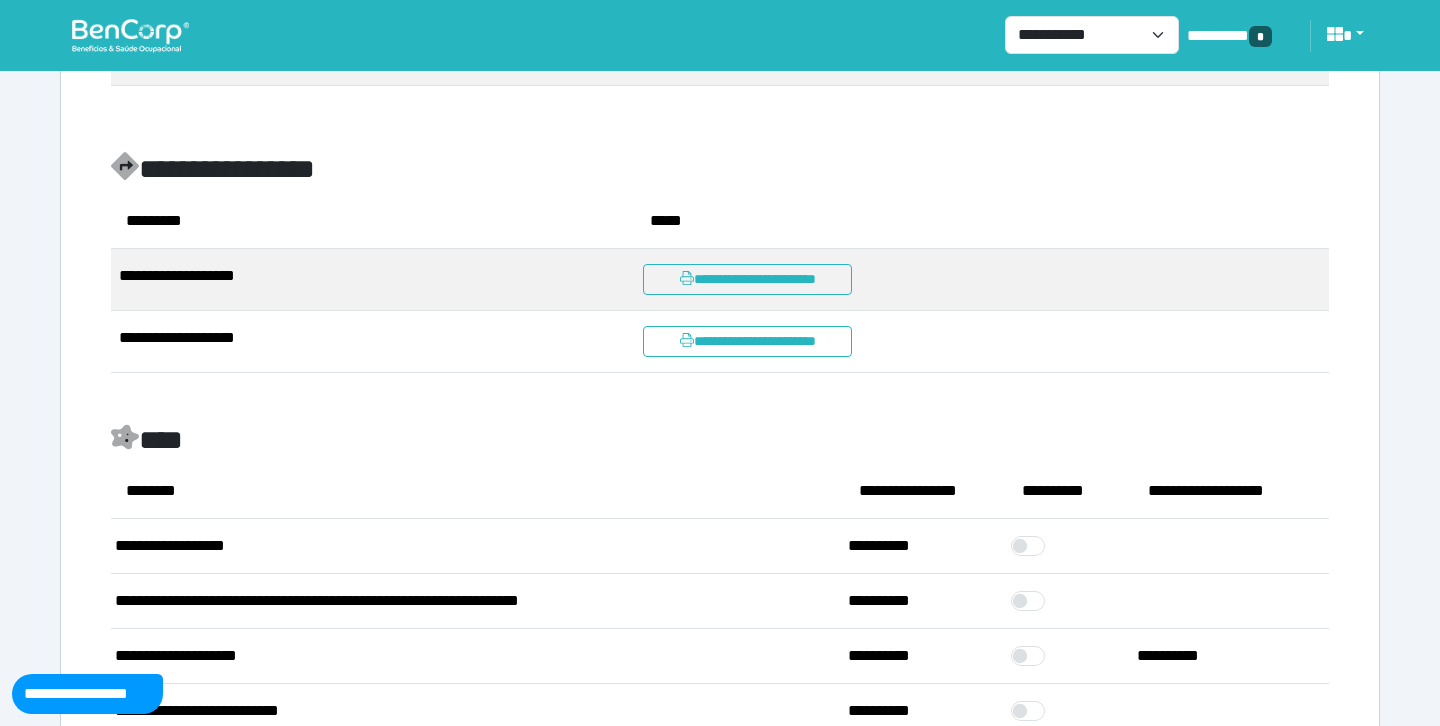 scroll, scrollTop: 1684, scrollLeft: 0, axis: vertical 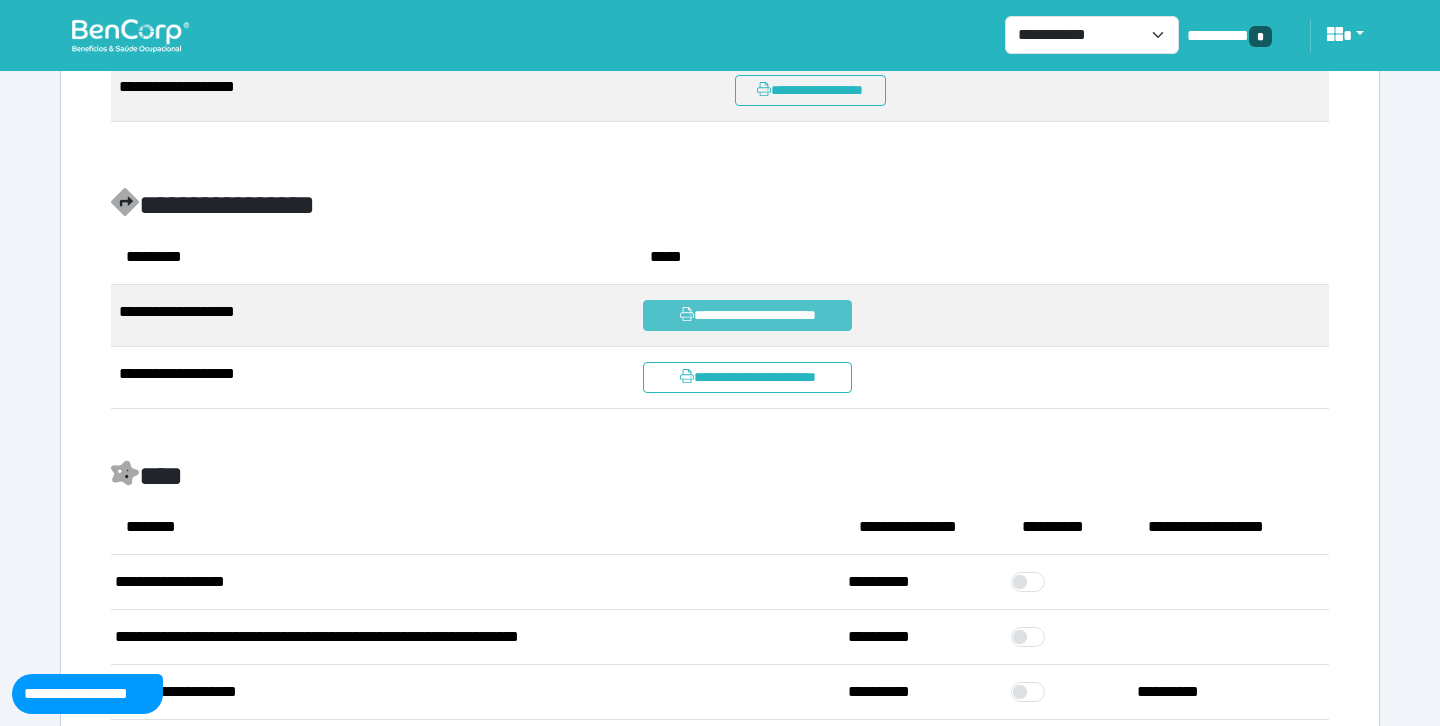 click on "**********" at bounding box center [747, 315] 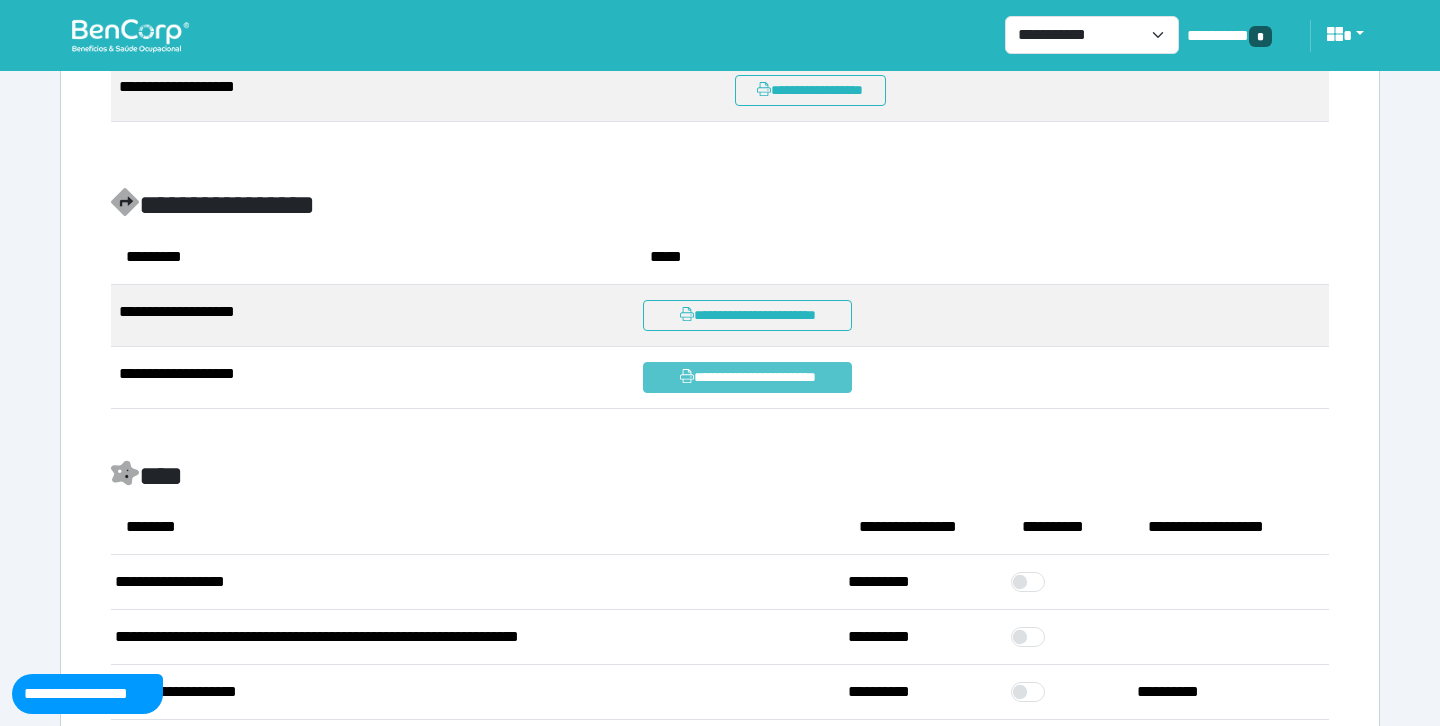 click on "**********" at bounding box center [747, 377] 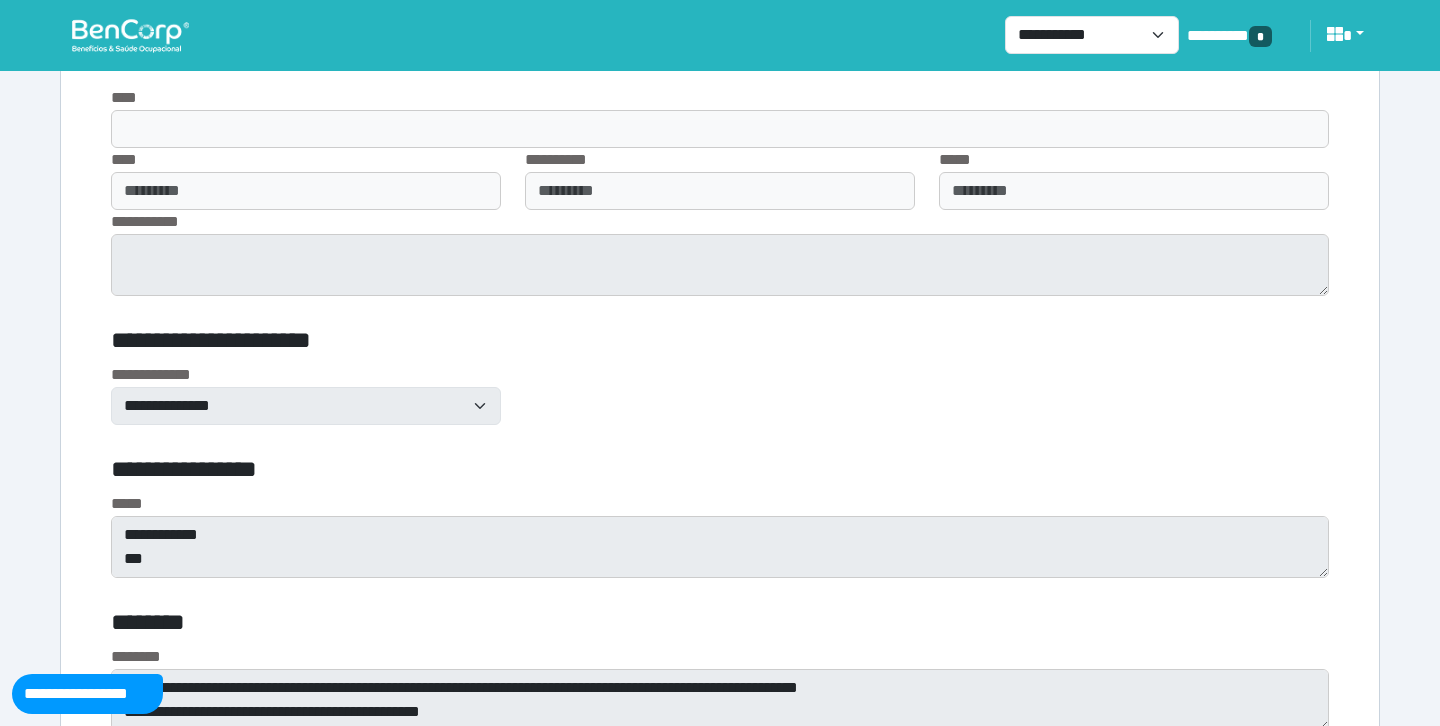 scroll, scrollTop: 7261, scrollLeft: 0, axis: vertical 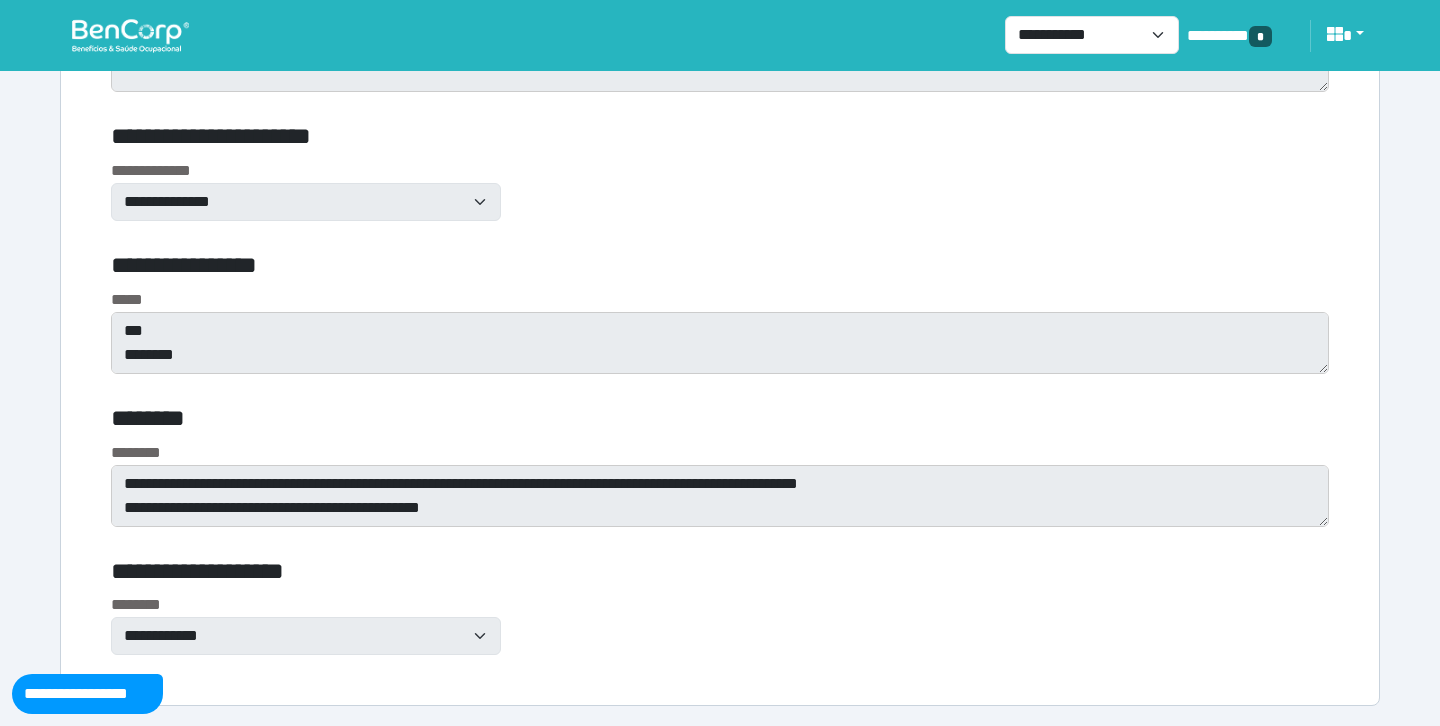 click on "**********" at bounding box center (720, -3228) 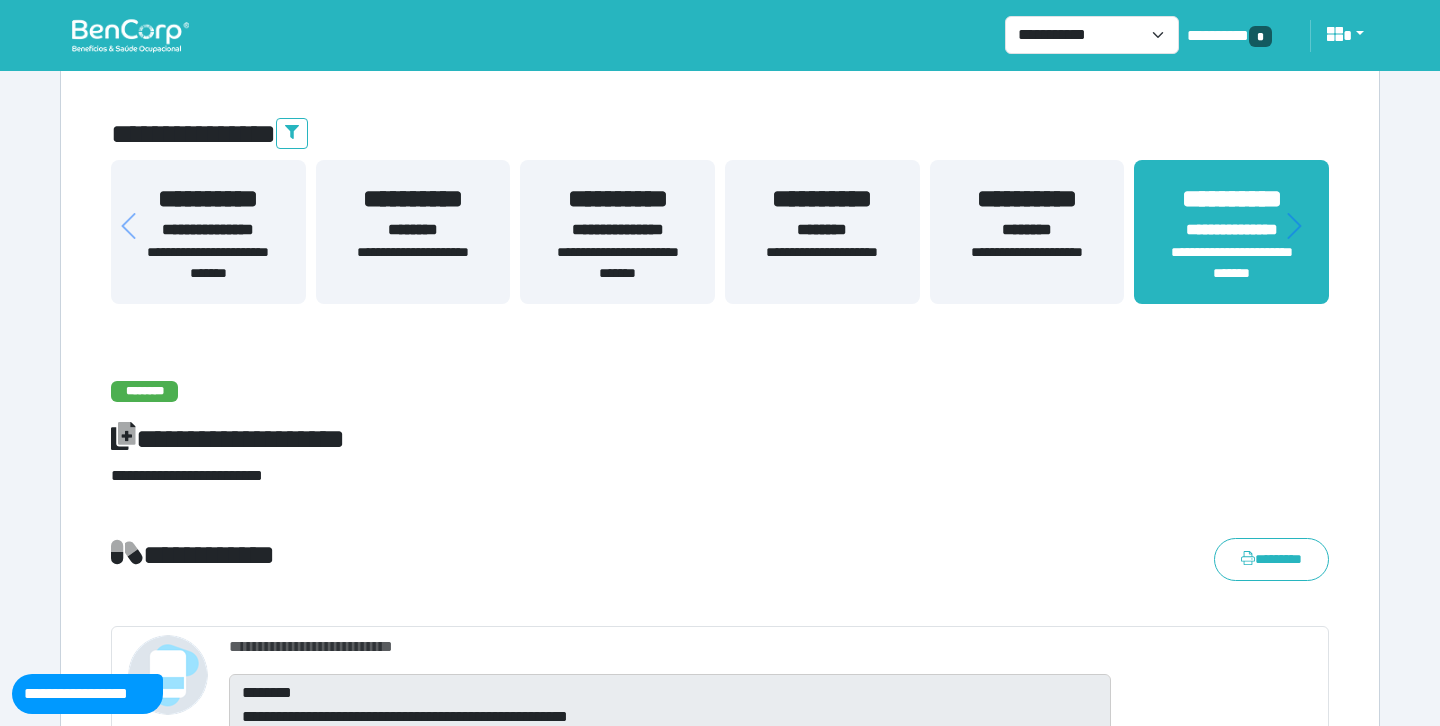 scroll, scrollTop: 361, scrollLeft: 0, axis: vertical 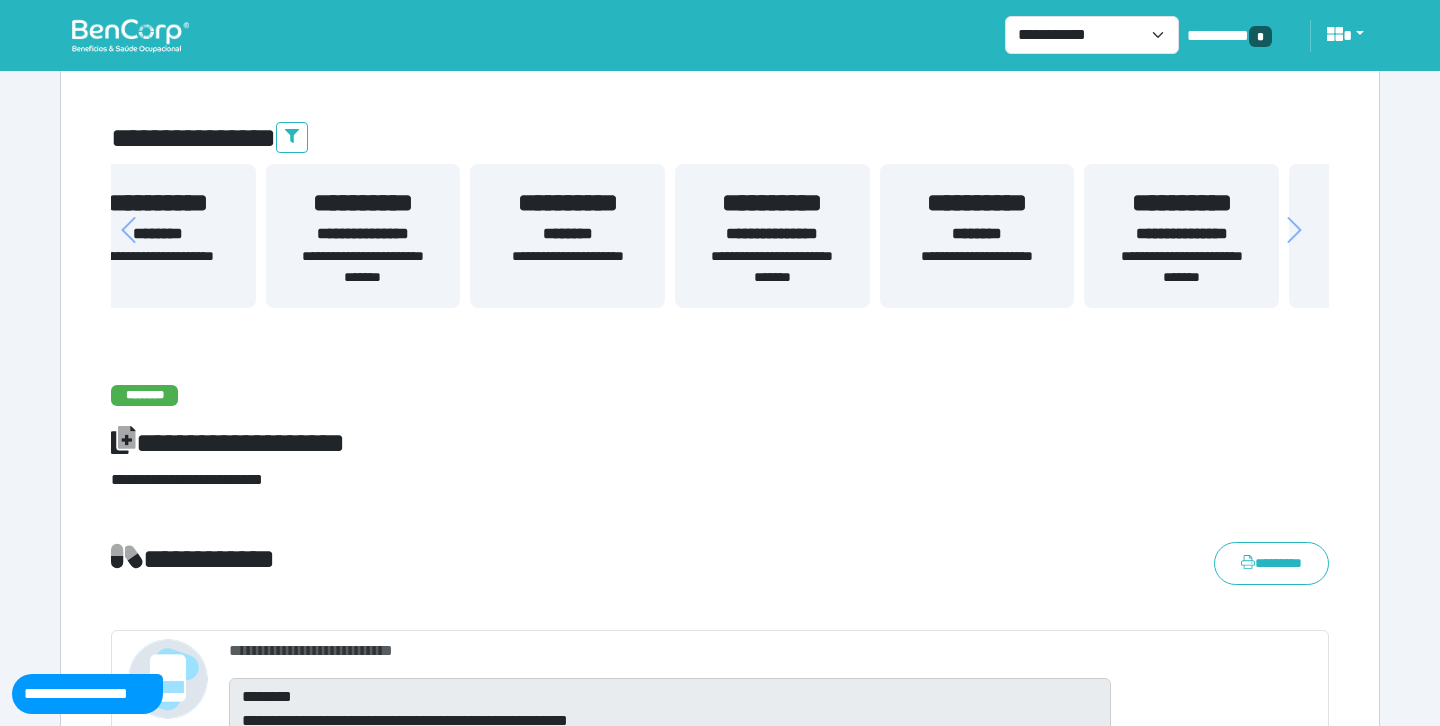 drag, startPoint x: 533, startPoint y: 255, endPoint x: 1097, endPoint y: 251, distance: 564.01416 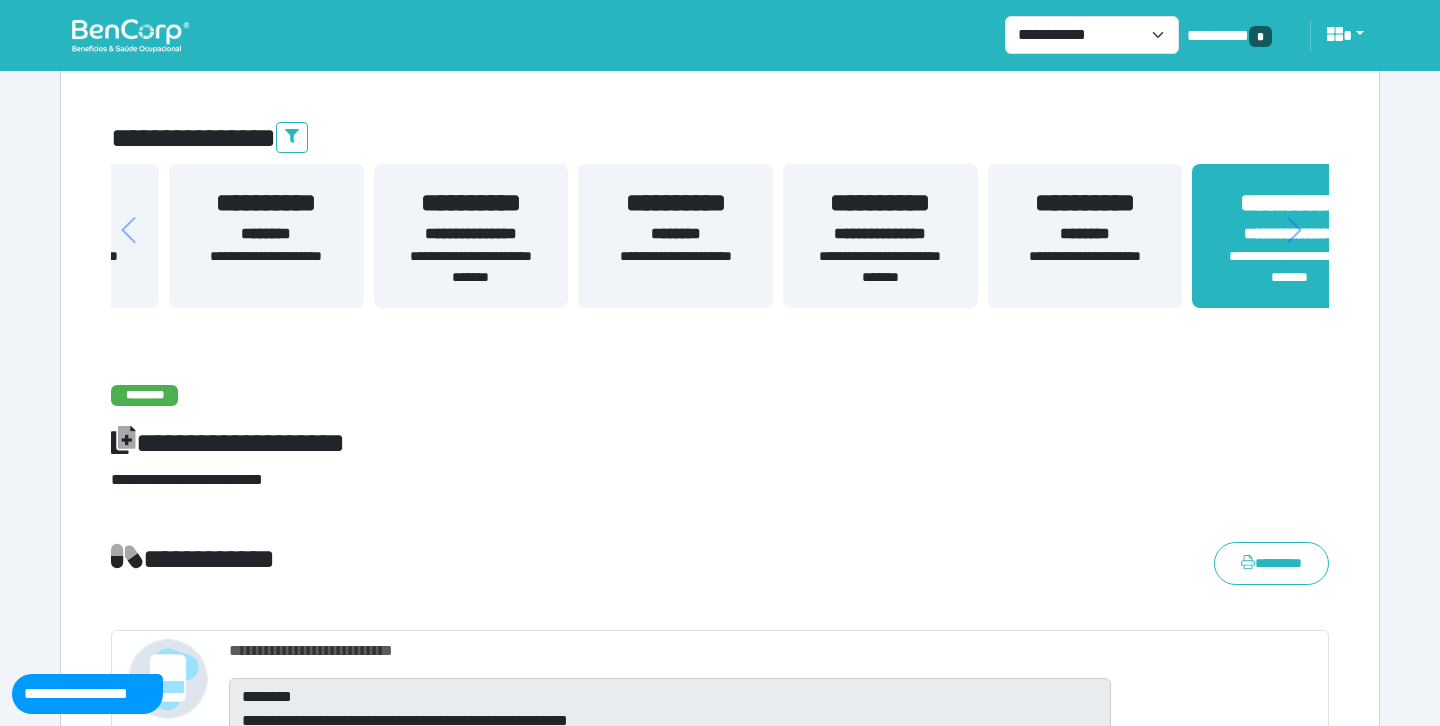 drag, startPoint x: 416, startPoint y: 262, endPoint x: 964, endPoint y: 287, distance: 548.56995 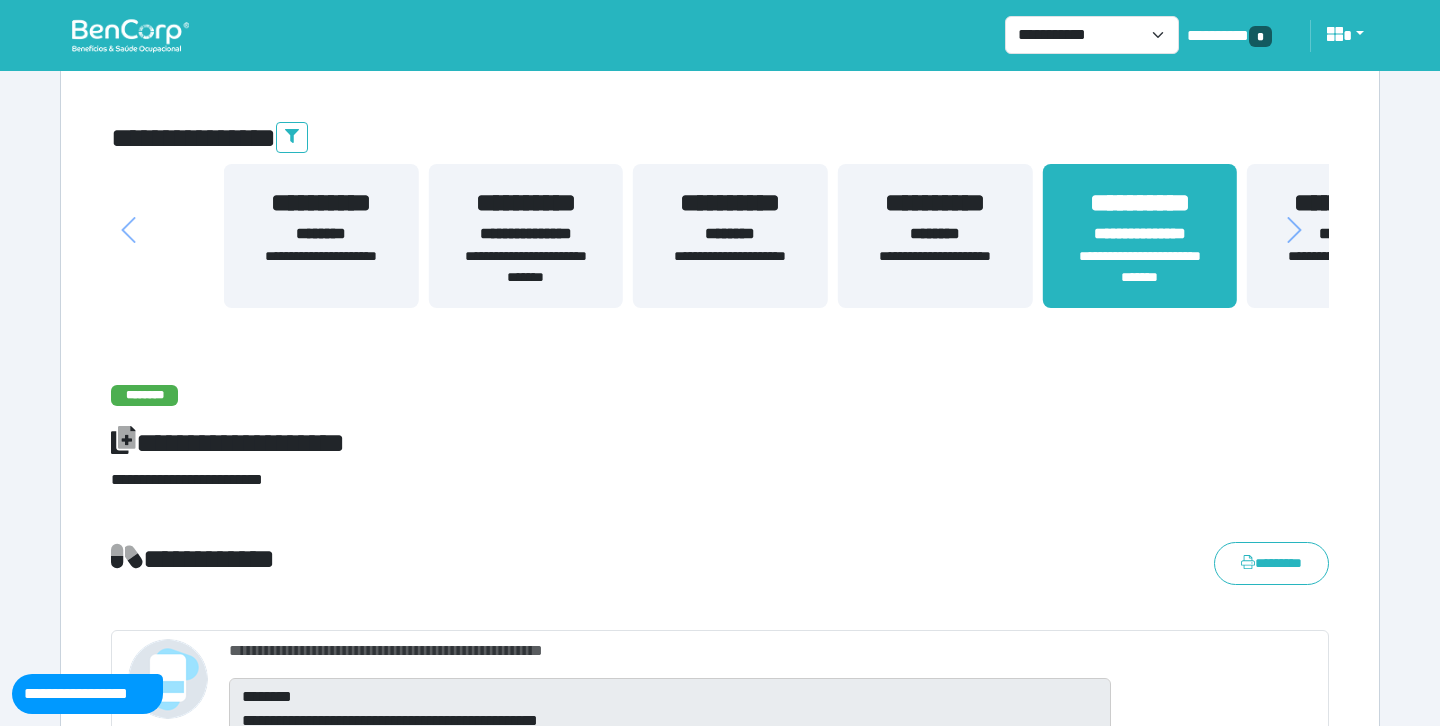 drag, startPoint x: 362, startPoint y: 261, endPoint x: 1124, endPoint y: 302, distance: 763.10223 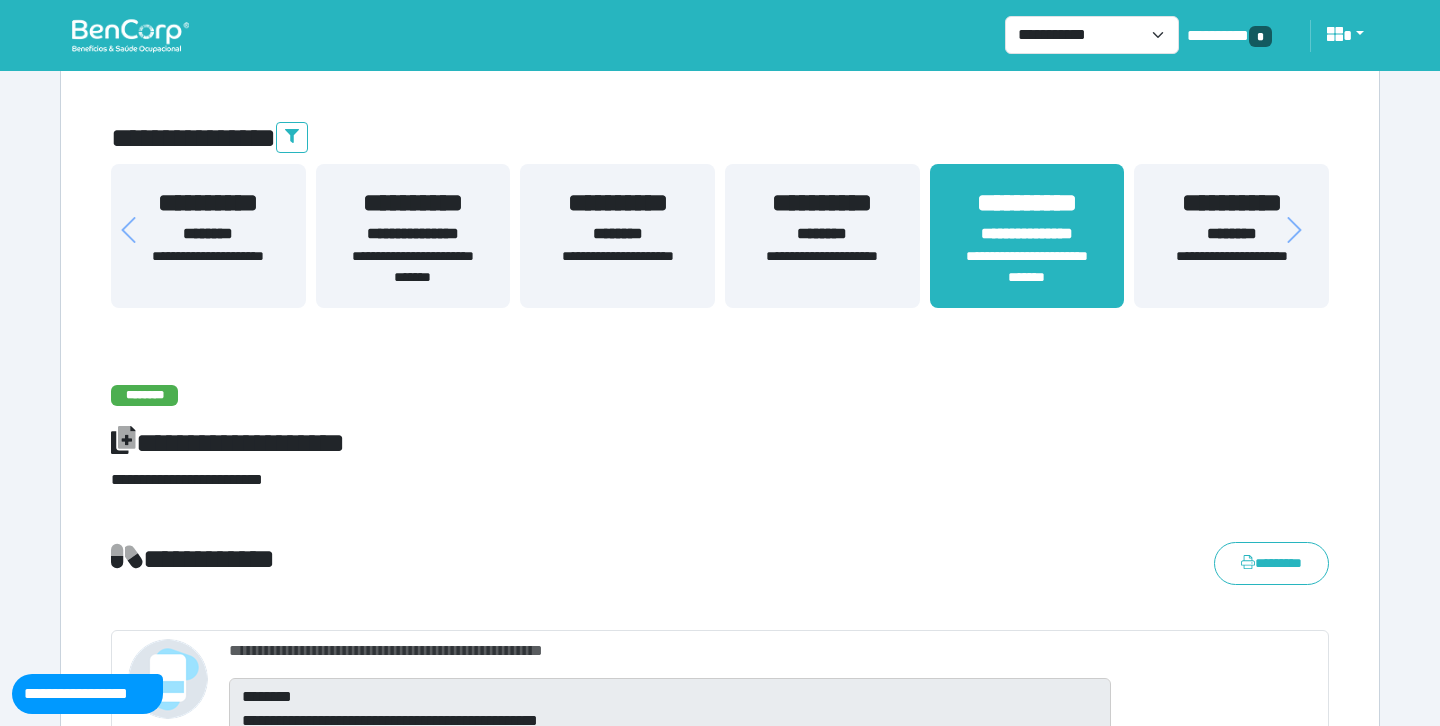click on "**********" at bounding box center [413, 267] 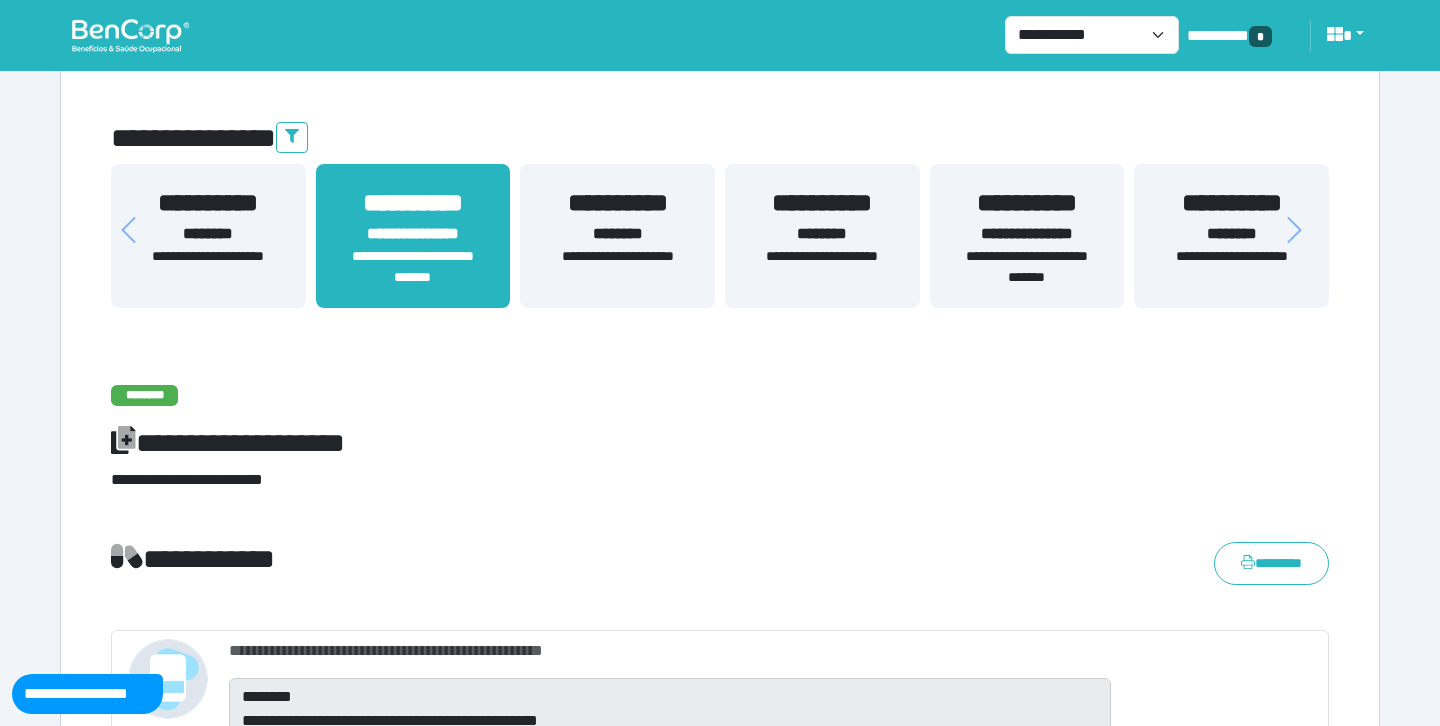 click on "**********" at bounding box center [413, 267] 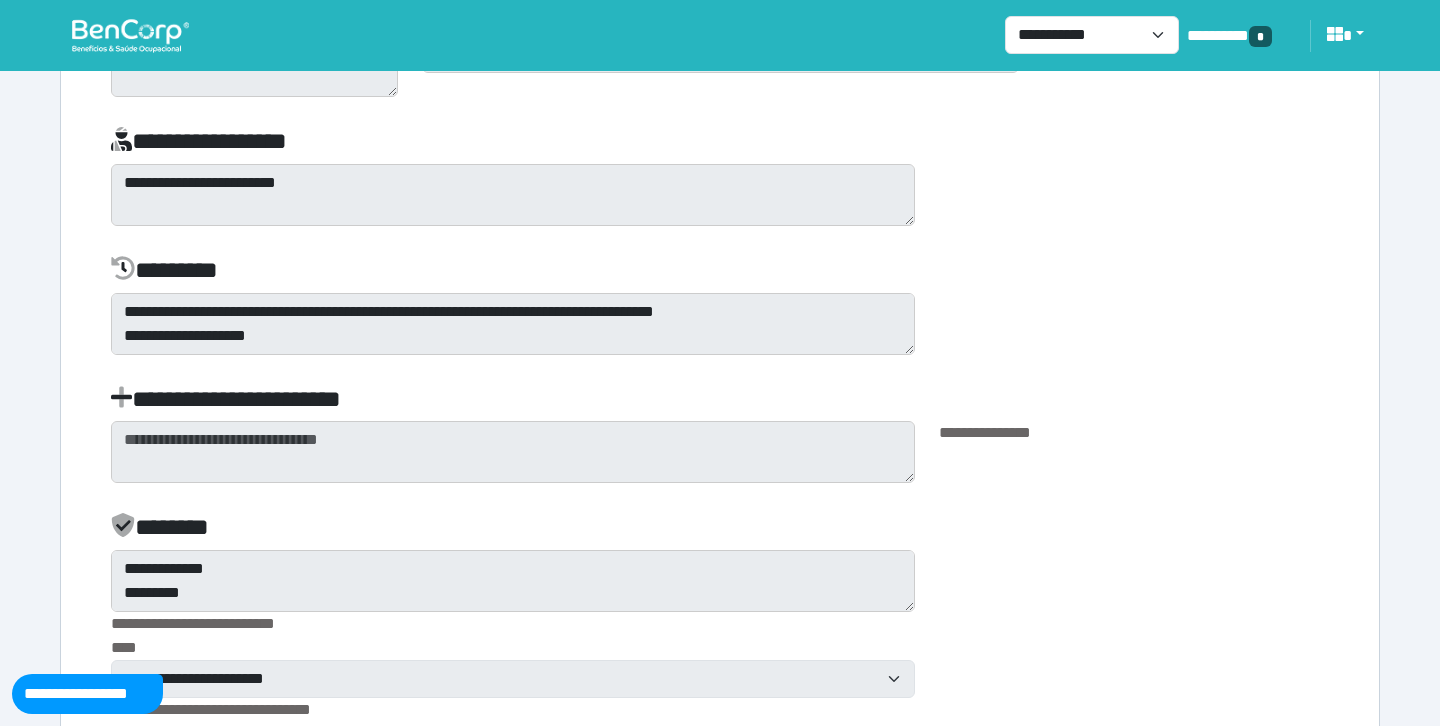 scroll, scrollTop: 5782, scrollLeft: 0, axis: vertical 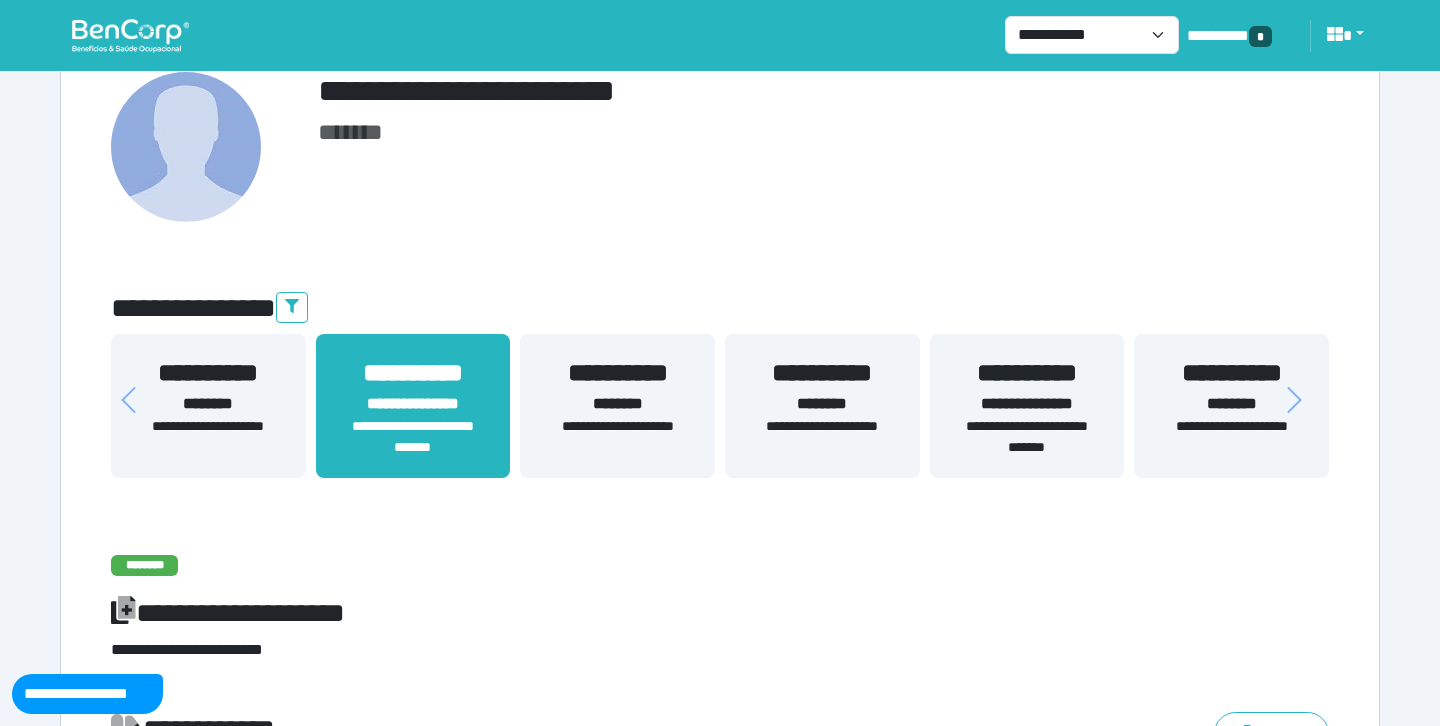 click on "**********" at bounding box center (1027, 404) 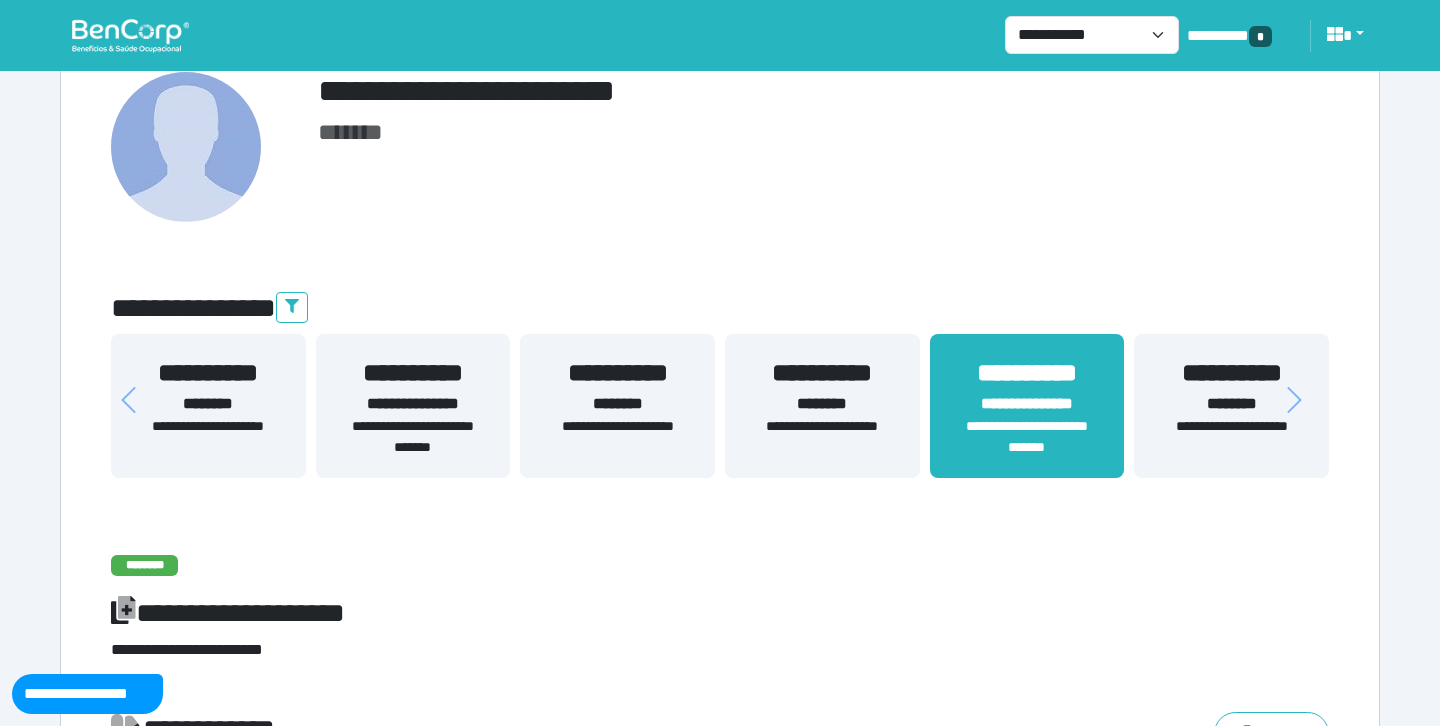 click on "**********" at bounding box center (1027, 437) 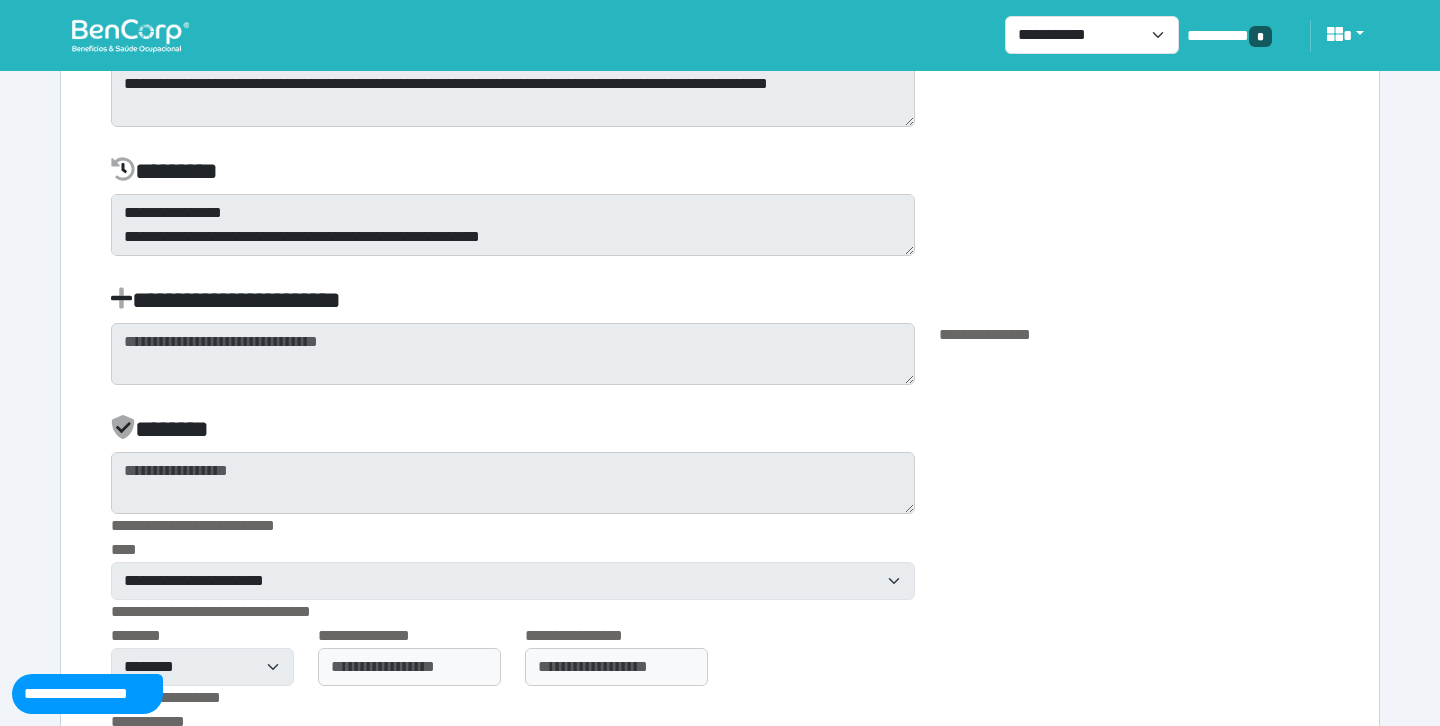 scroll, scrollTop: 5705, scrollLeft: 0, axis: vertical 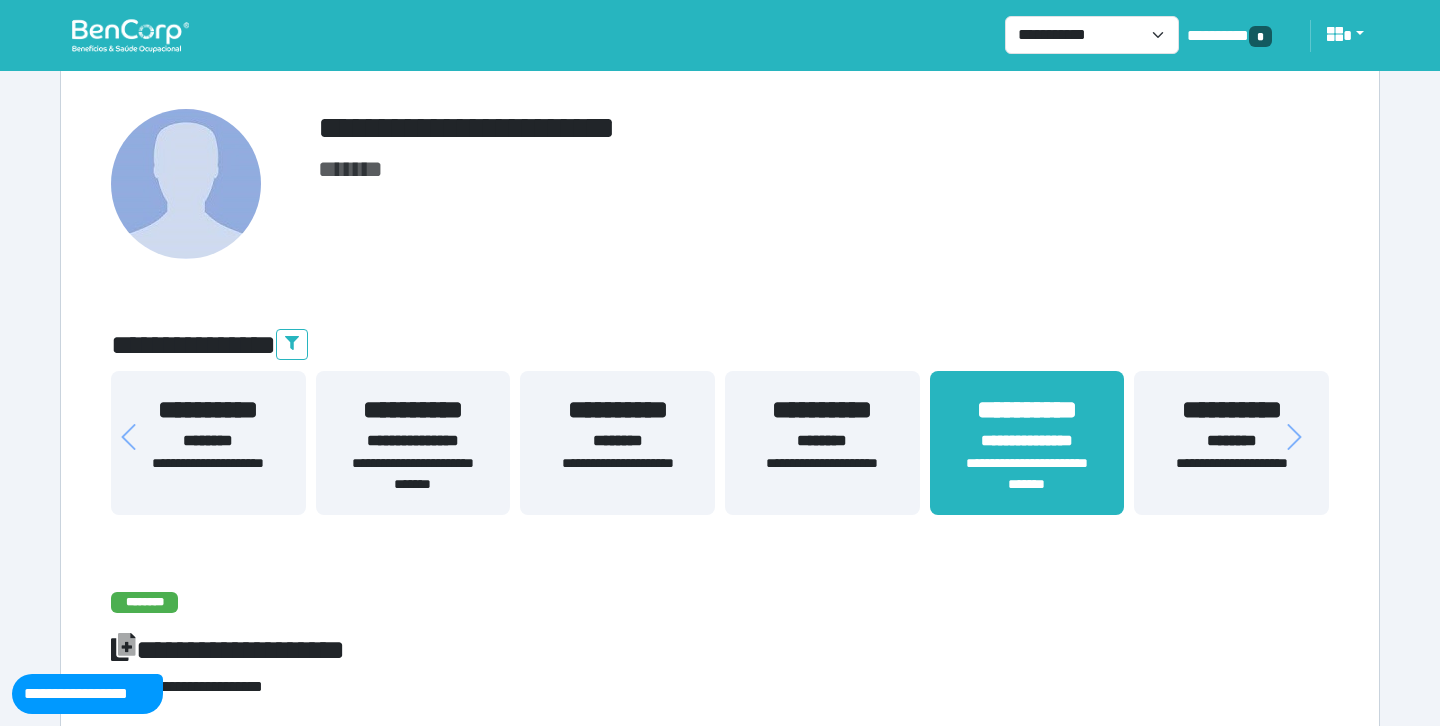 click on "**********" at bounding box center [413, 474] 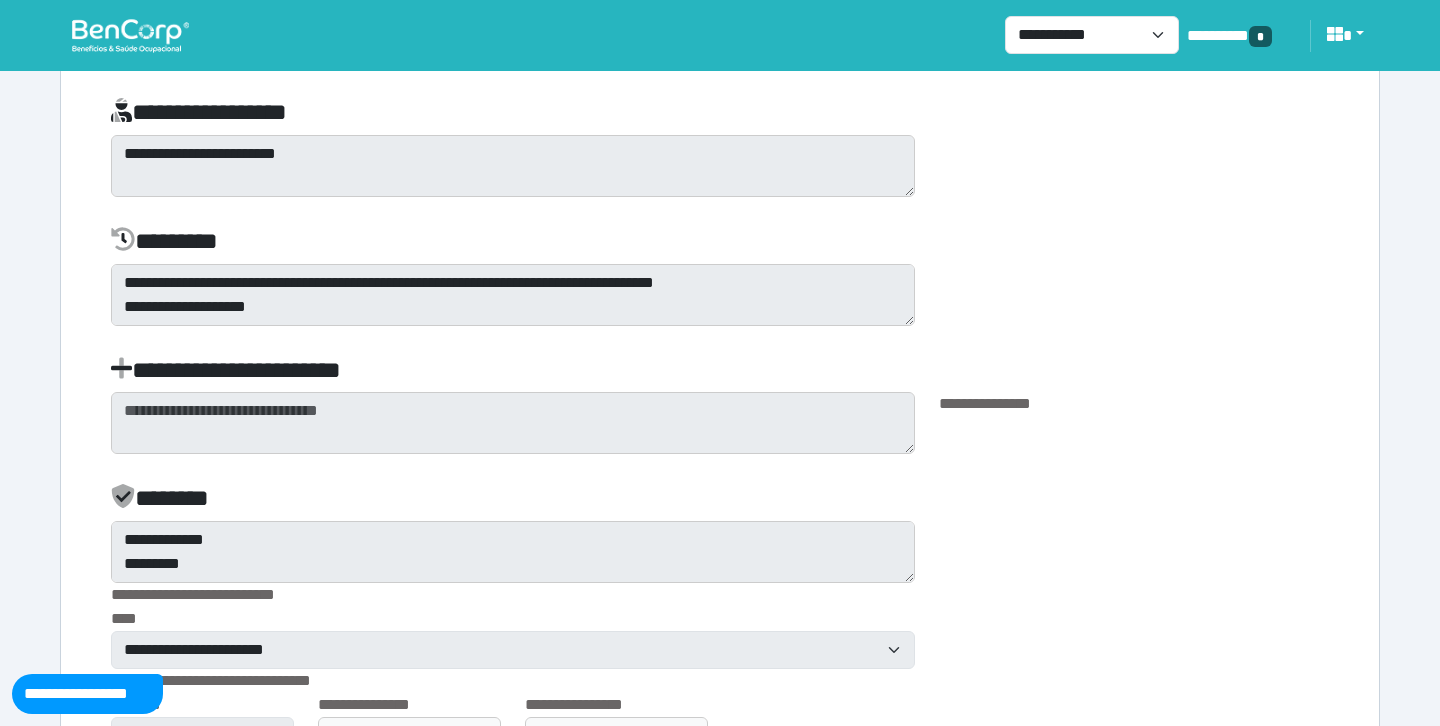 scroll, scrollTop: 6092, scrollLeft: 0, axis: vertical 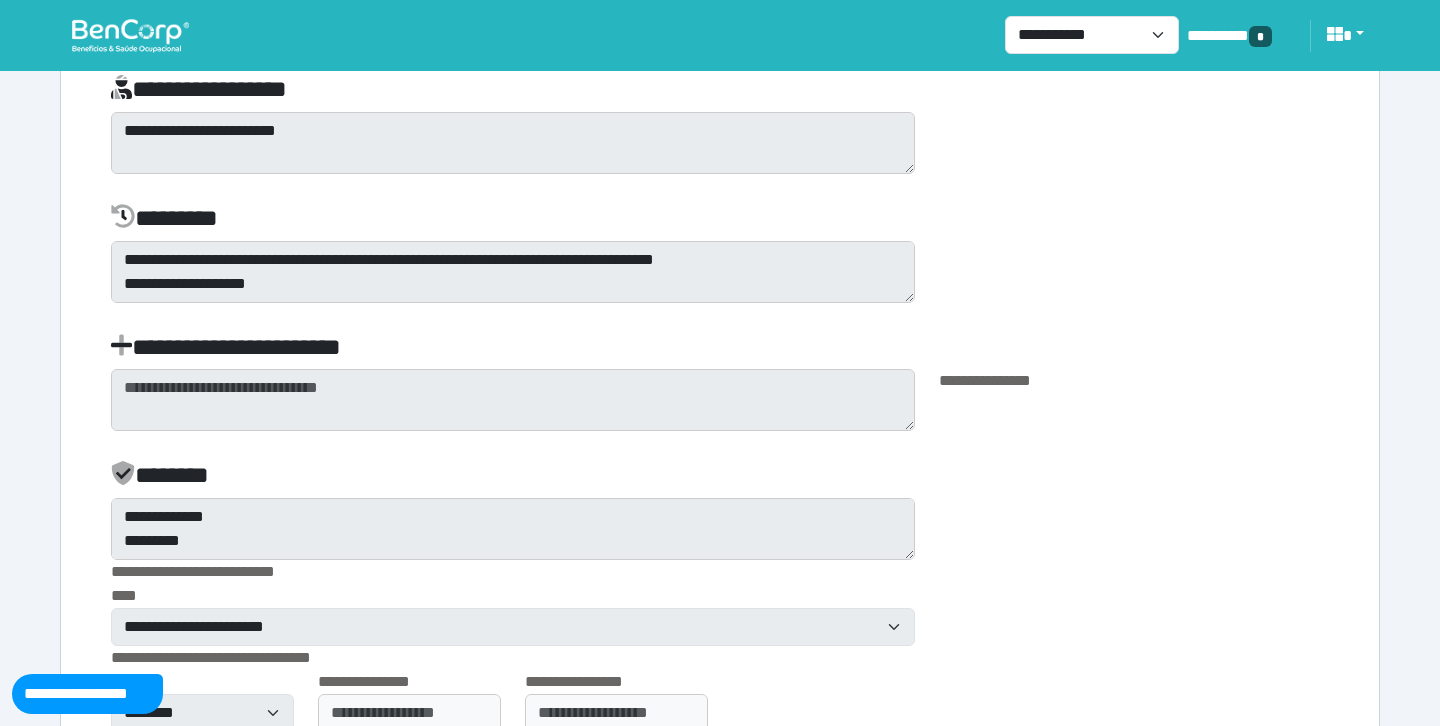 click on "**********" at bounding box center (720, -2408) 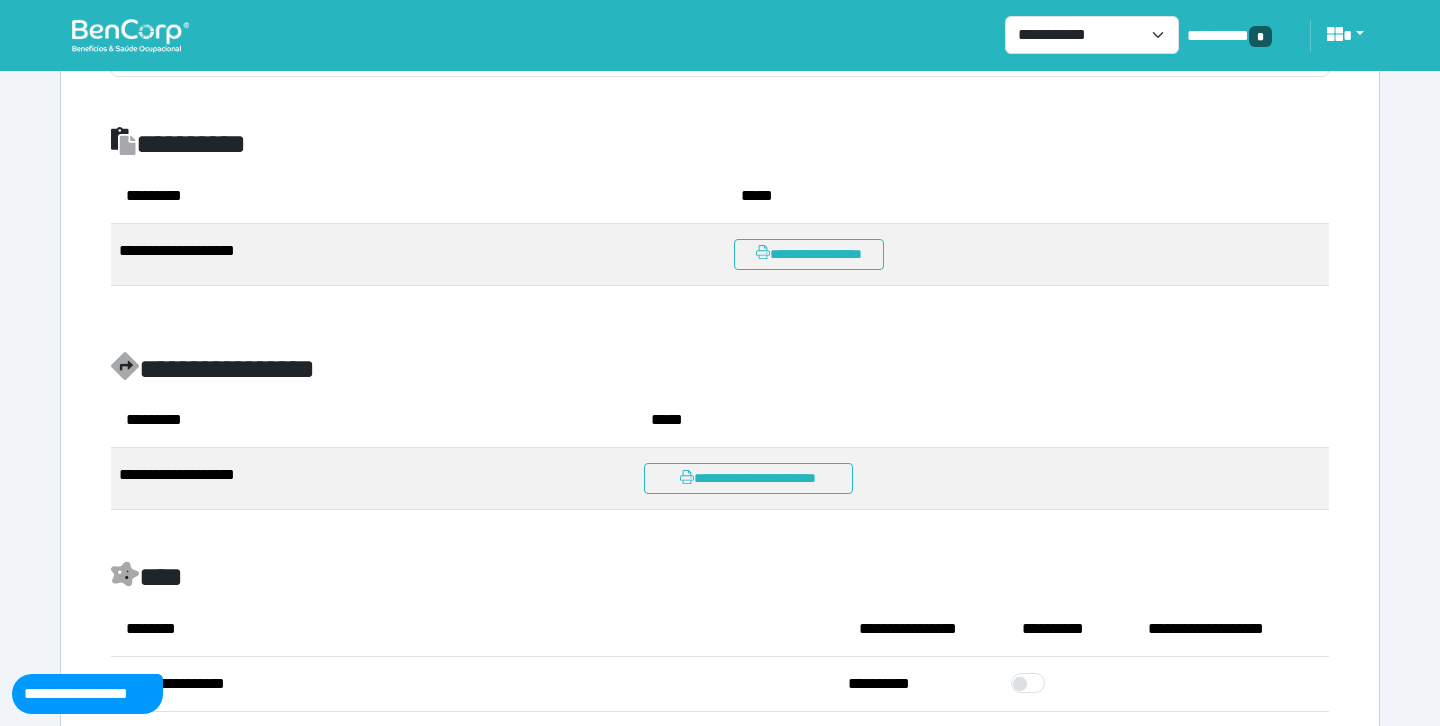 scroll, scrollTop: 1686, scrollLeft: 0, axis: vertical 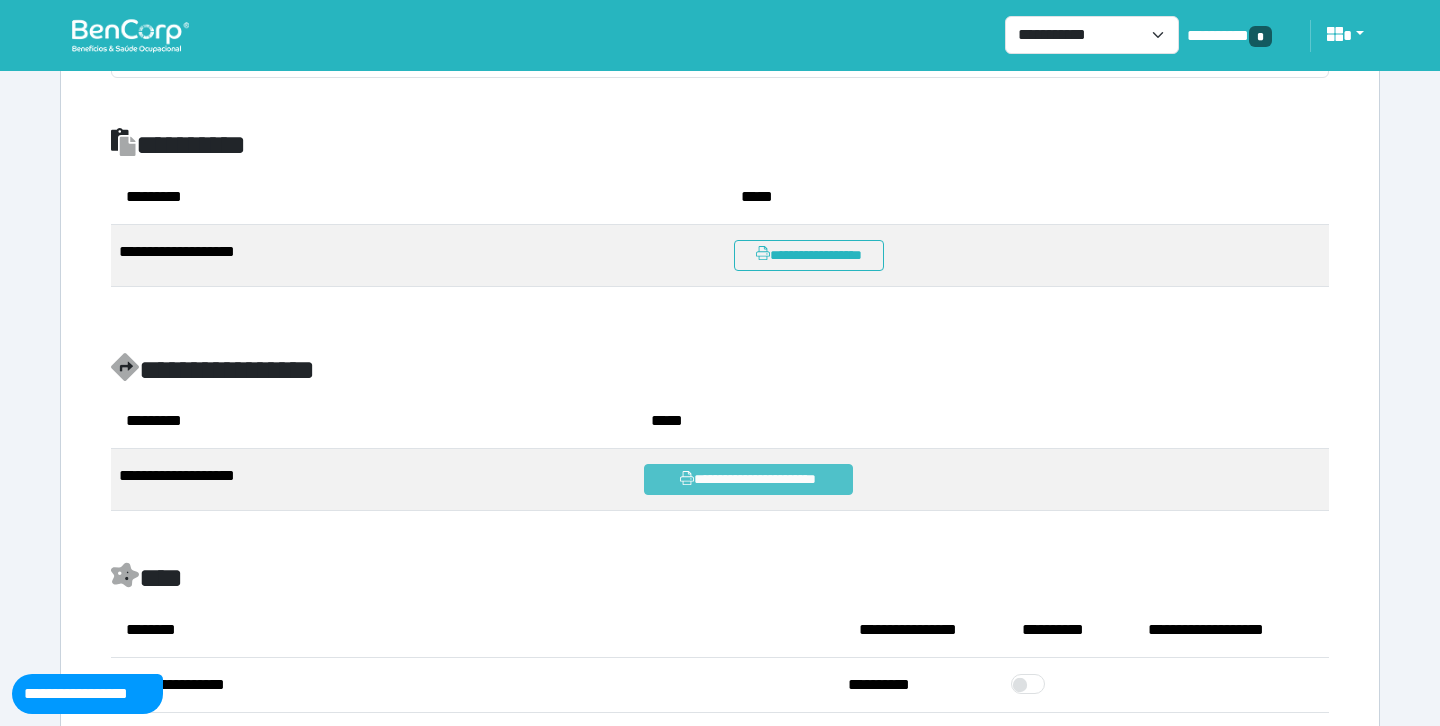 click on "**********" at bounding box center (748, 479) 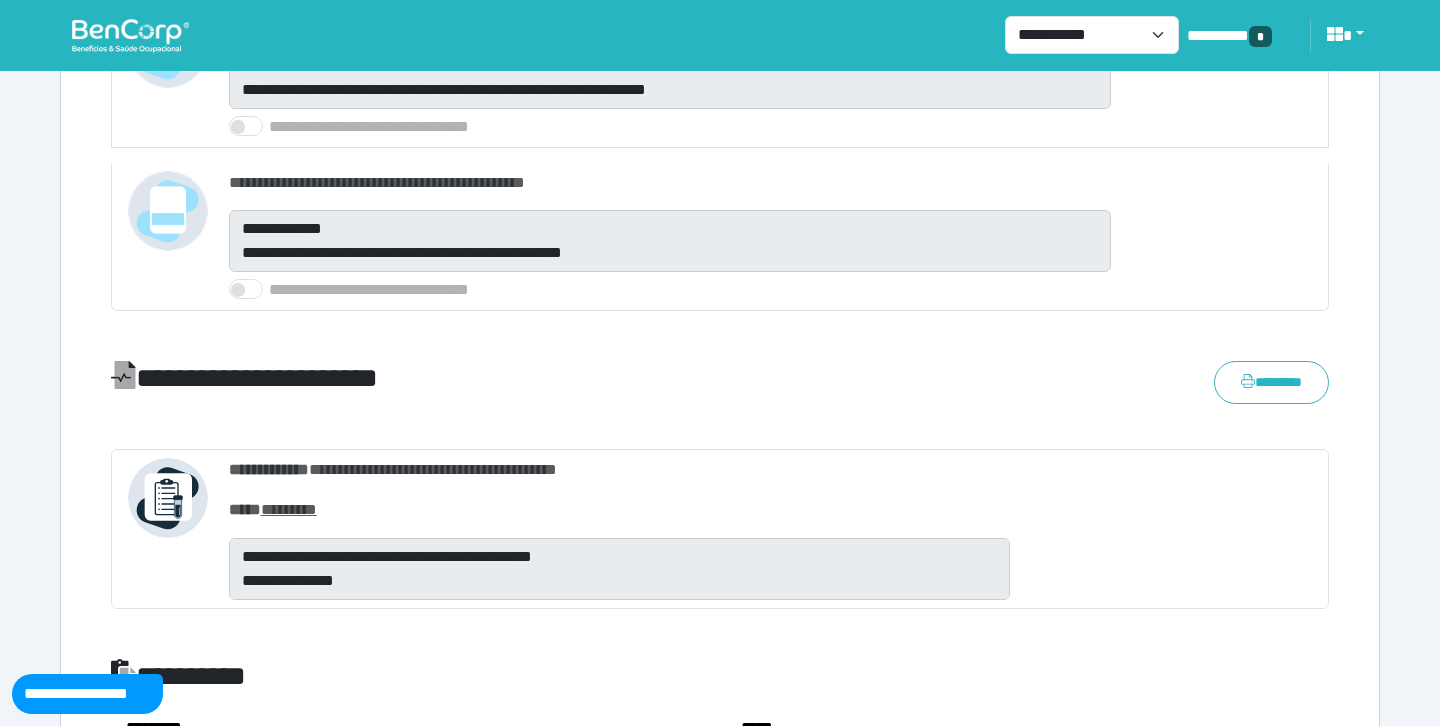scroll, scrollTop: 1161, scrollLeft: 0, axis: vertical 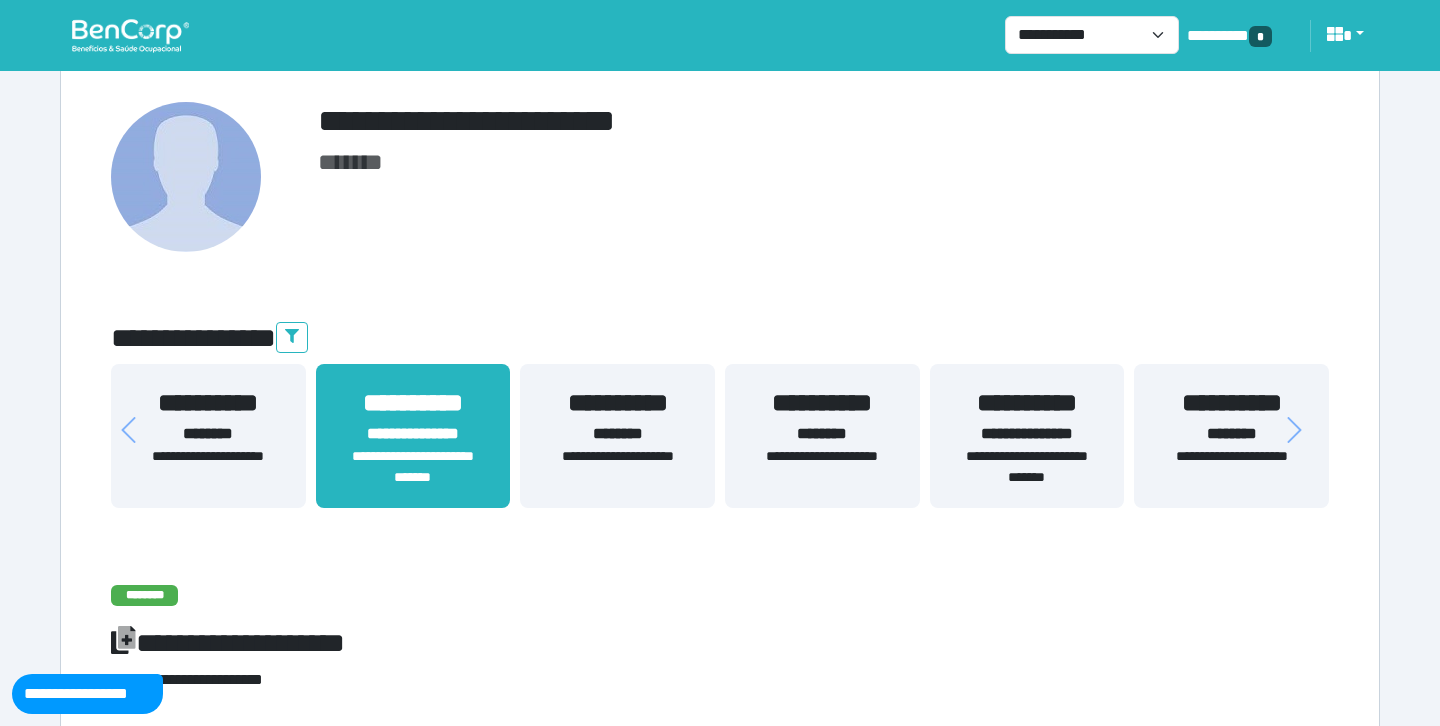 click on "**********" at bounding box center (1027, 434) 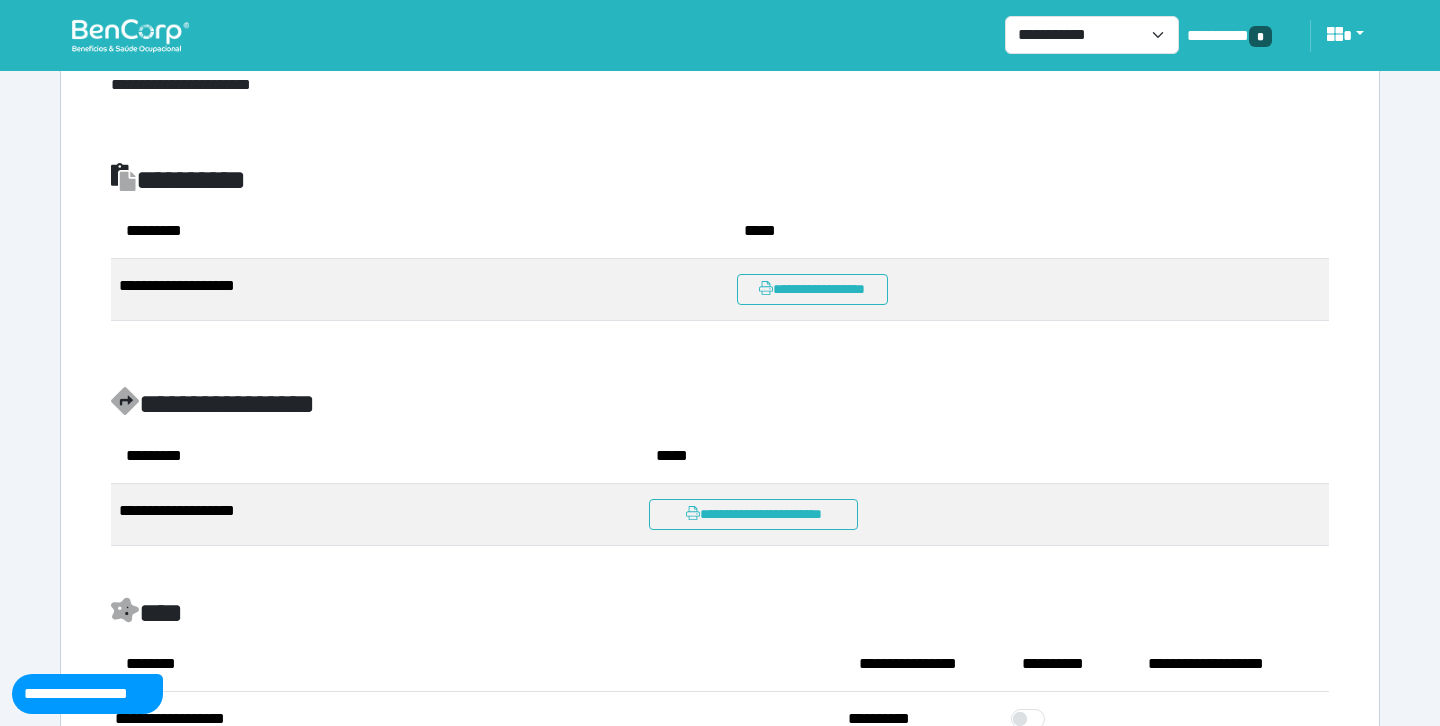 scroll, scrollTop: 1486, scrollLeft: 0, axis: vertical 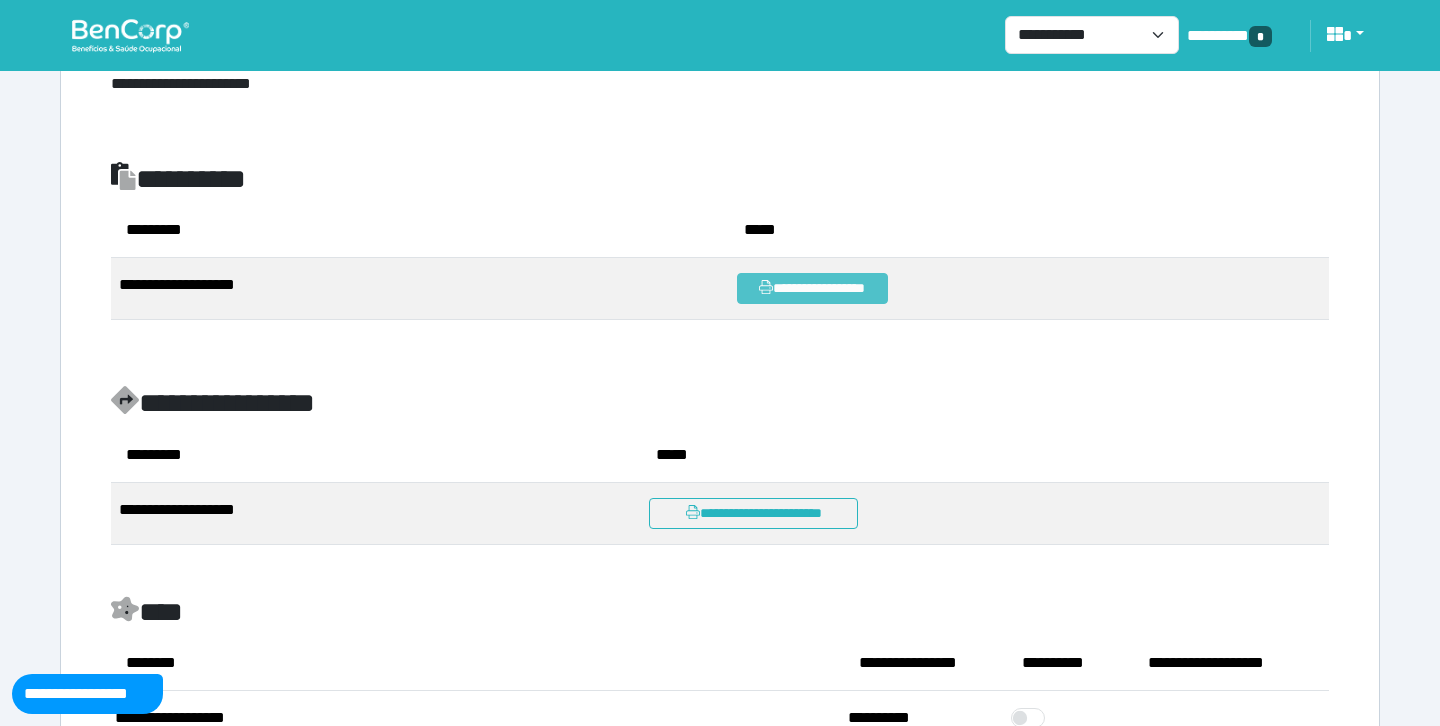 click on "**********" at bounding box center (812, 288) 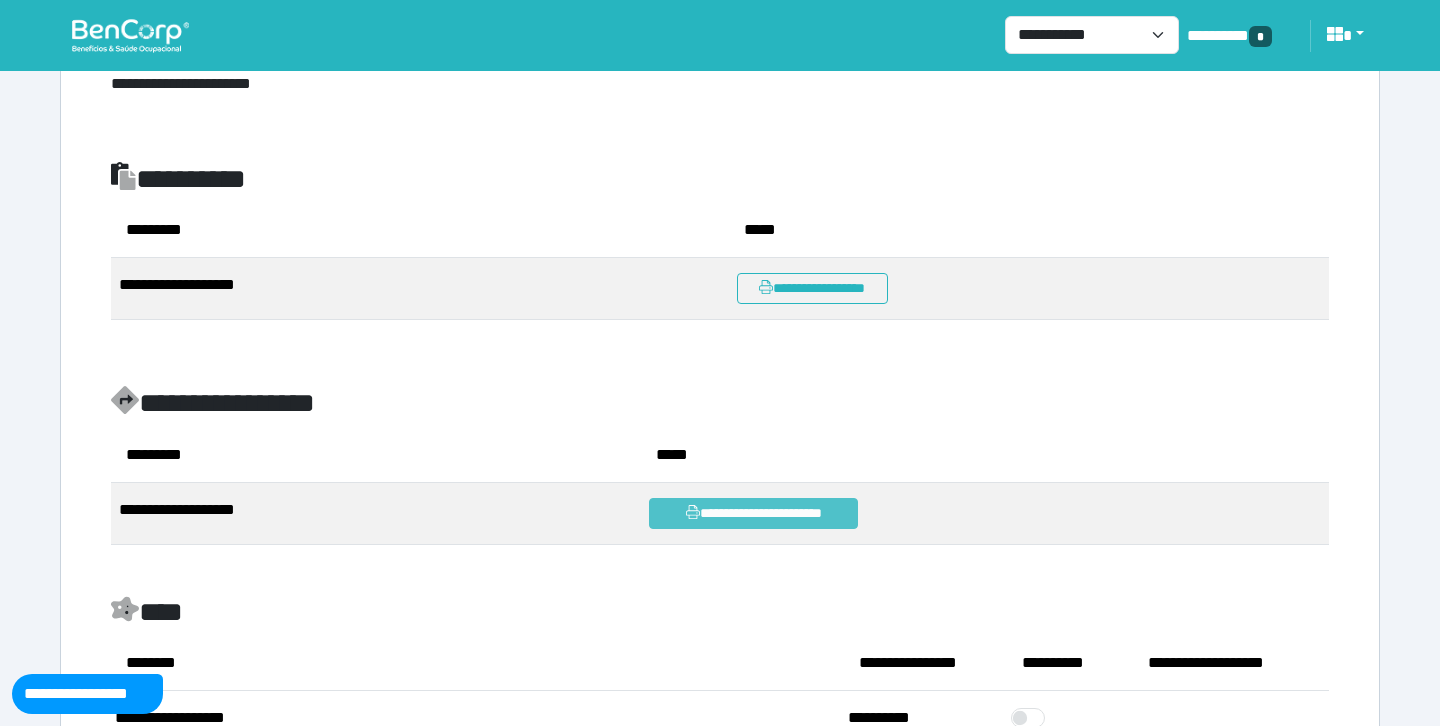 click on "**********" at bounding box center (753, 513) 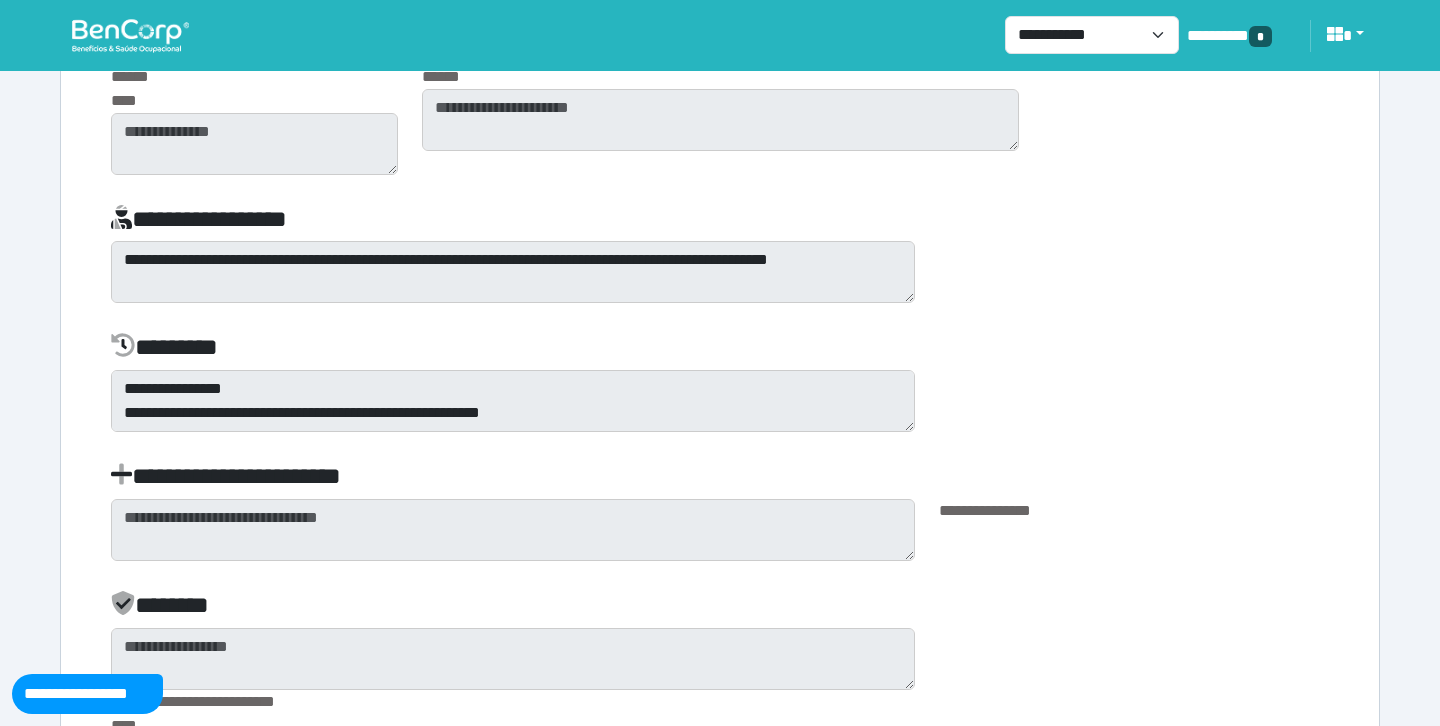 scroll, scrollTop: 5571, scrollLeft: 0, axis: vertical 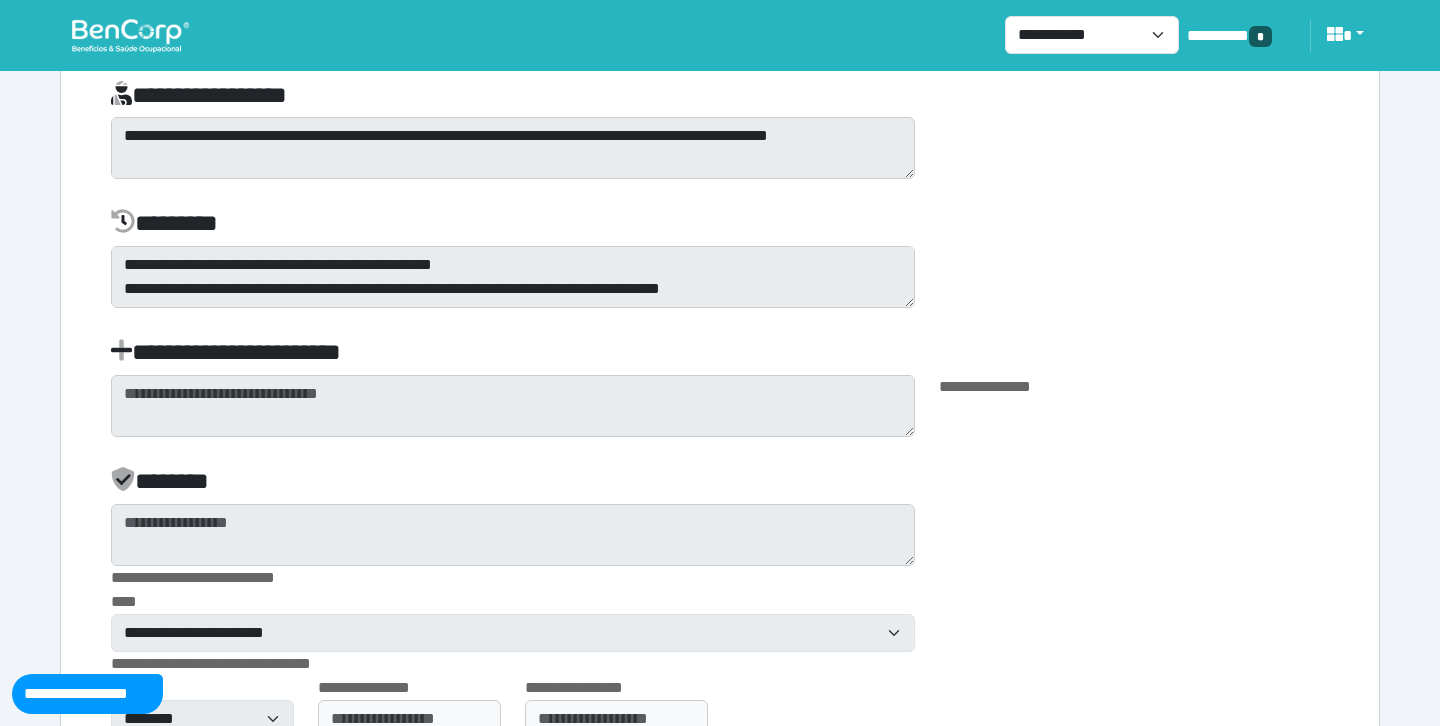 click on "**********" at bounding box center [720, -706] 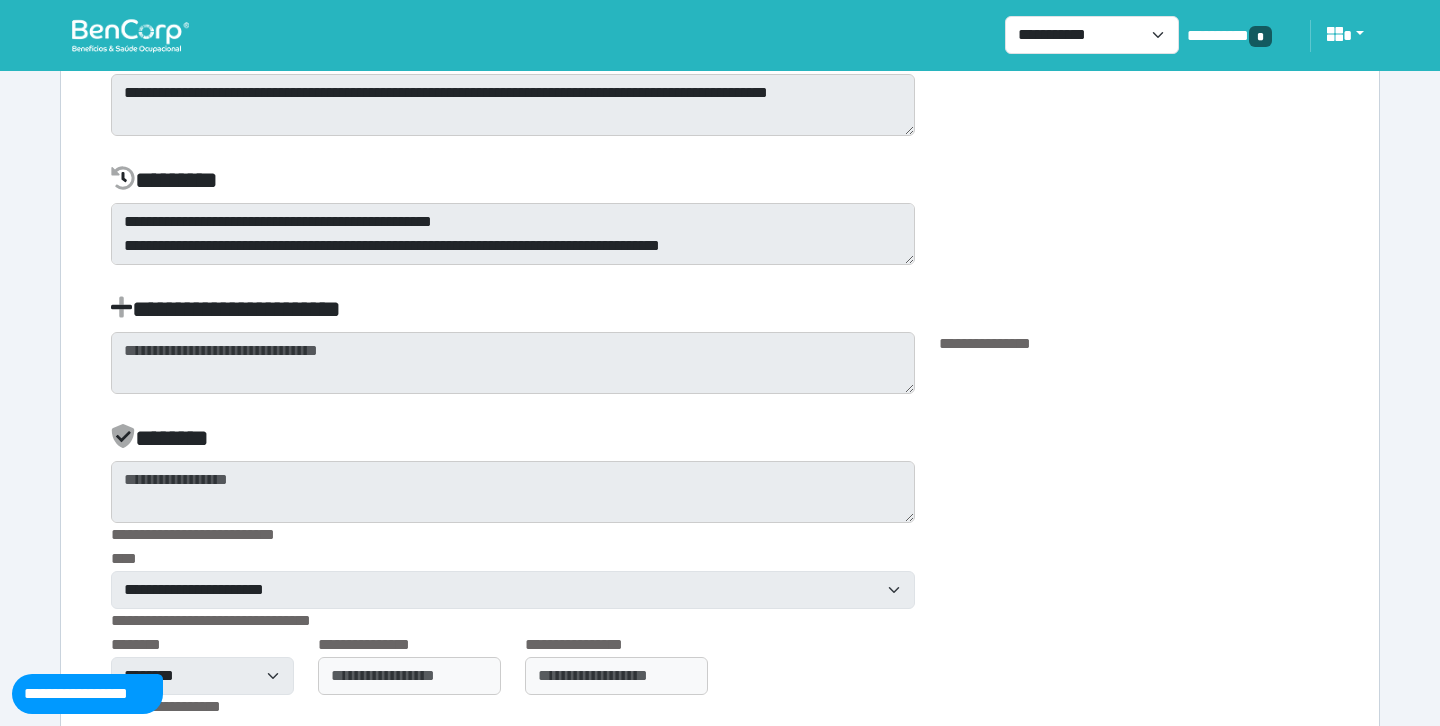 scroll, scrollTop: 5765, scrollLeft: 0, axis: vertical 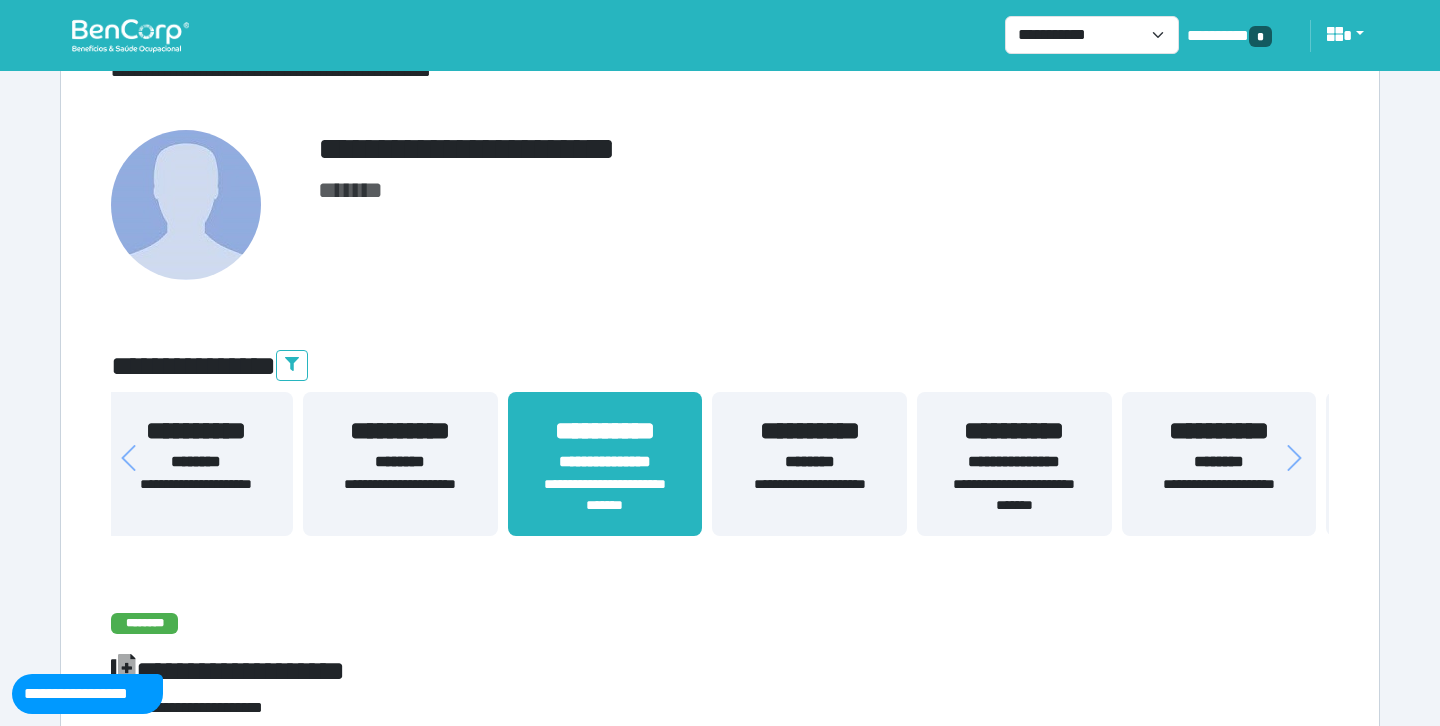 drag, startPoint x: 1139, startPoint y: 447, endPoint x: 696, endPoint y: 446, distance: 443.00113 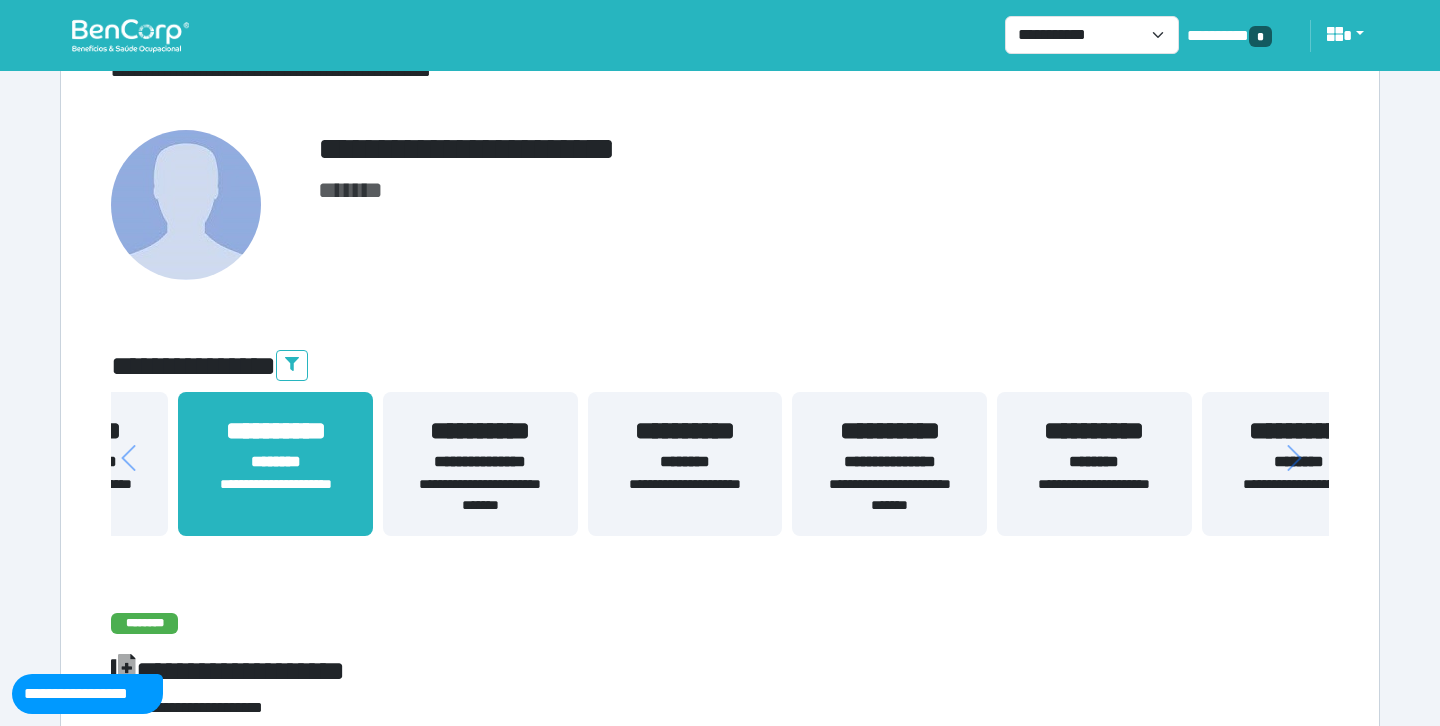 drag, startPoint x: 1023, startPoint y: 451, endPoint x: 658, endPoint y: 455, distance: 365.0219 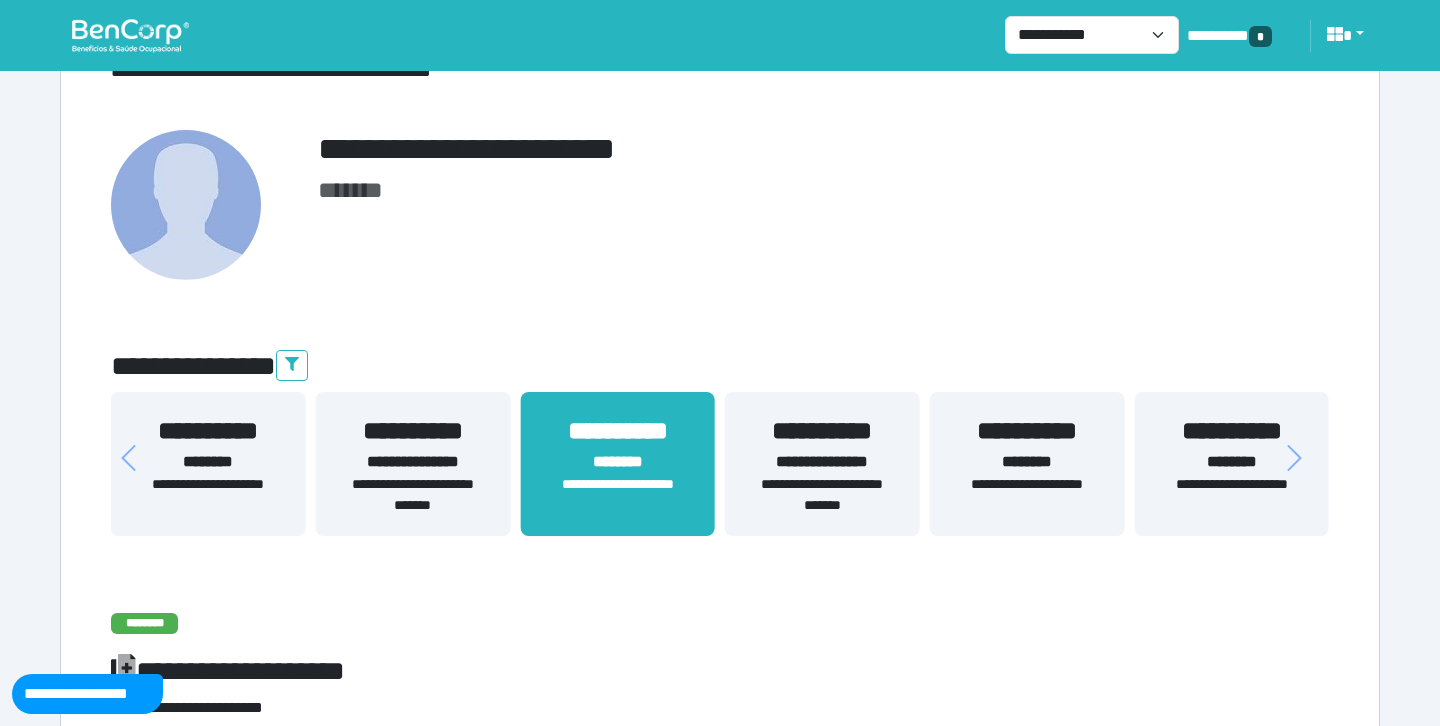 click on "**********" at bounding box center [413, 462] 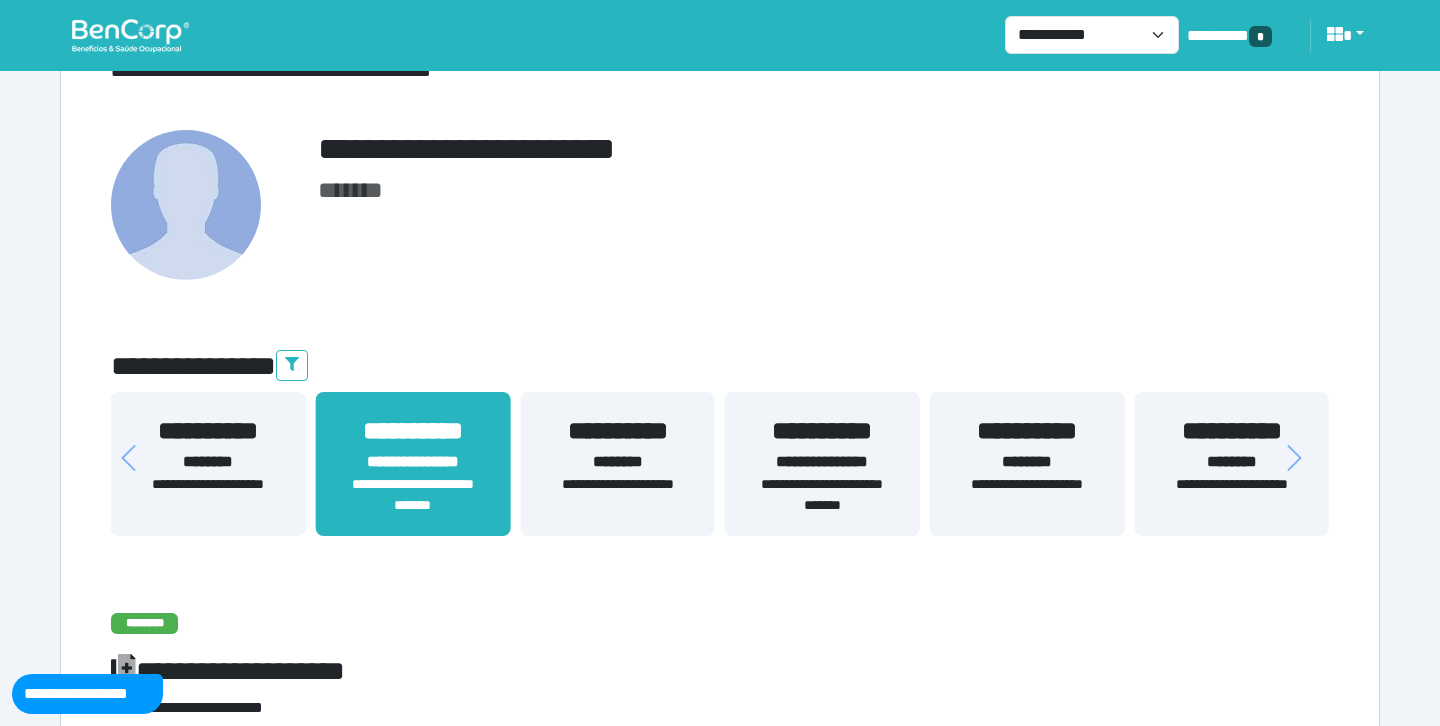 click on "**********" at bounding box center (413, 462) 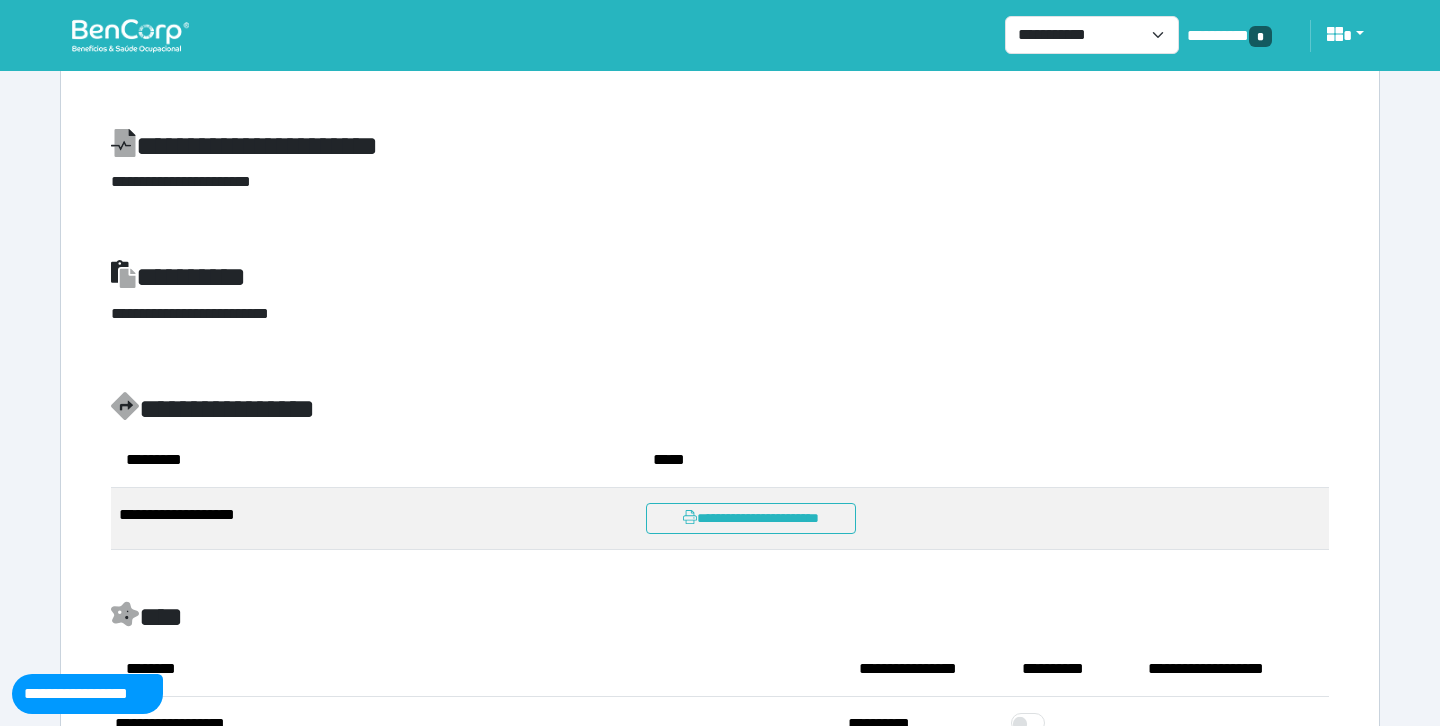 scroll, scrollTop: 981, scrollLeft: 0, axis: vertical 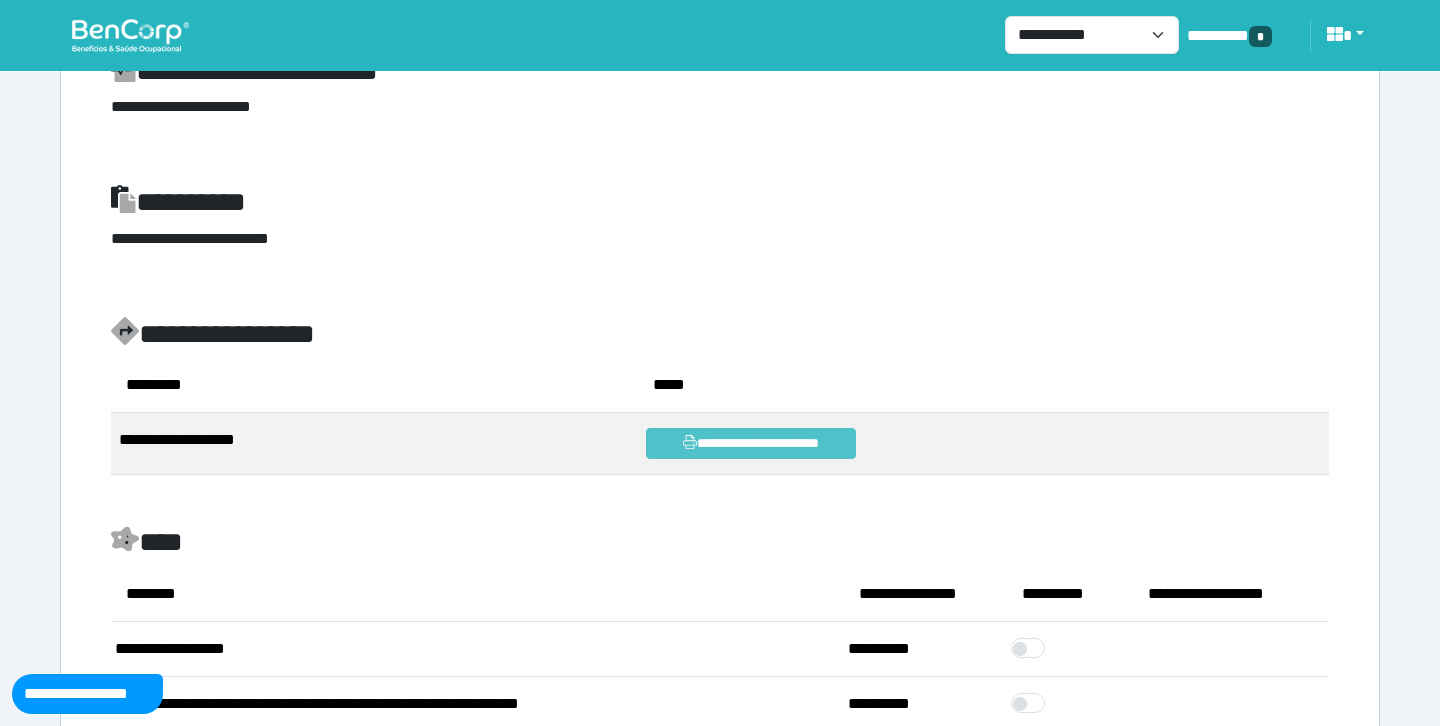 click on "**********" at bounding box center [750, 443] 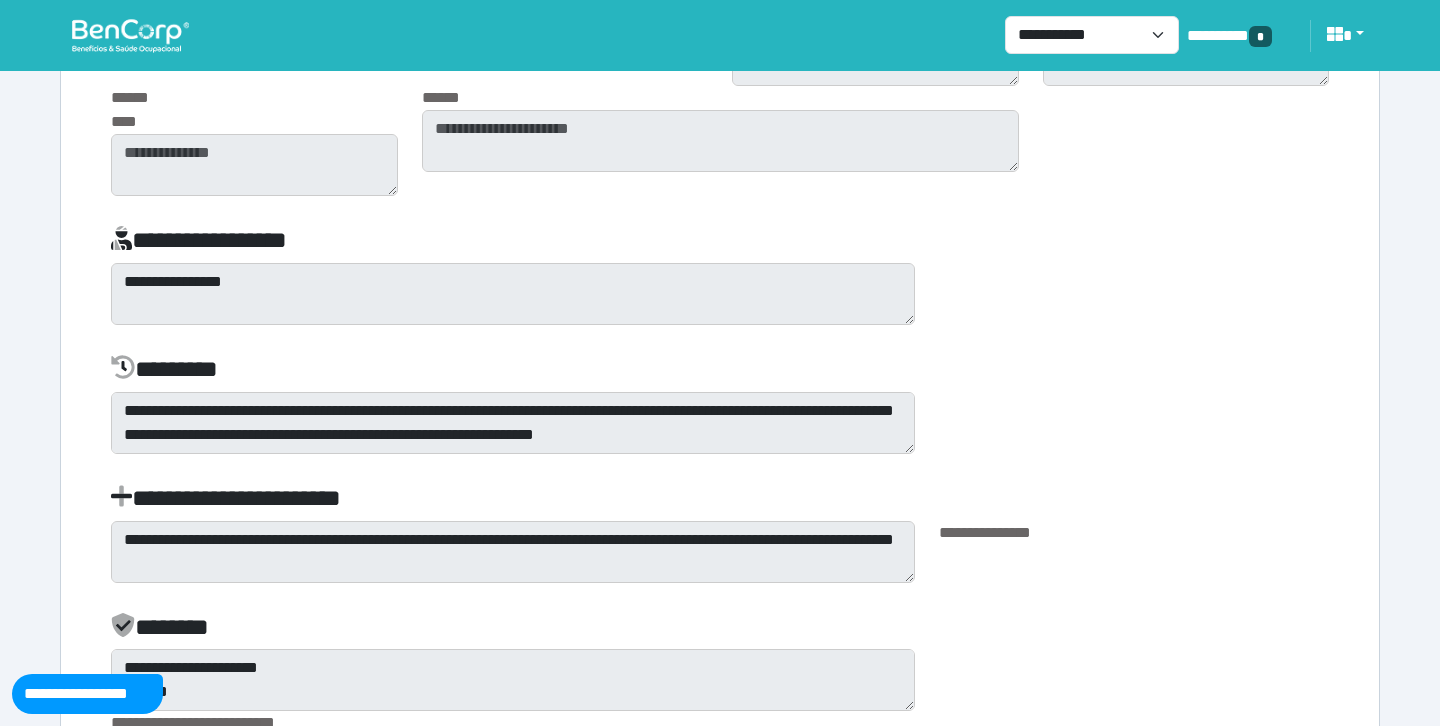 scroll, scrollTop: 5089, scrollLeft: 0, axis: vertical 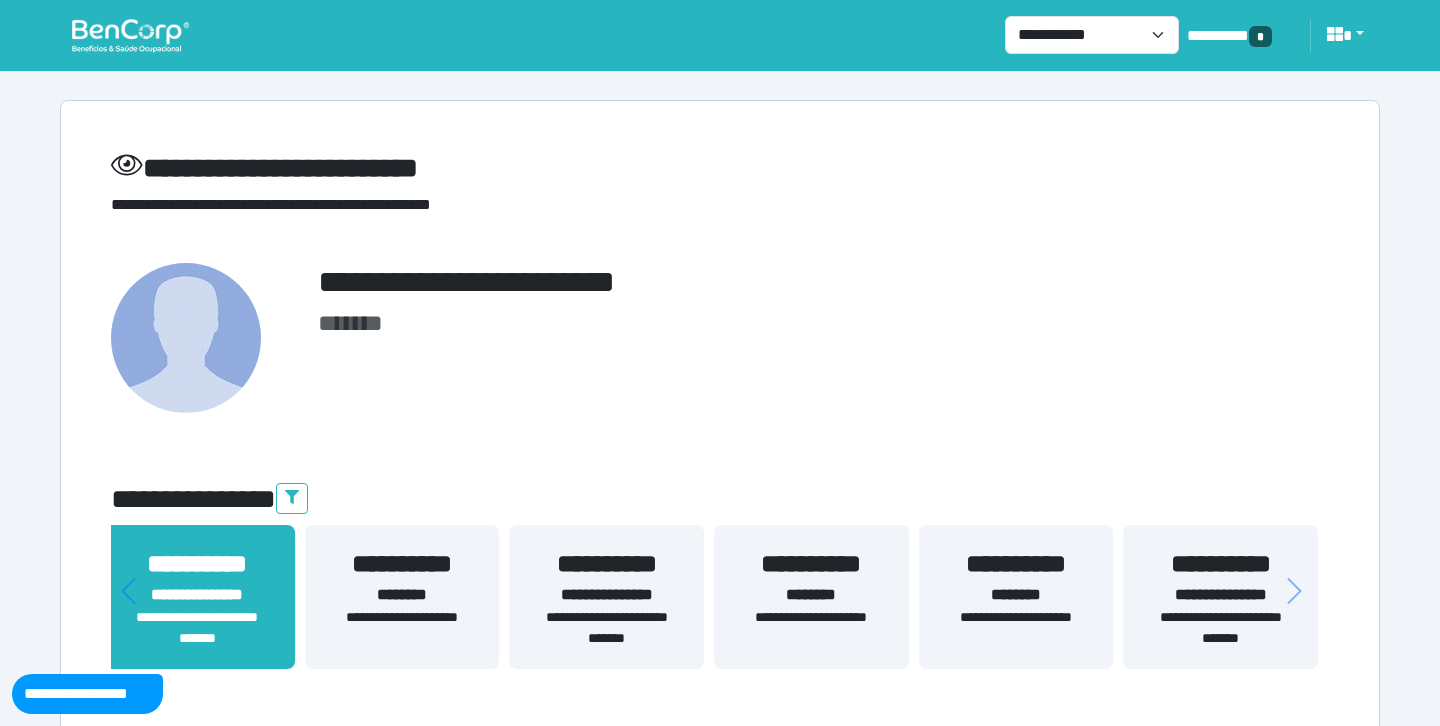 drag, startPoint x: 1066, startPoint y: 617, endPoint x: 778, endPoint y: 615, distance: 288.00696 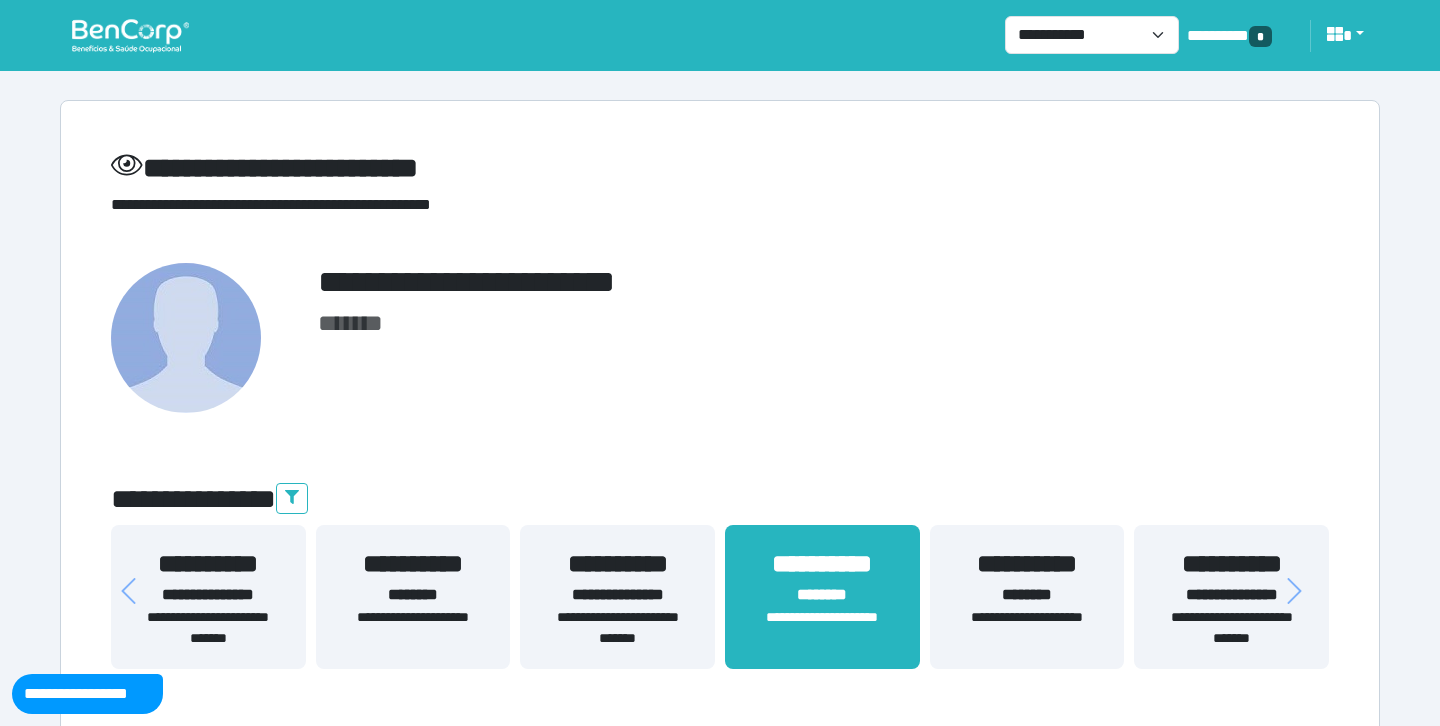 click on "**********" at bounding box center (617, 628) 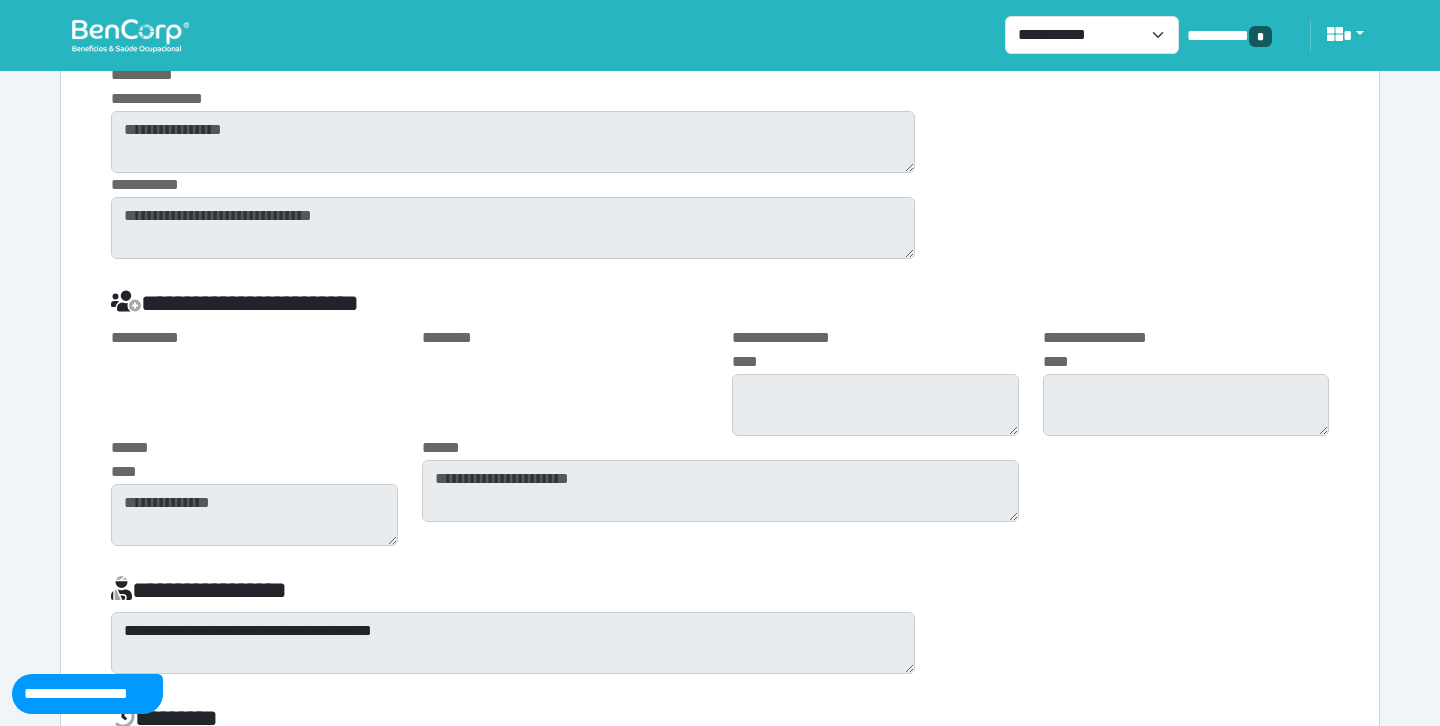 scroll, scrollTop: 5864, scrollLeft: 0, axis: vertical 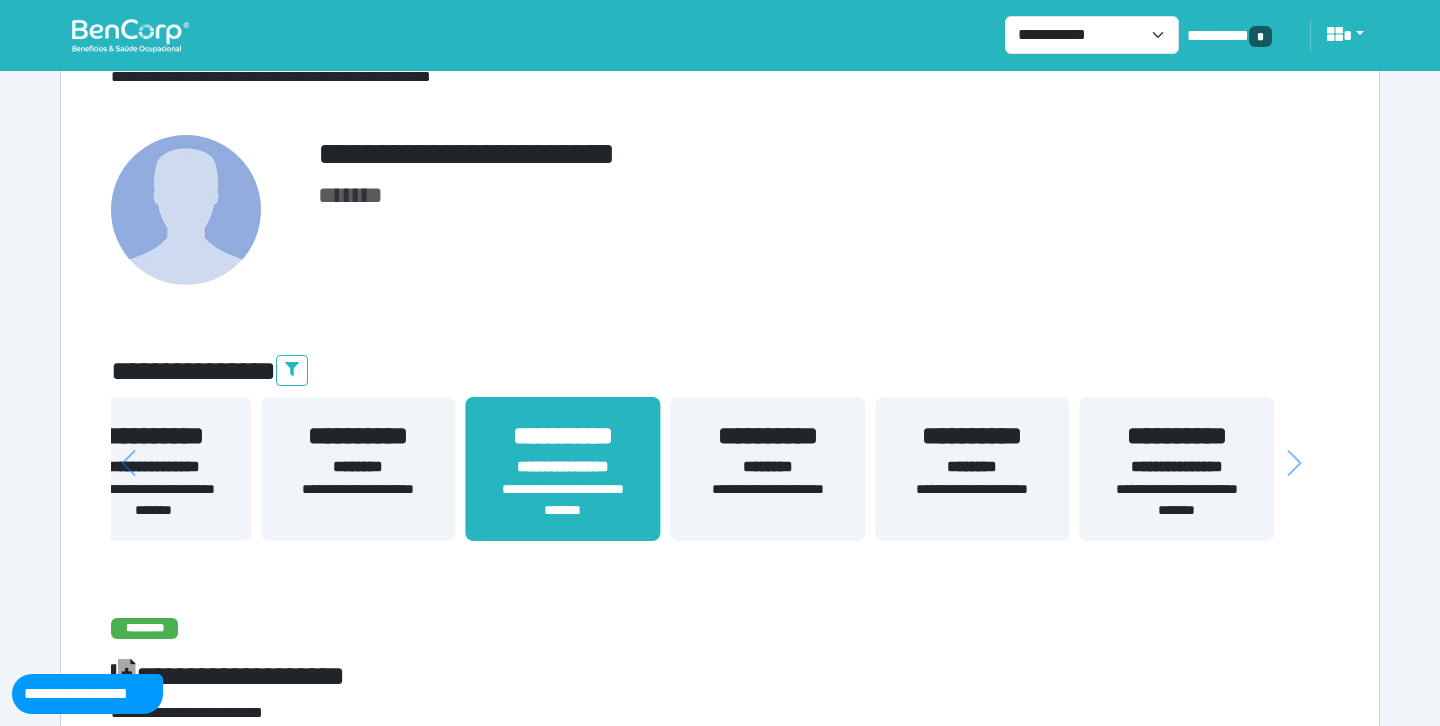 drag, startPoint x: 1071, startPoint y: 486, endPoint x: 784, endPoint y: 485, distance: 287.00174 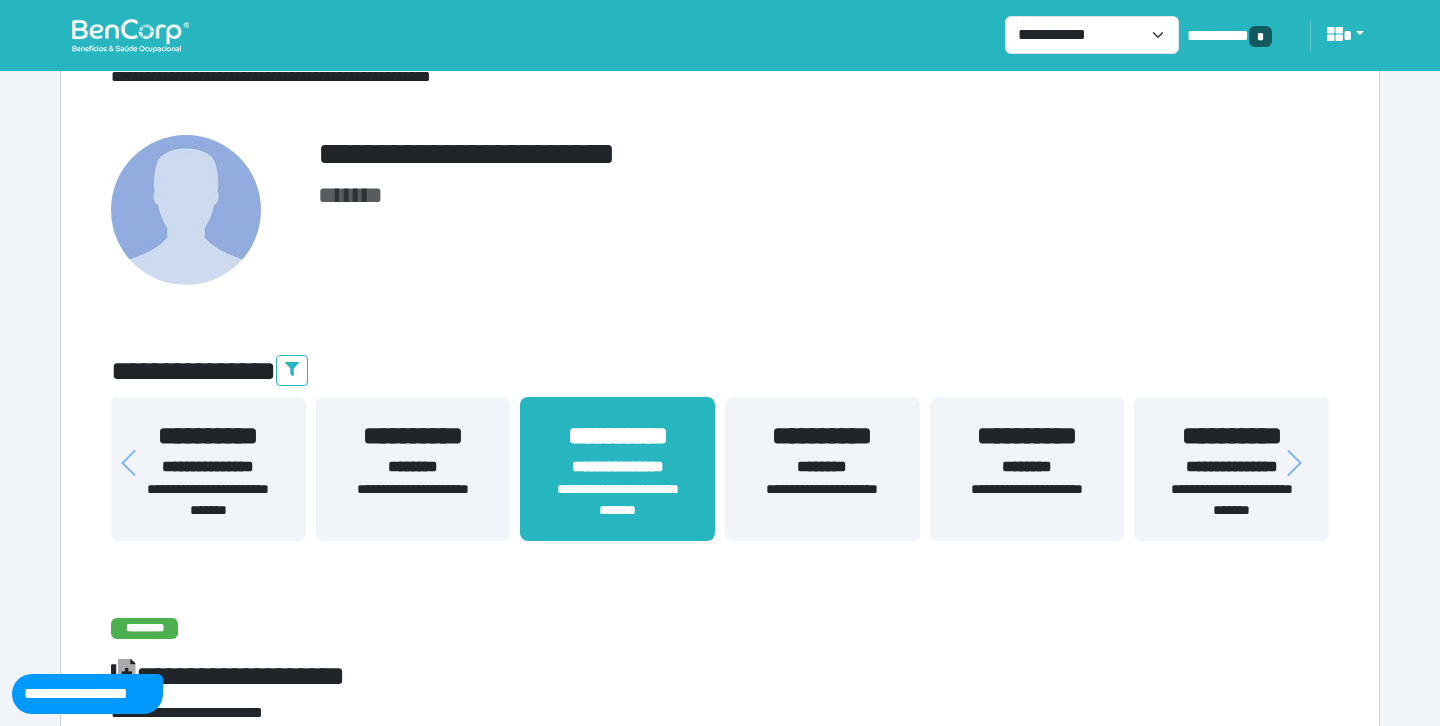 click on "**********" at bounding box center (1231, 500) 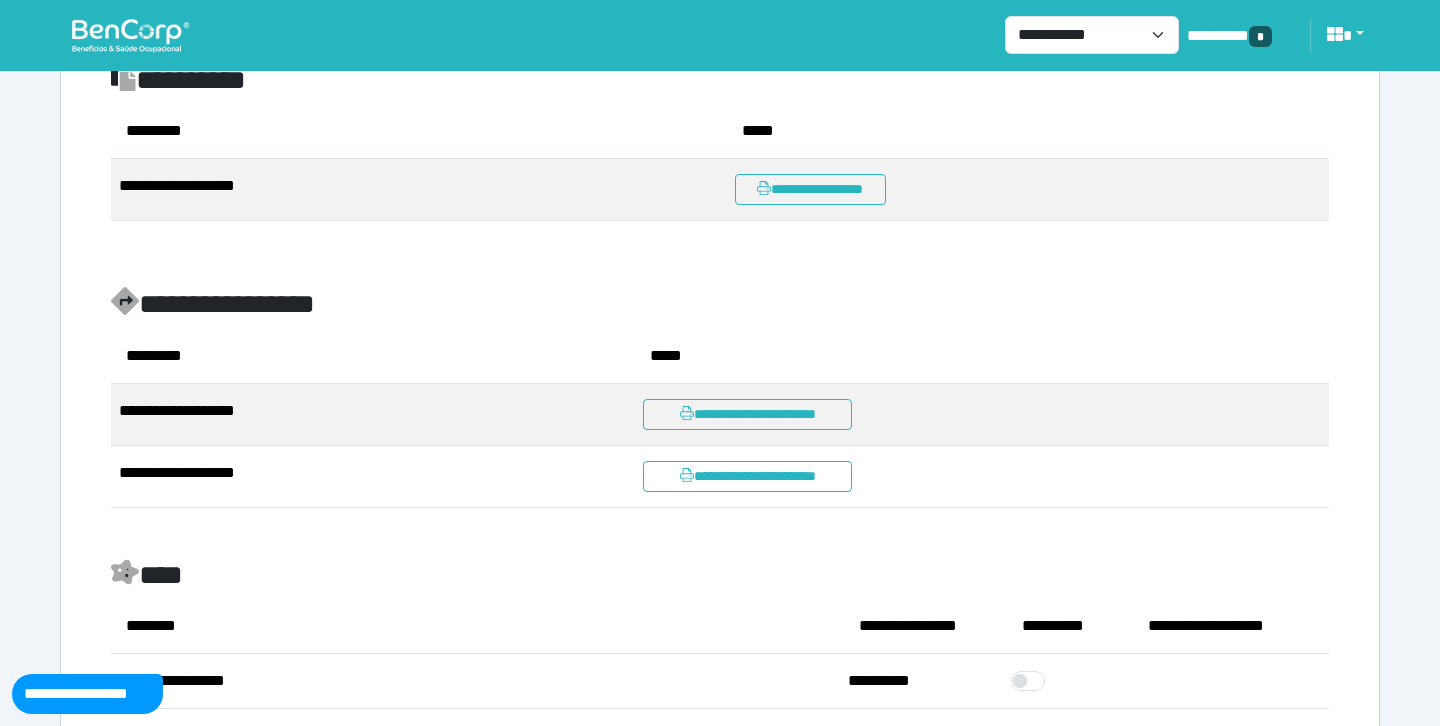 scroll, scrollTop: 1586, scrollLeft: 0, axis: vertical 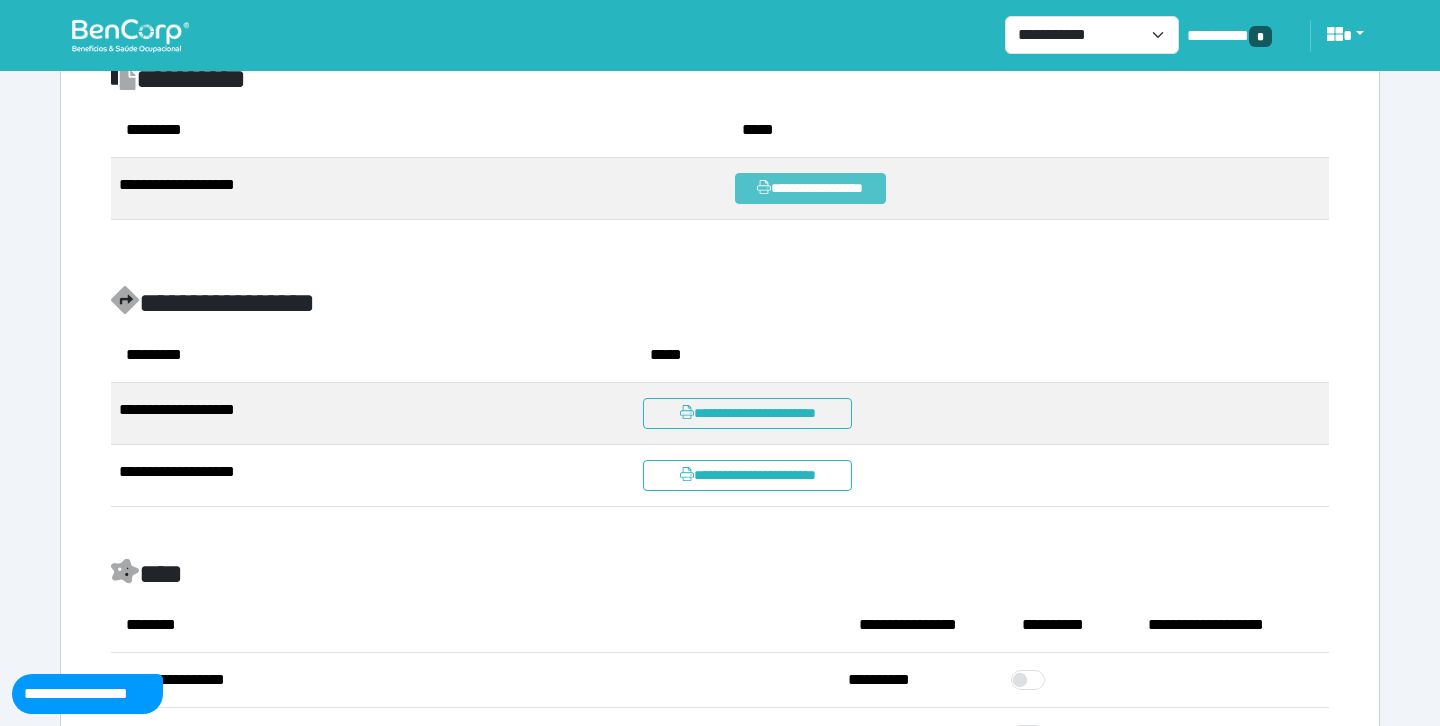 click on "**********" at bounding box center (810, 188) 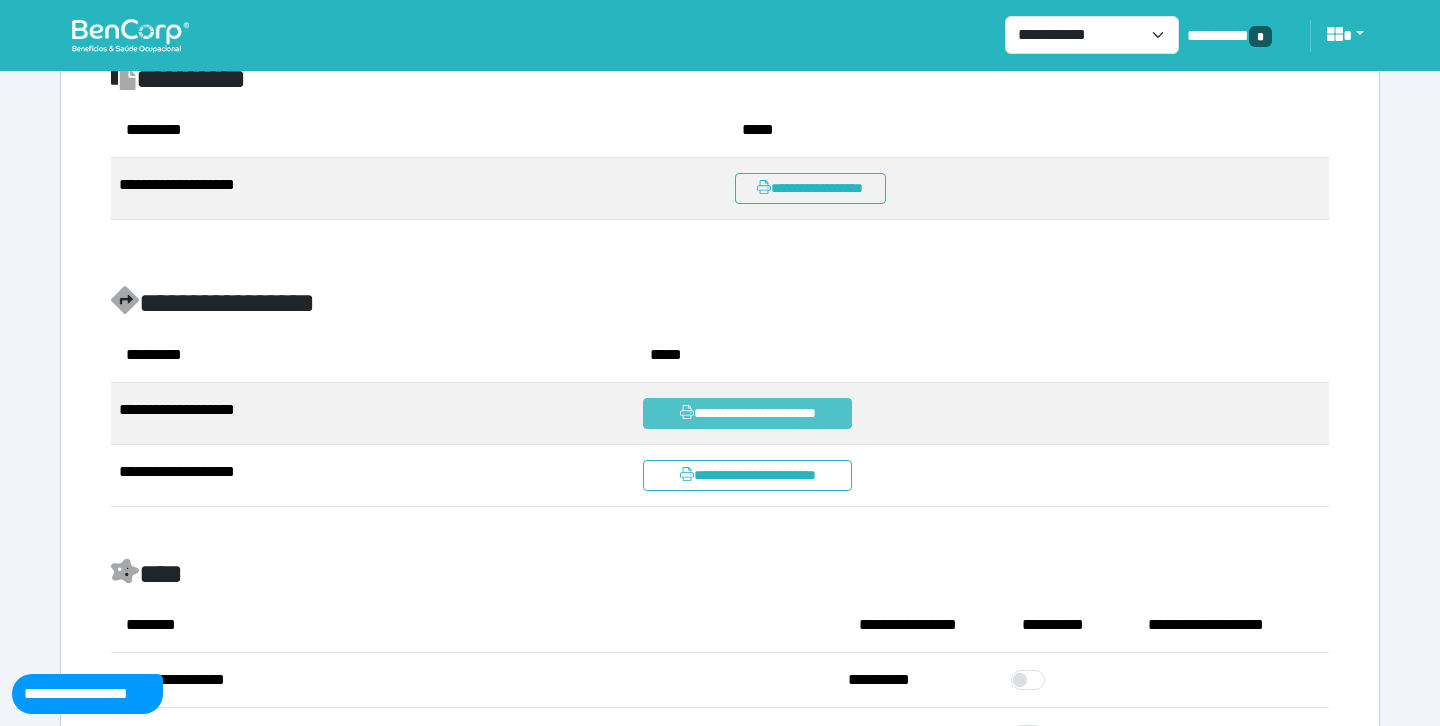 click on "**********" at bounding box center [747, 413] 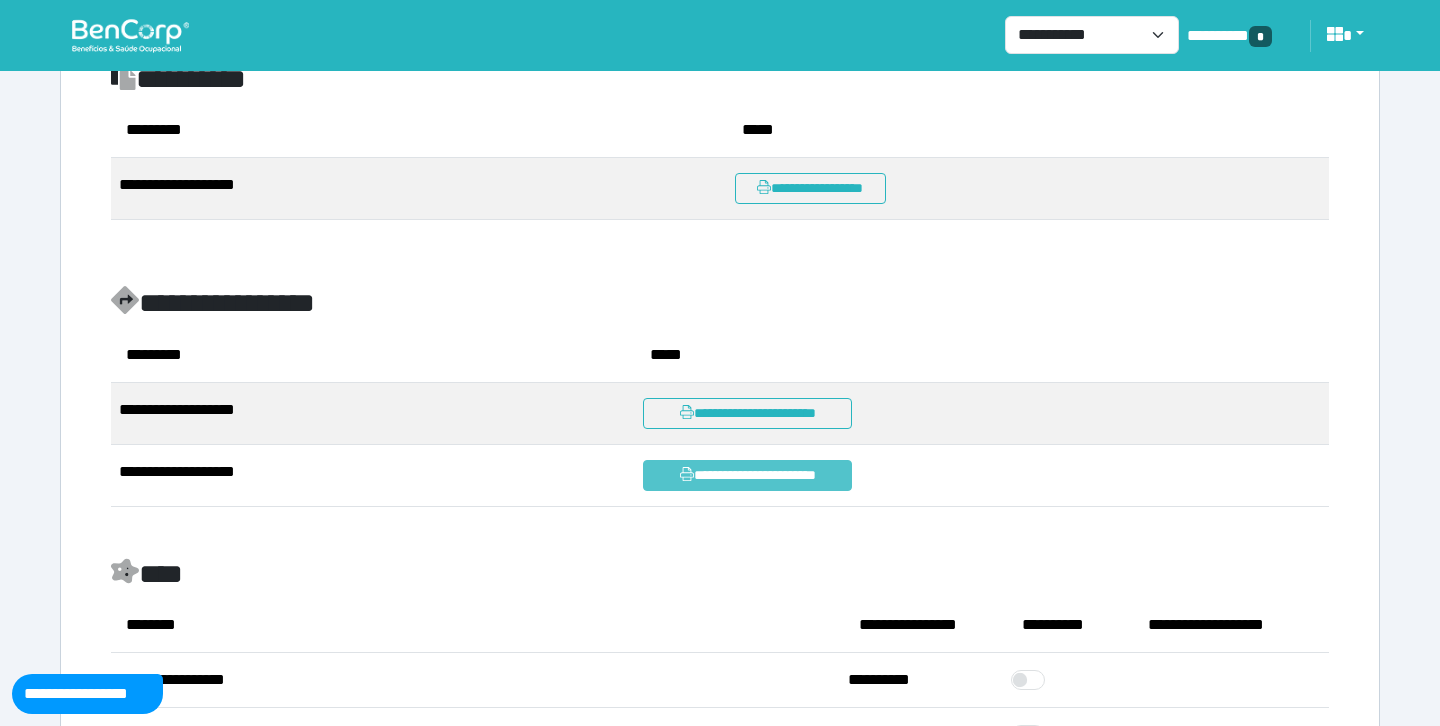click on "**********" at bounding box center [747, 475] 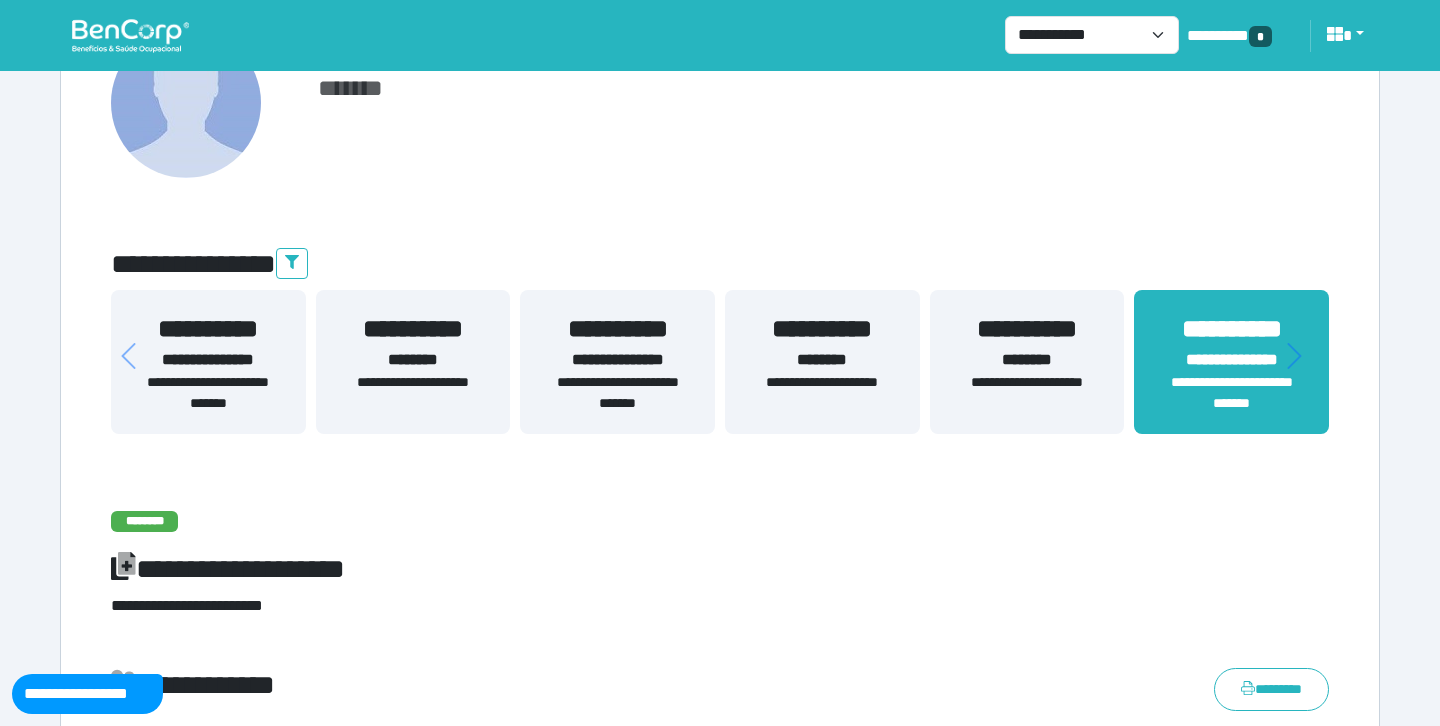 scroll, scrollTop: 0, scrollLeft: 0, axis: both 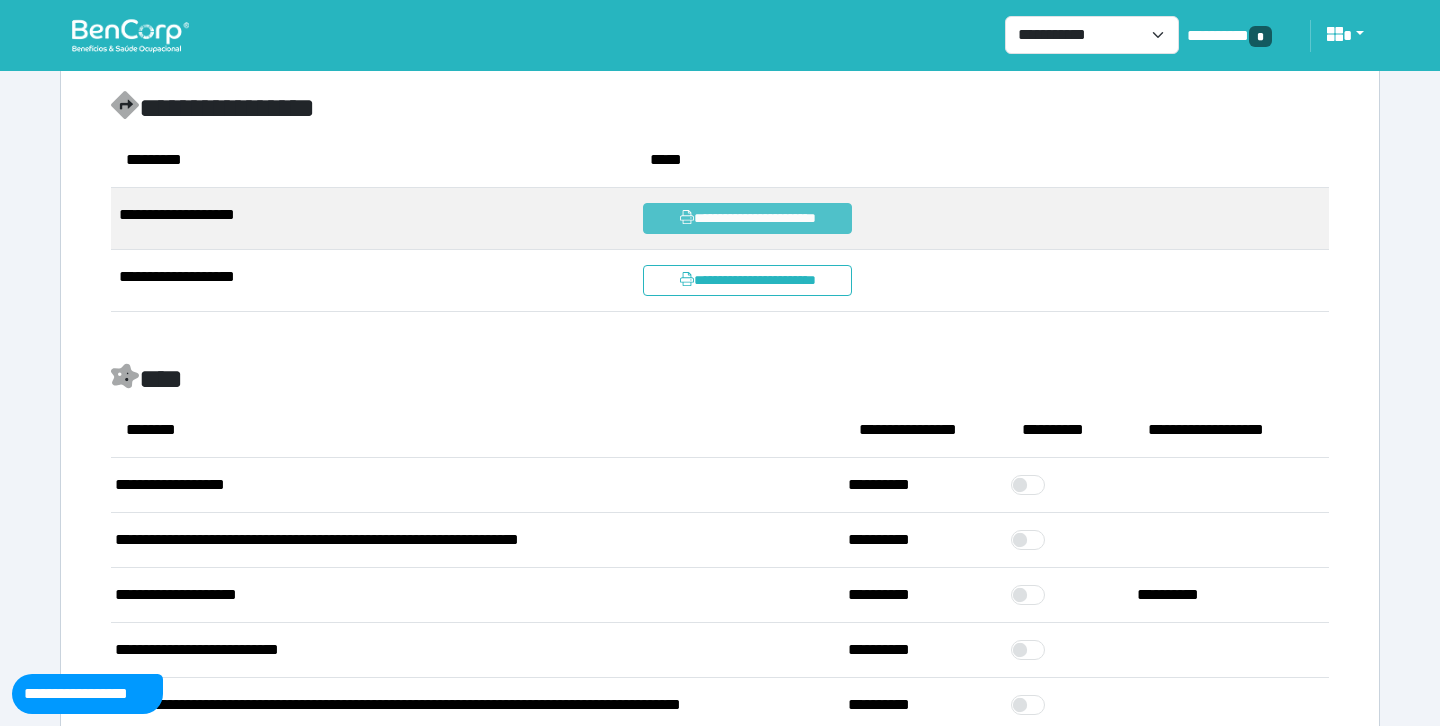 click on "**********" at bounding box center (747, 218) 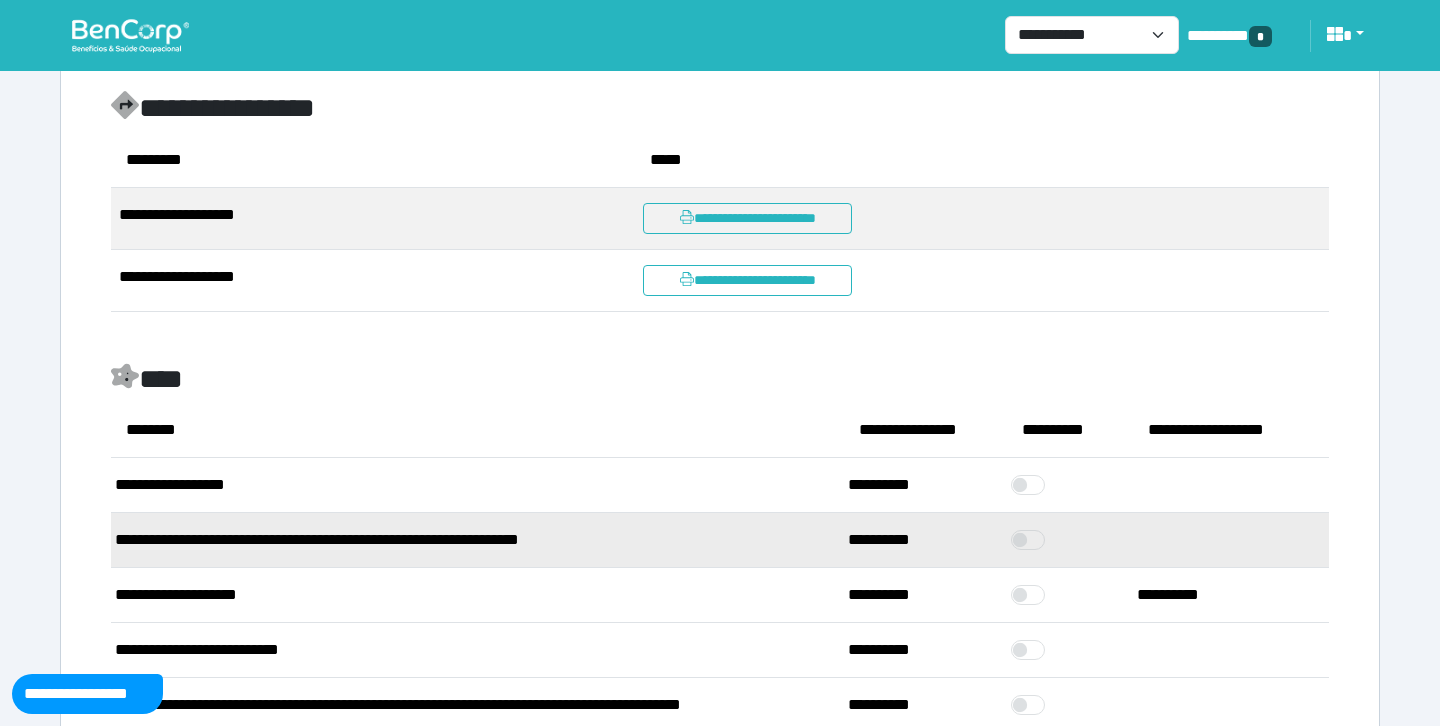 click on "**********" at bounding box center [477, 540] 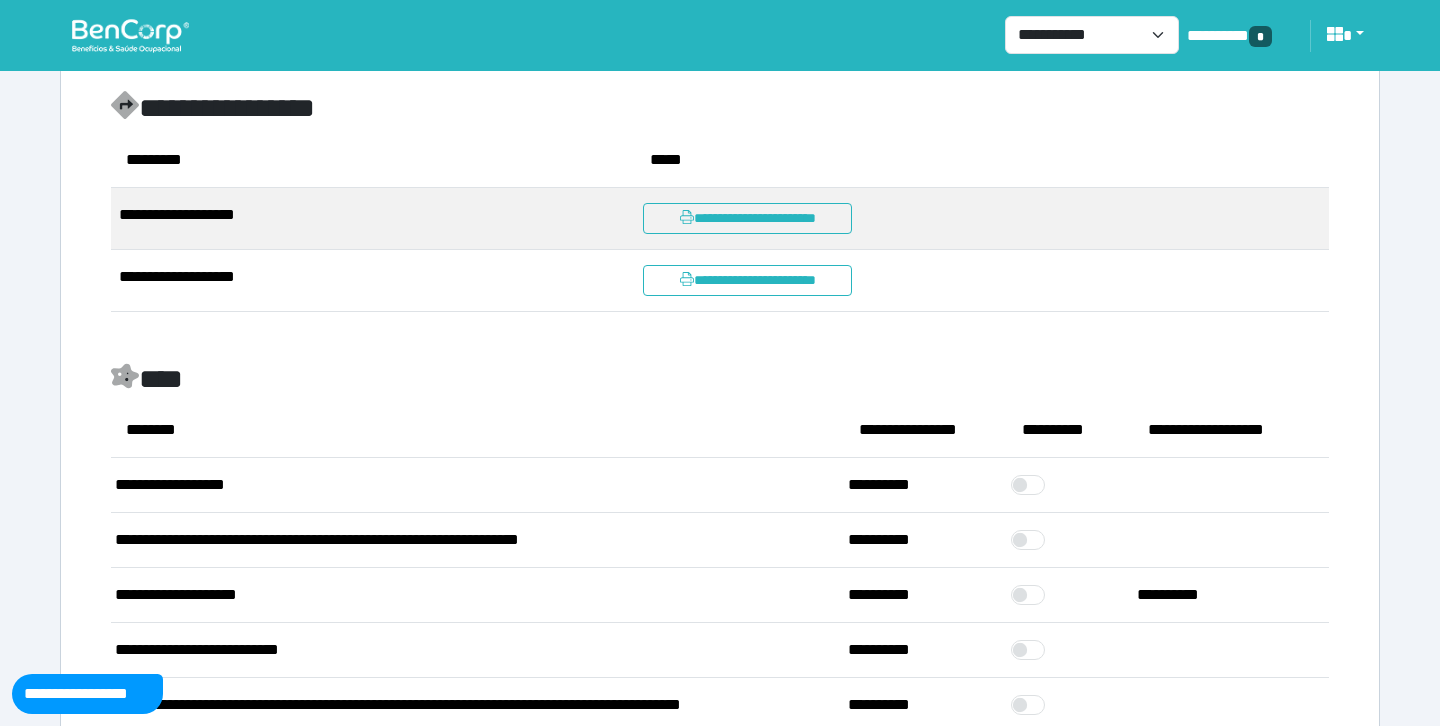 click on "********" at bounding box center (477, 430) 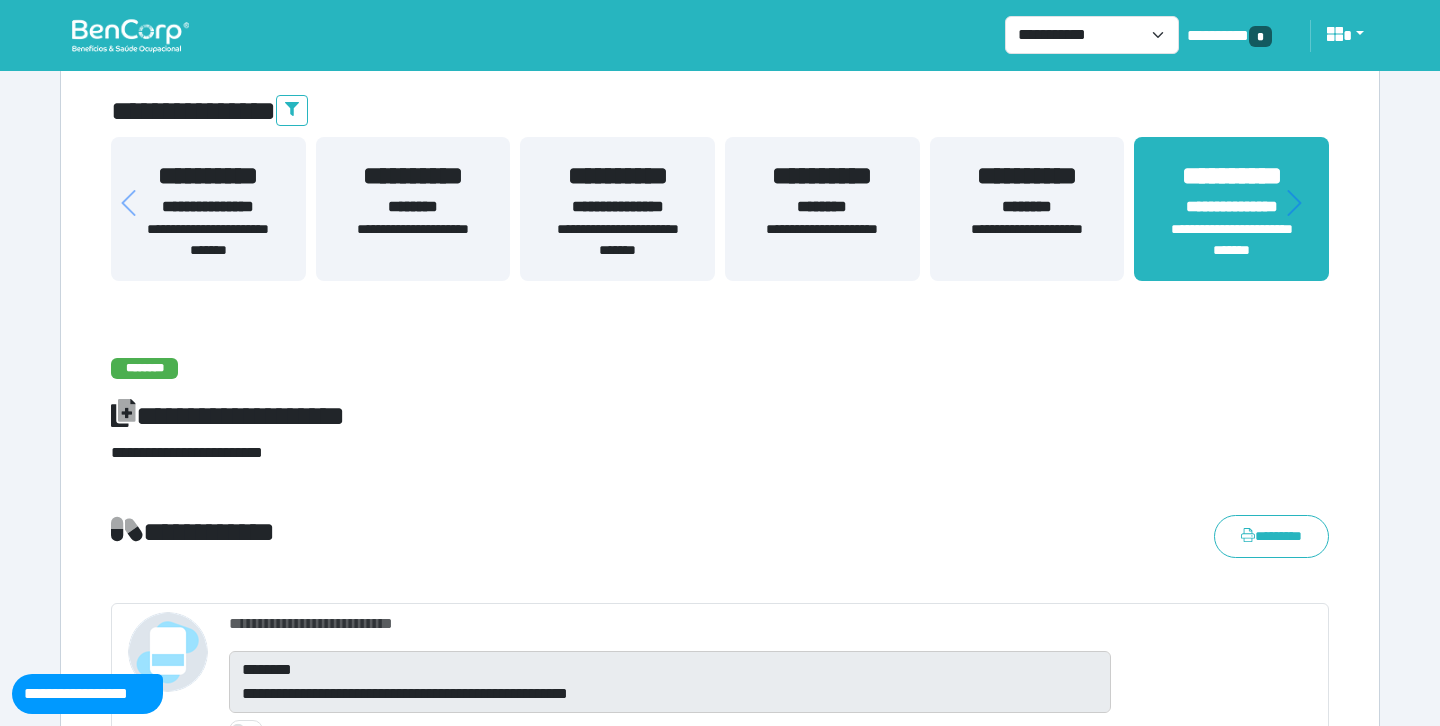 scroll, scrollTop: 0, scrollLeft: 0, axis: both 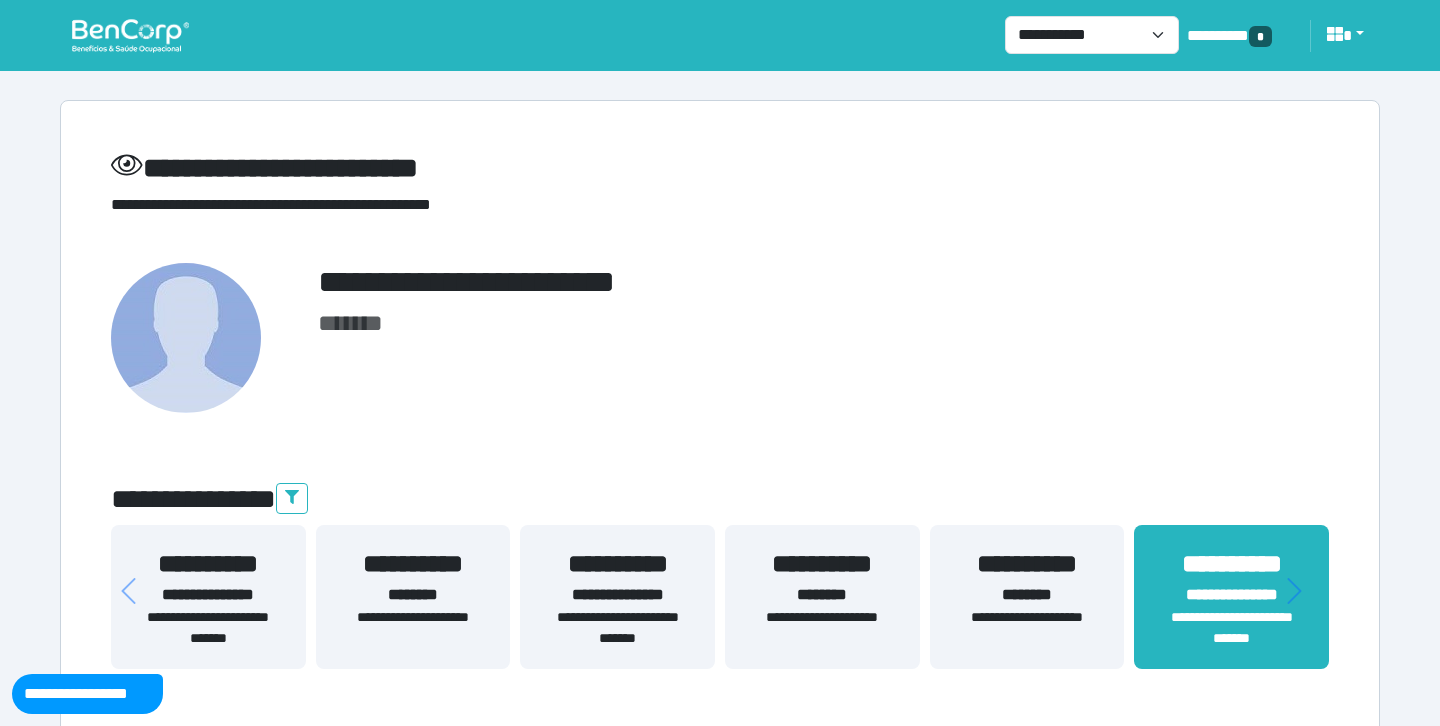 click on "**********" at bounding box center [720, 338] 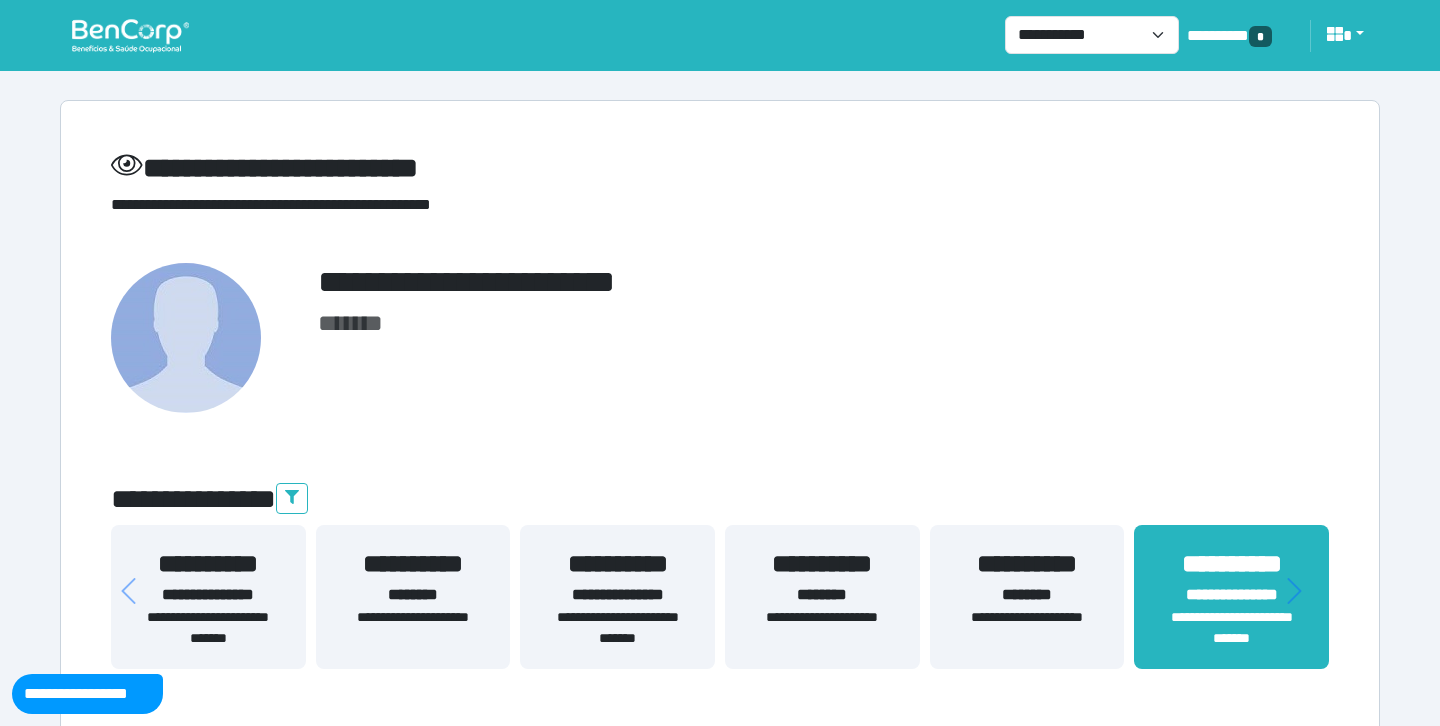 click on "*******" at bounding box center (720, 323) 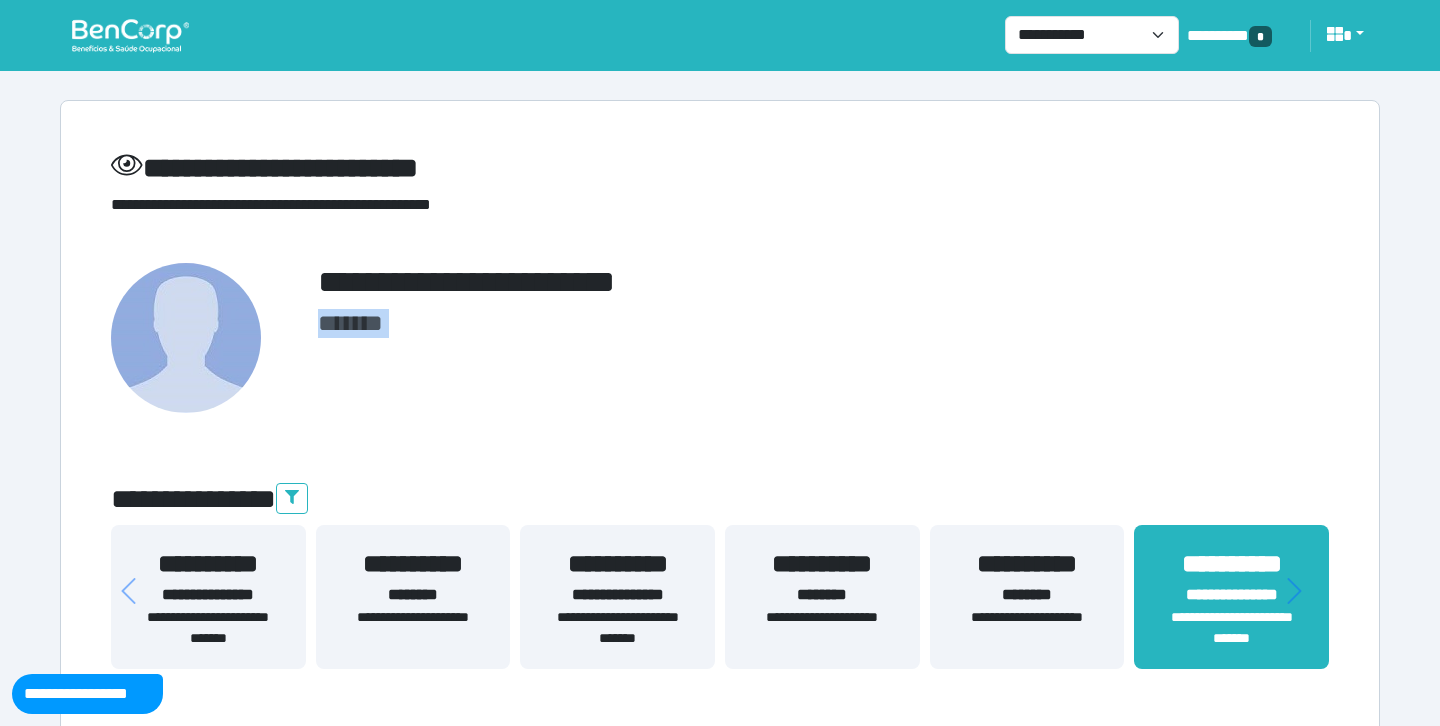 click on "*******" at bounding box center (720, 323) 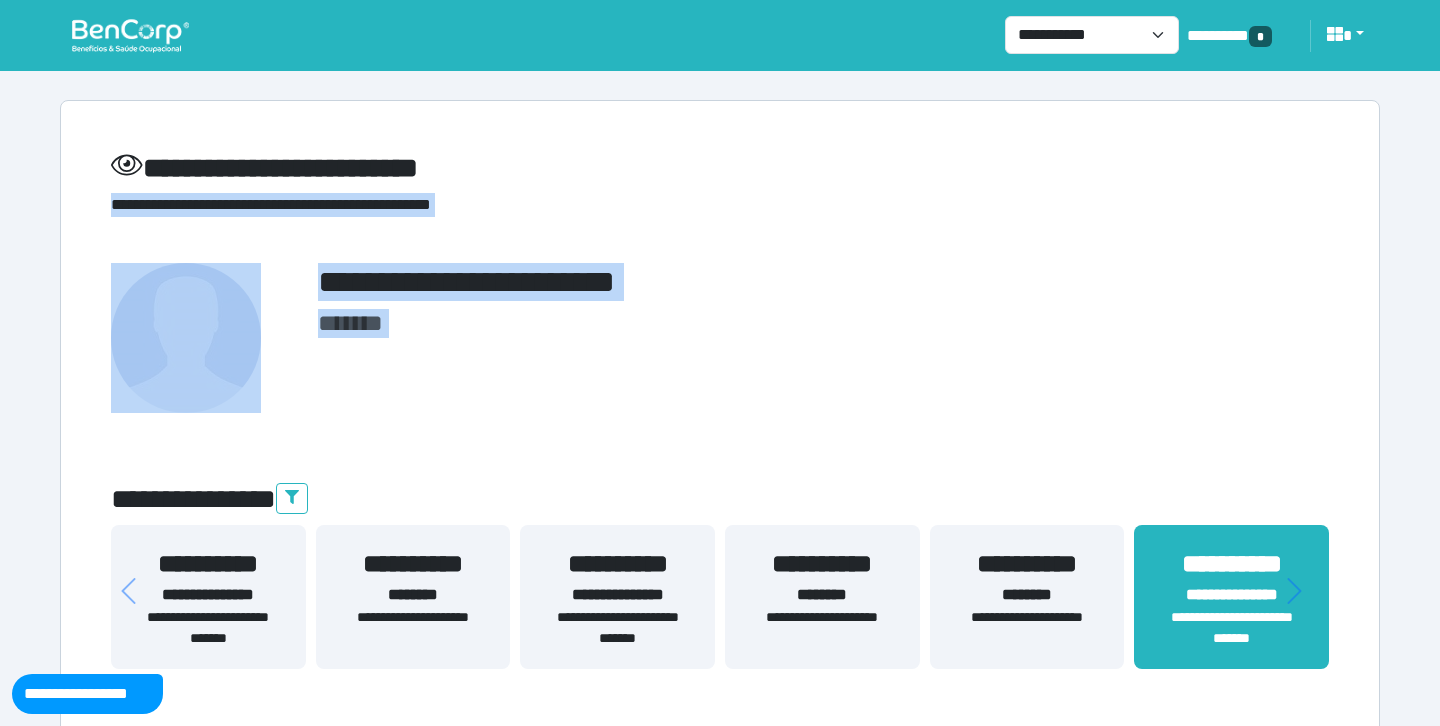 drag, startPoint x: 451, startPoint y: 316, endPoint x: 285, endPoint y: 211, distance: 196.42047 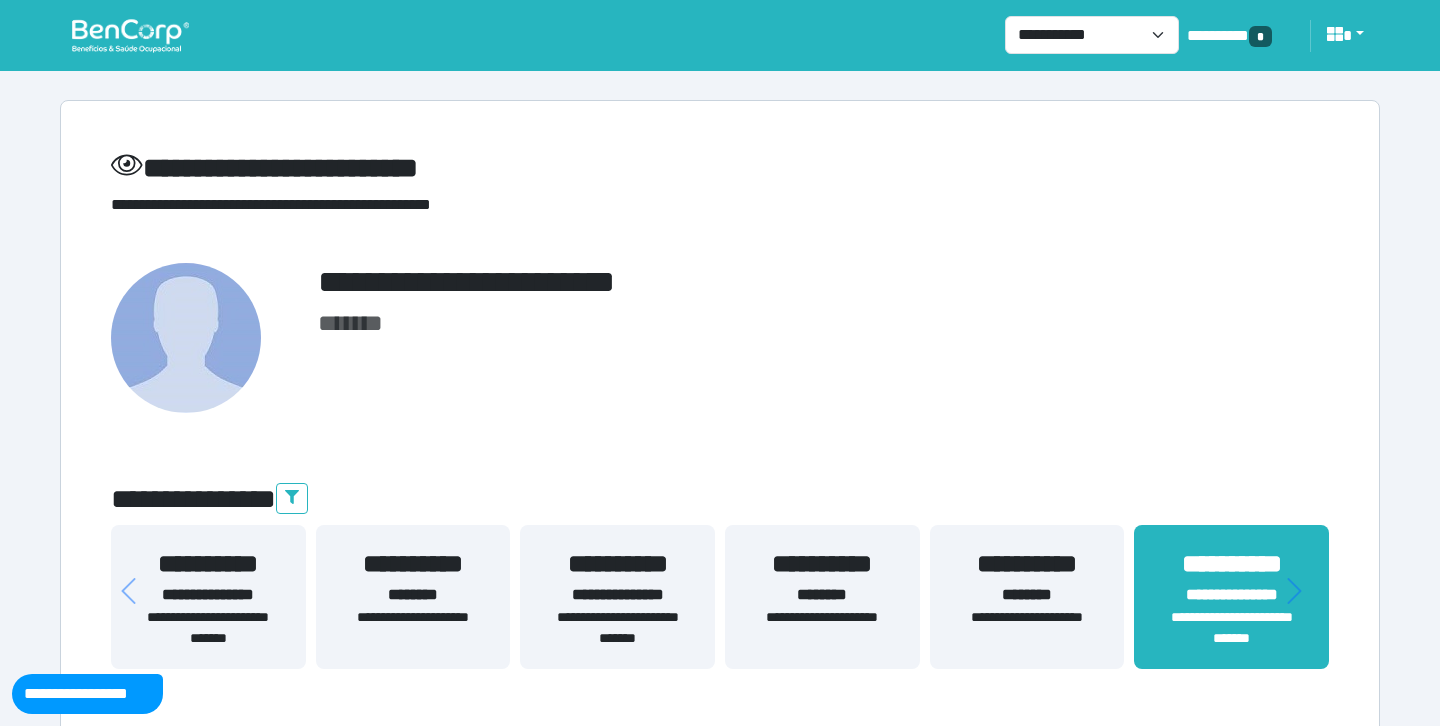 click on "**********" at bounding box center (720, 338) 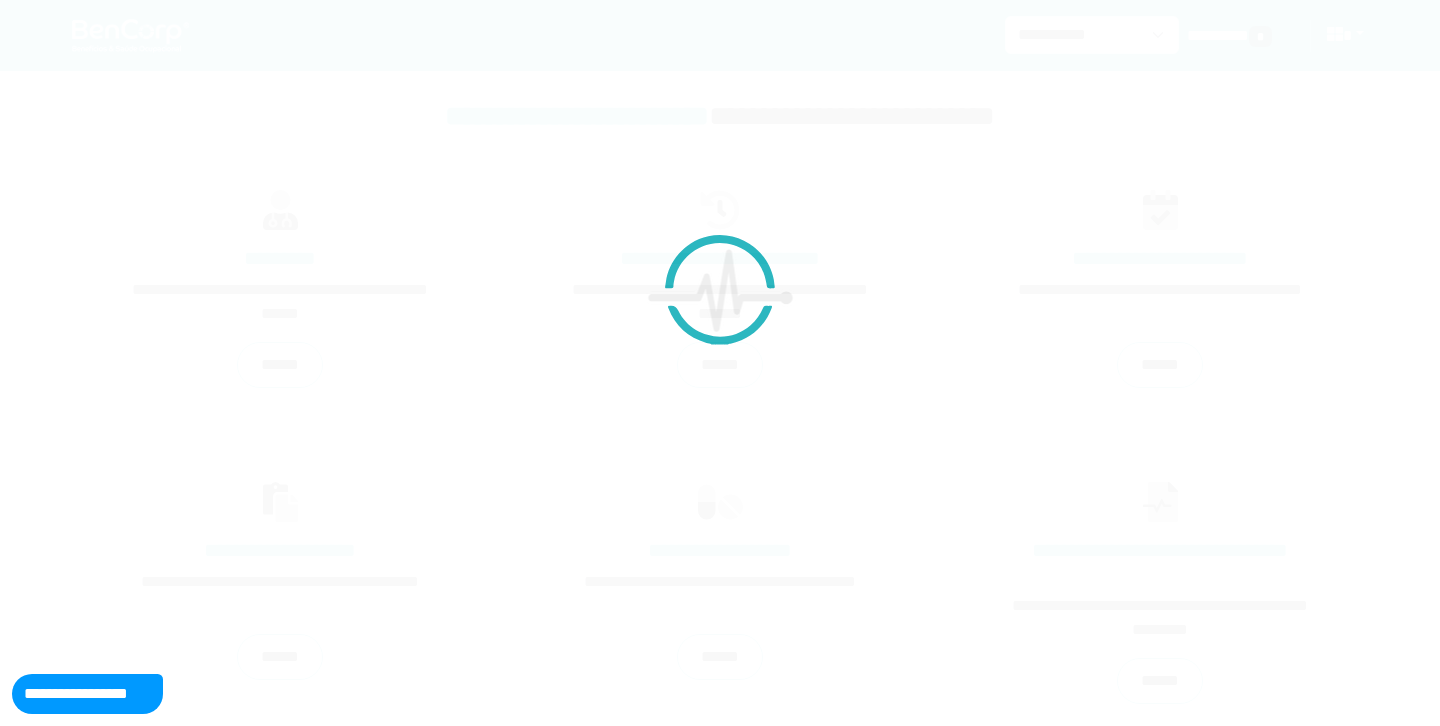 scroll, scrollTop: 0, scrollLeft: 0, axis: both 